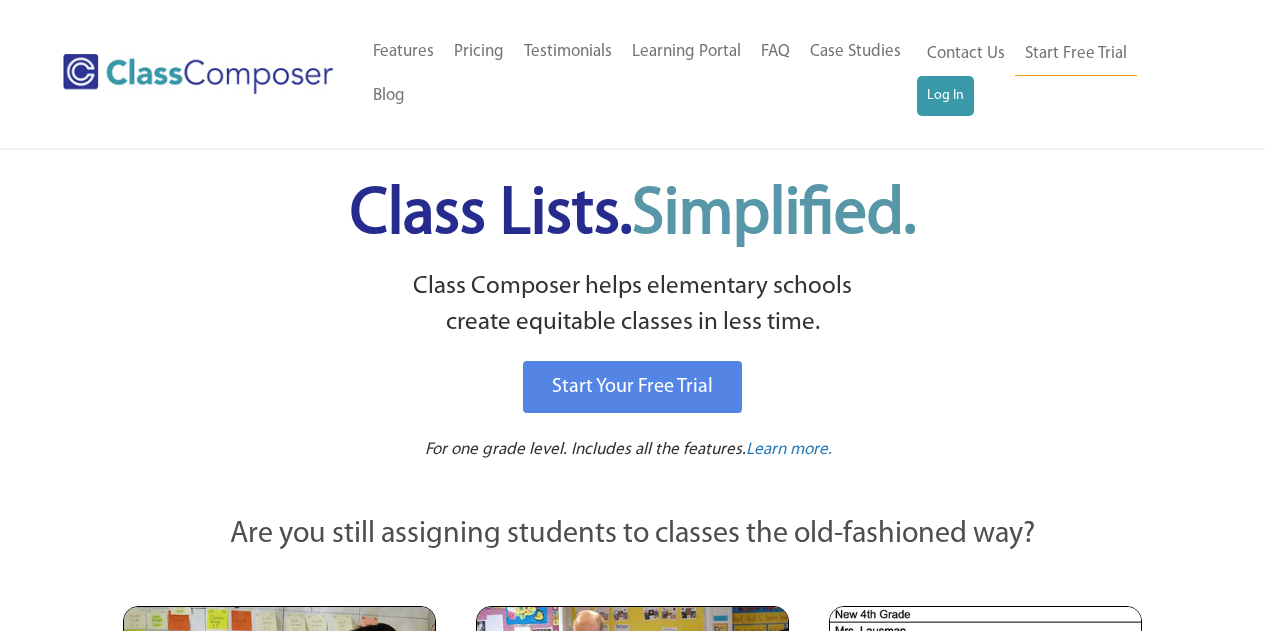 scroll, scrollTop: 0, scrollLeft: 0, axis: both 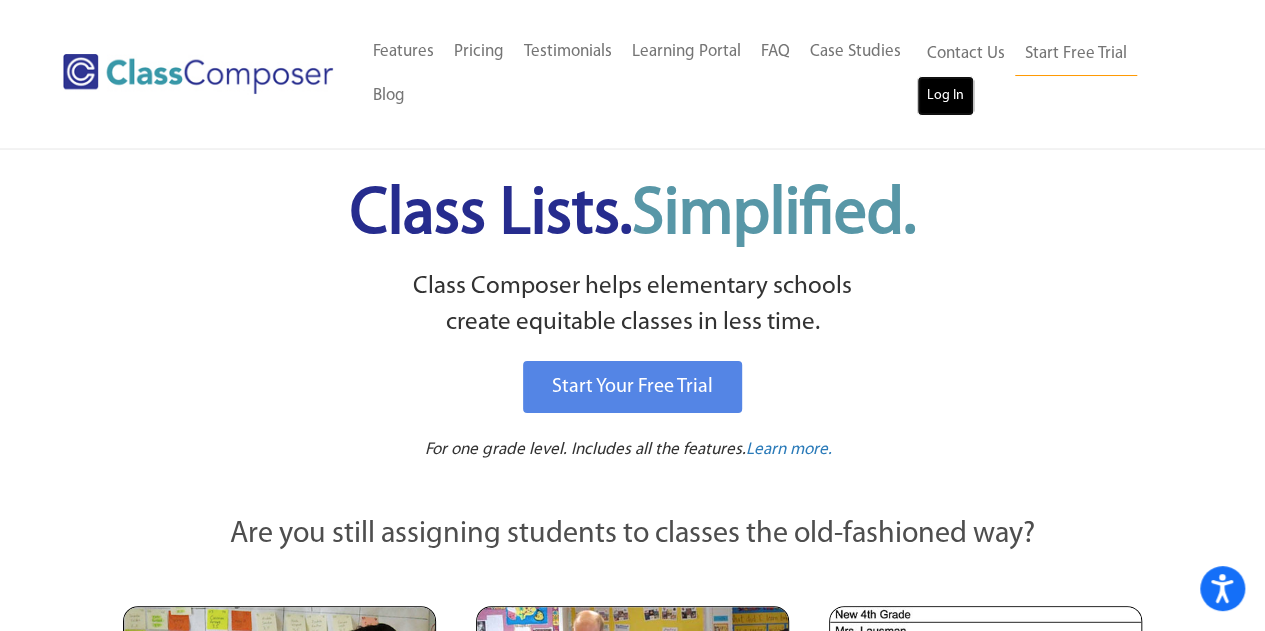 click on "Log In" at bounding box center (945, 96) 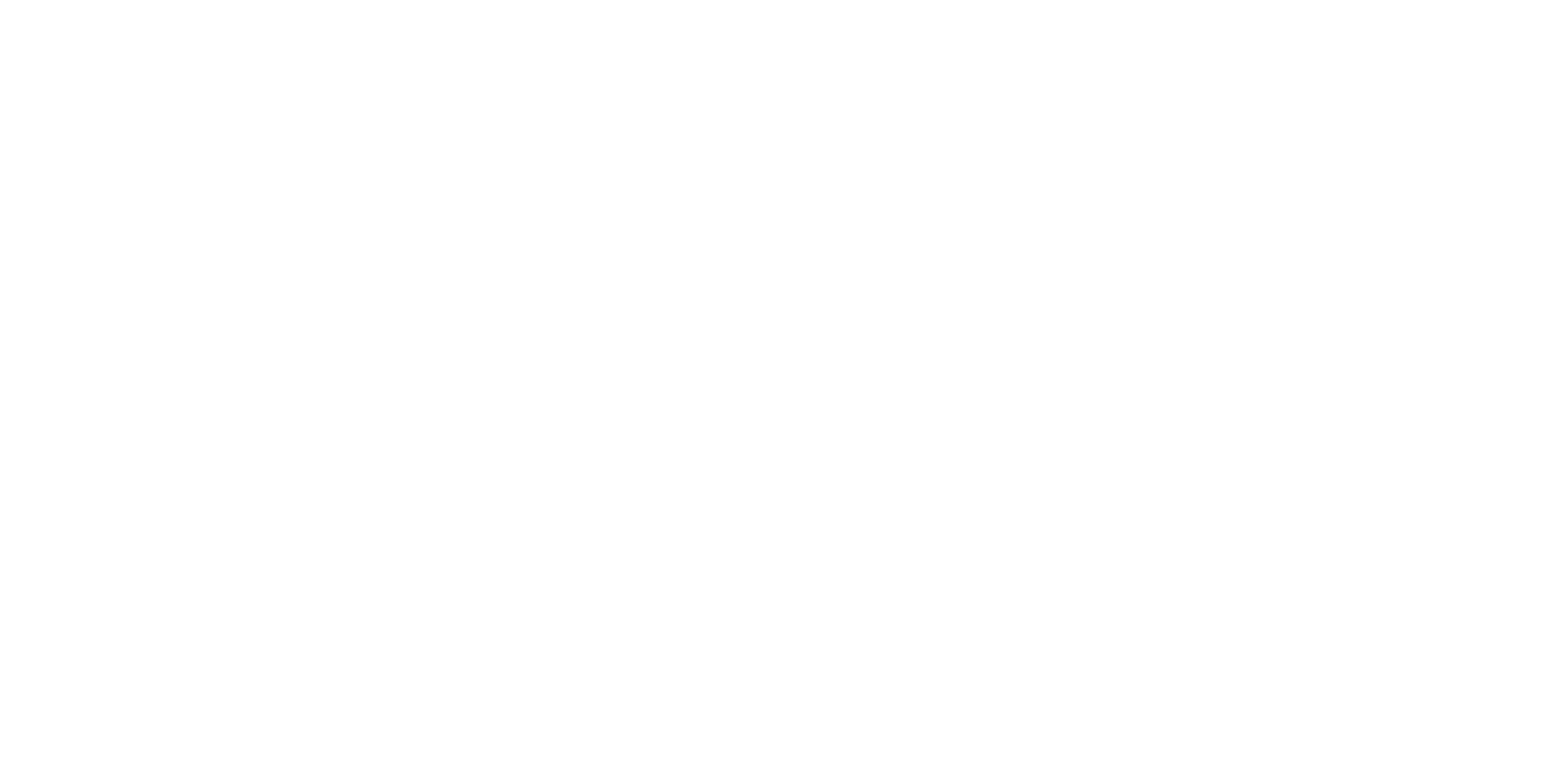scroll, scrollTop: 0, scrollLeft: 0, axis: both 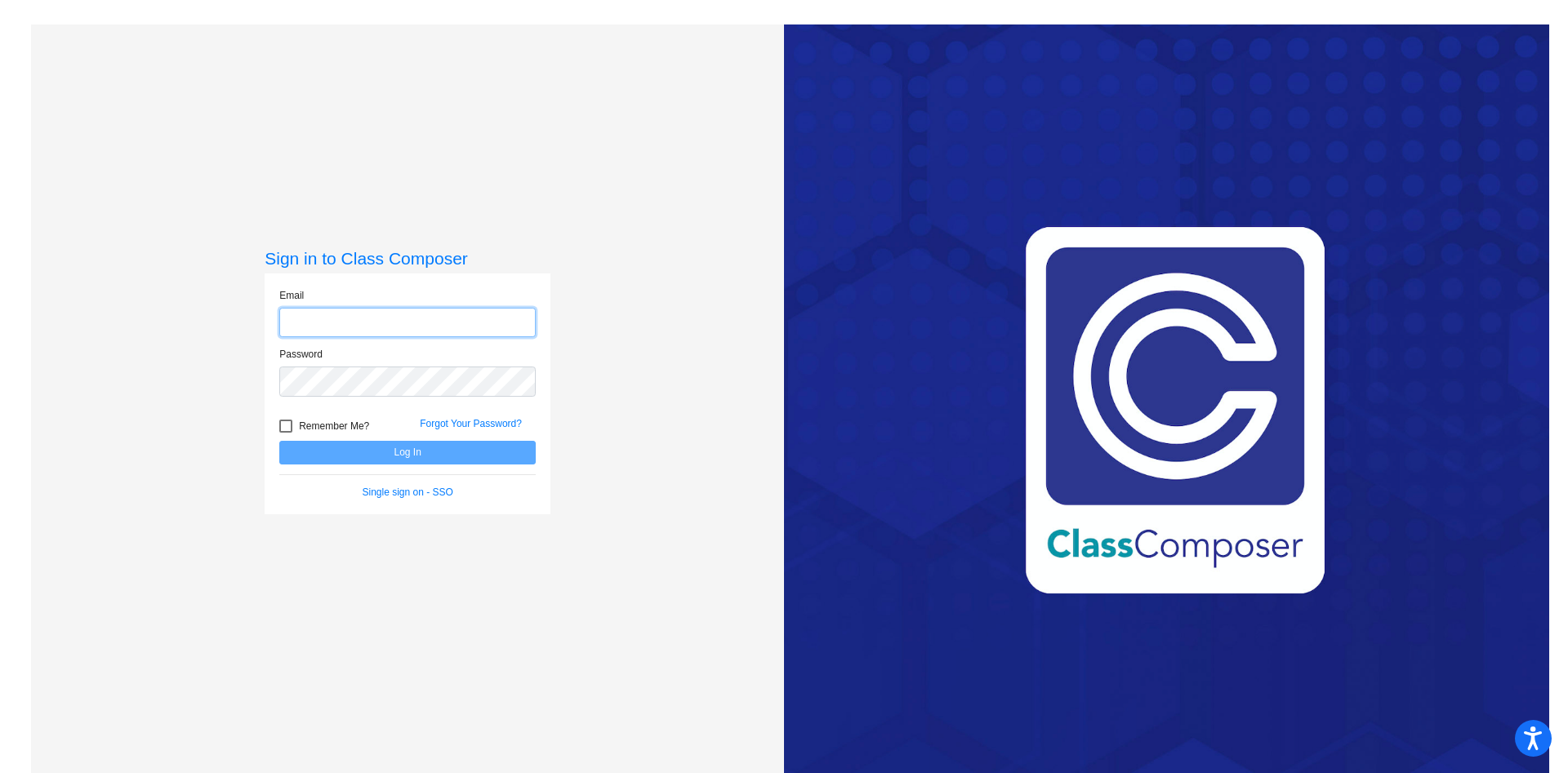 type on "[EMAIL]" 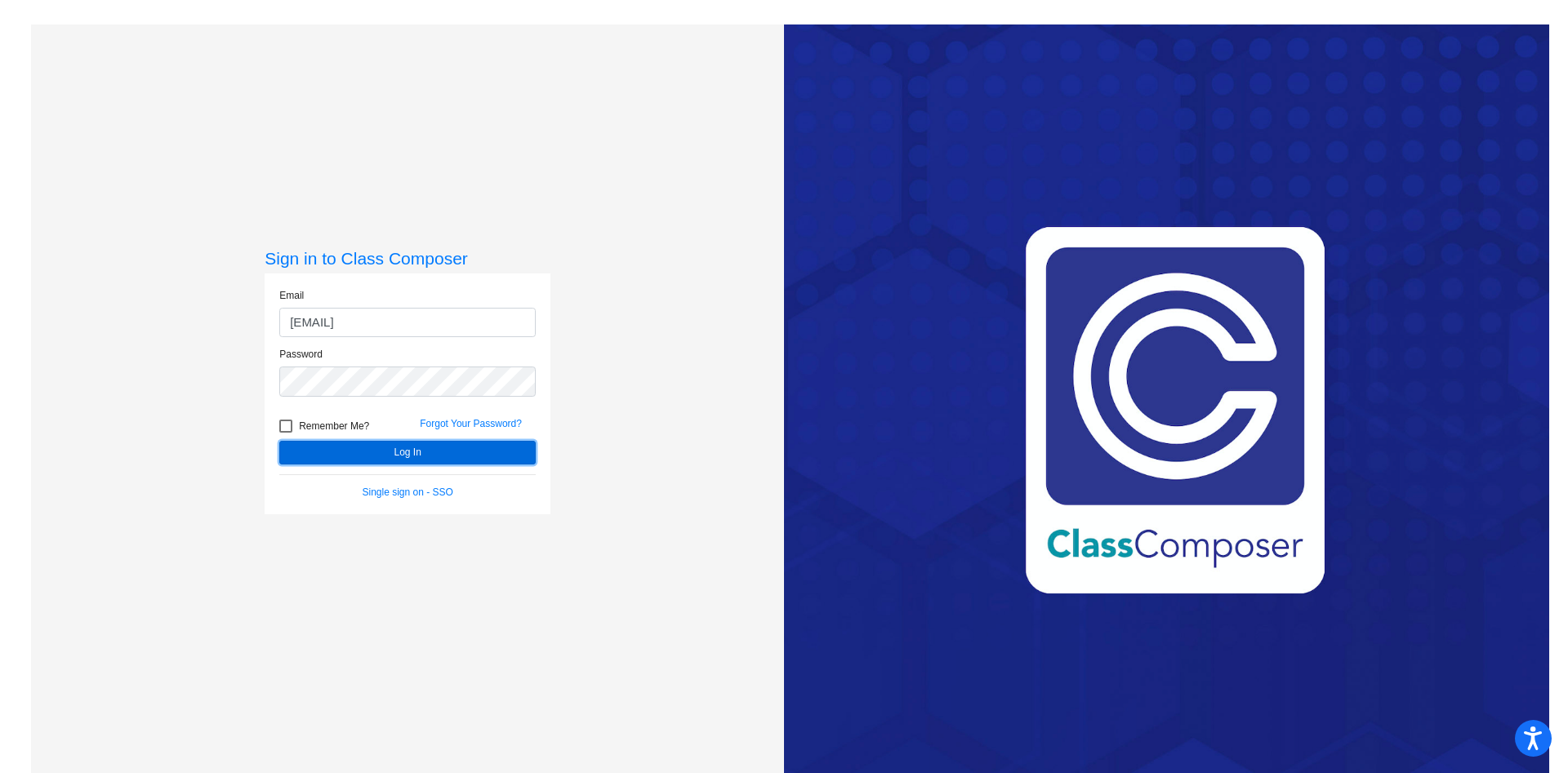 click on "Log In" 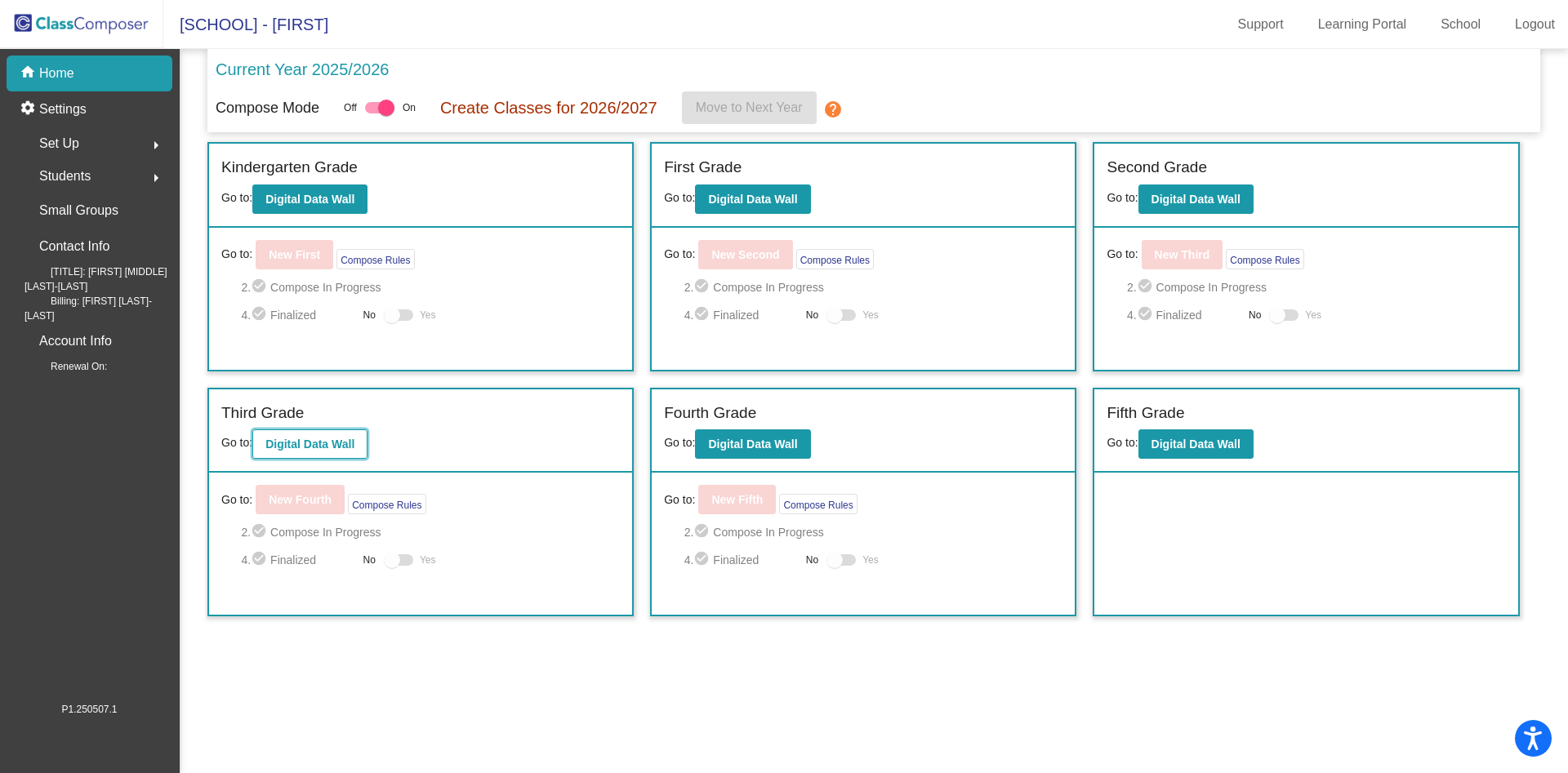 click on "Digital Data Wall" 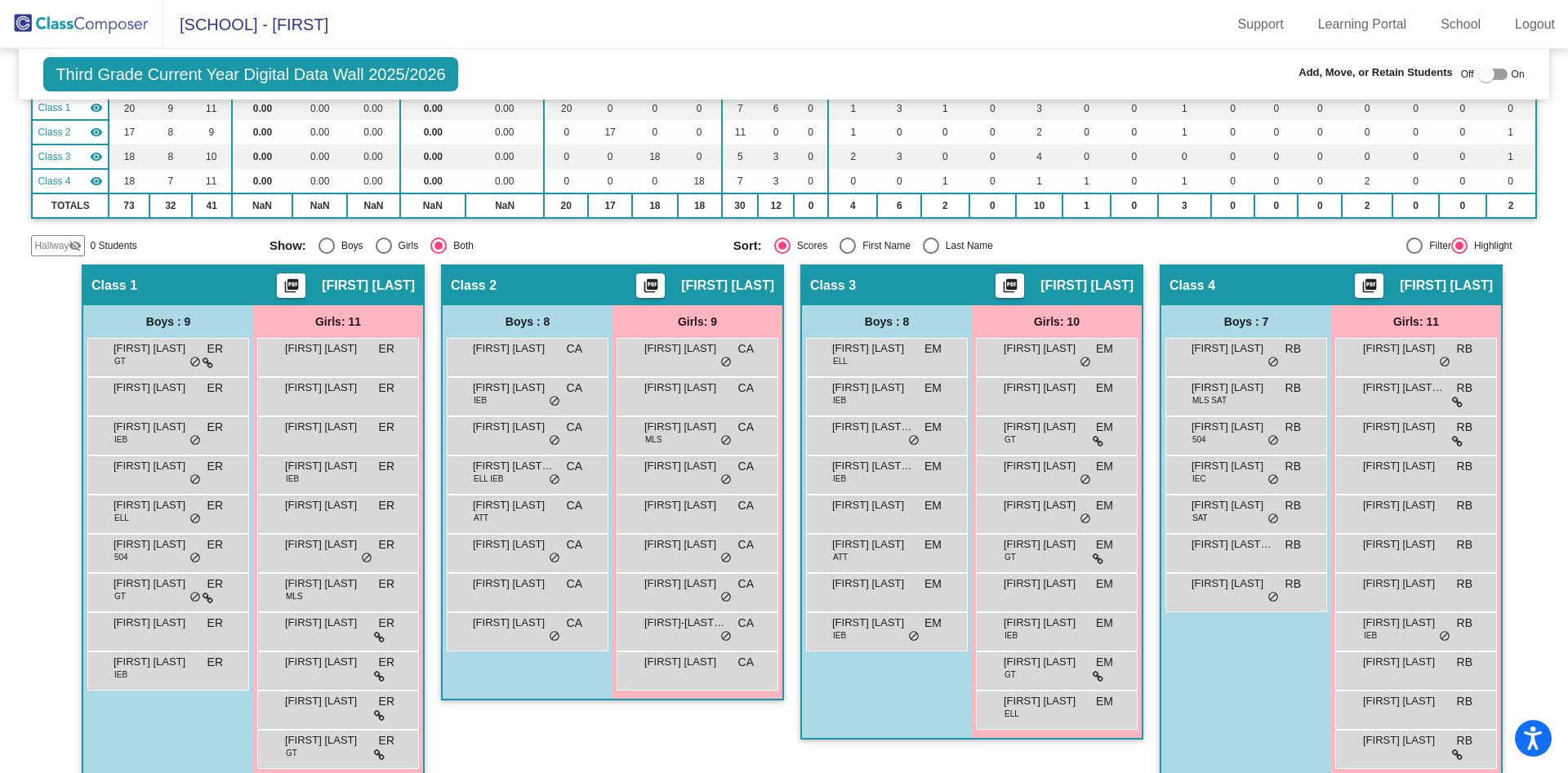 scroll, scrollTop: 217, scrollLeft: 0, axis: vertical 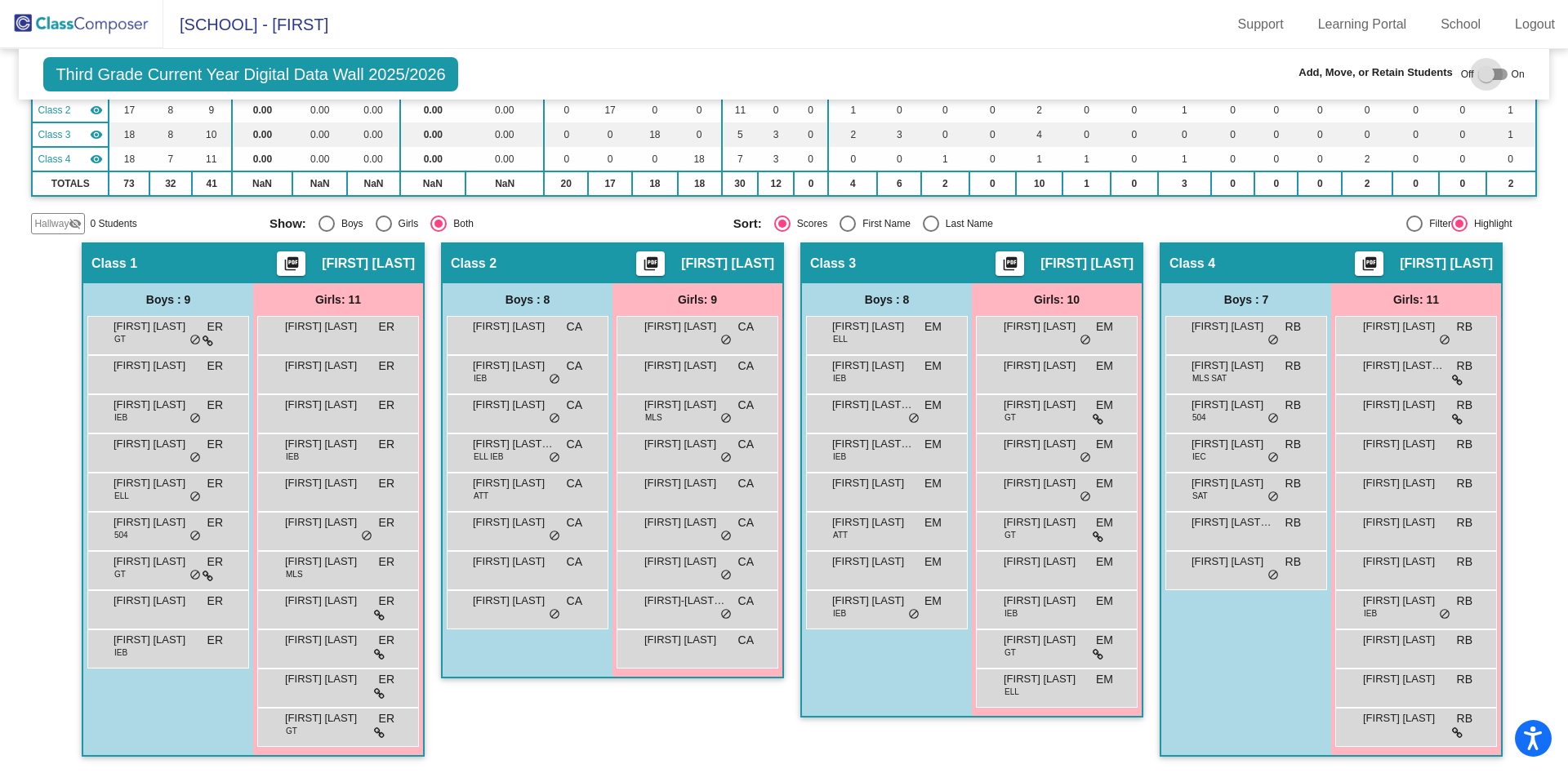 click at bounding box center [1486, 74] 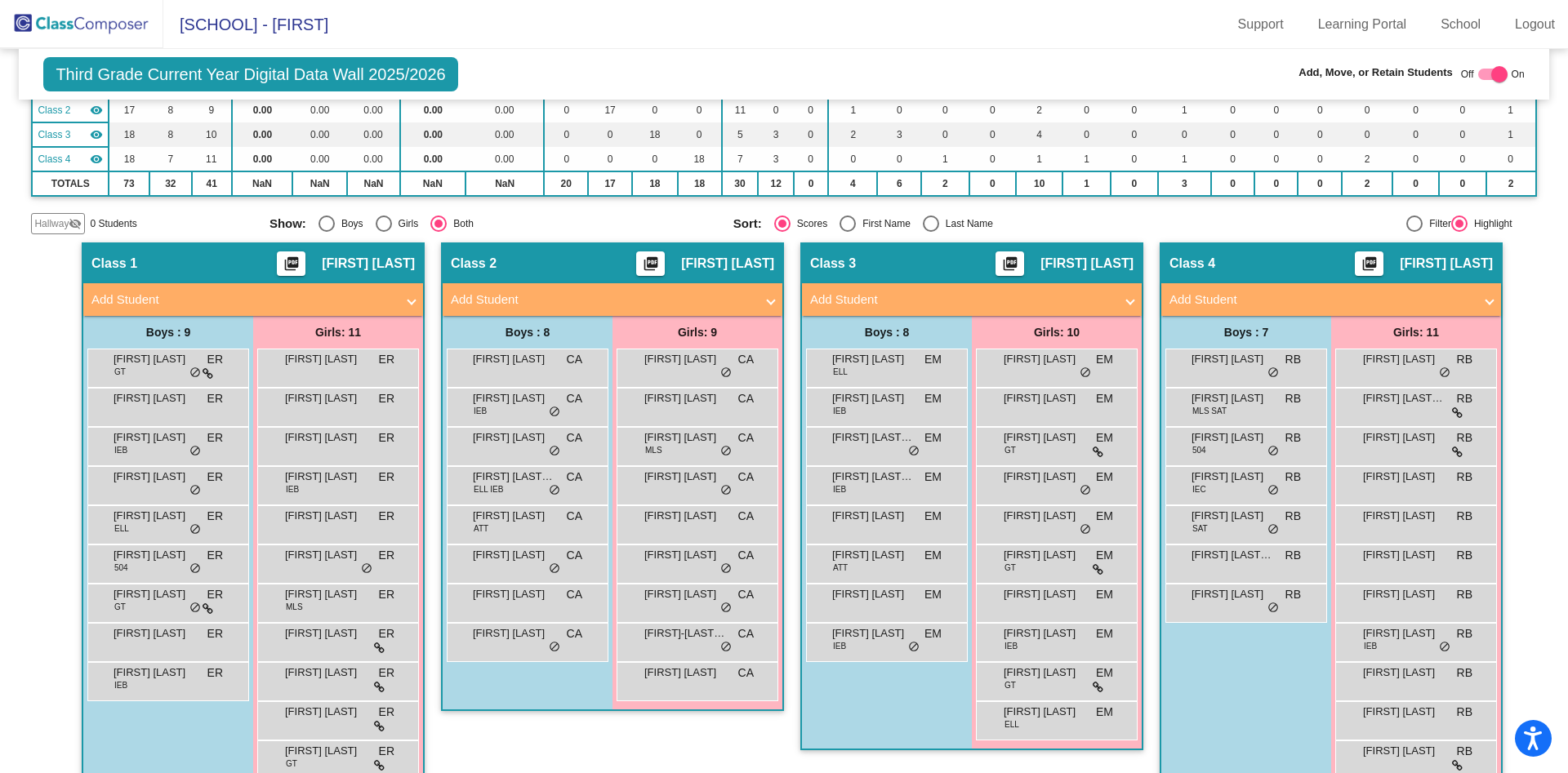 click at bounding box center (771, 300) 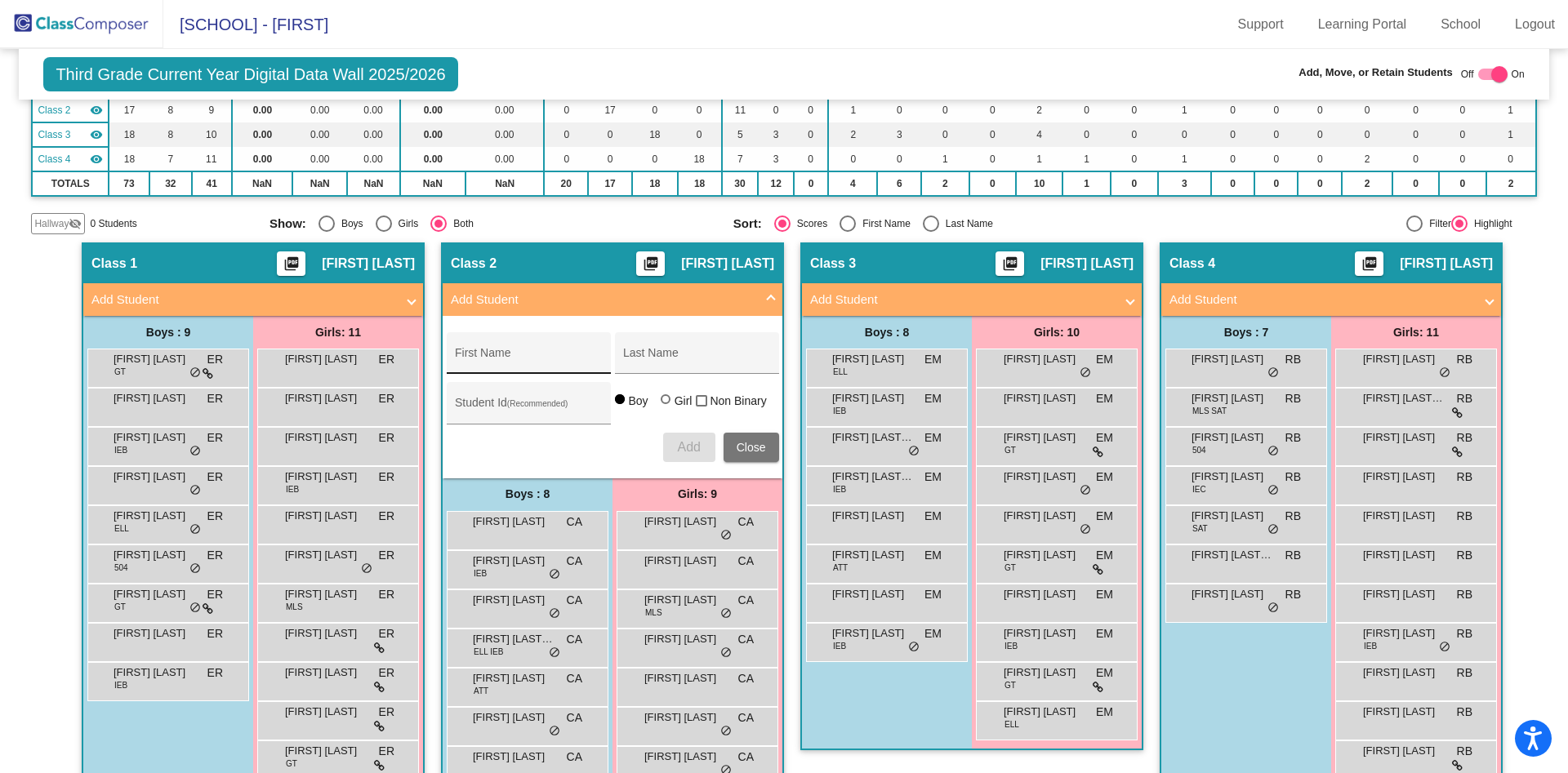 click on "First Name" at bounding box center [528, 358] 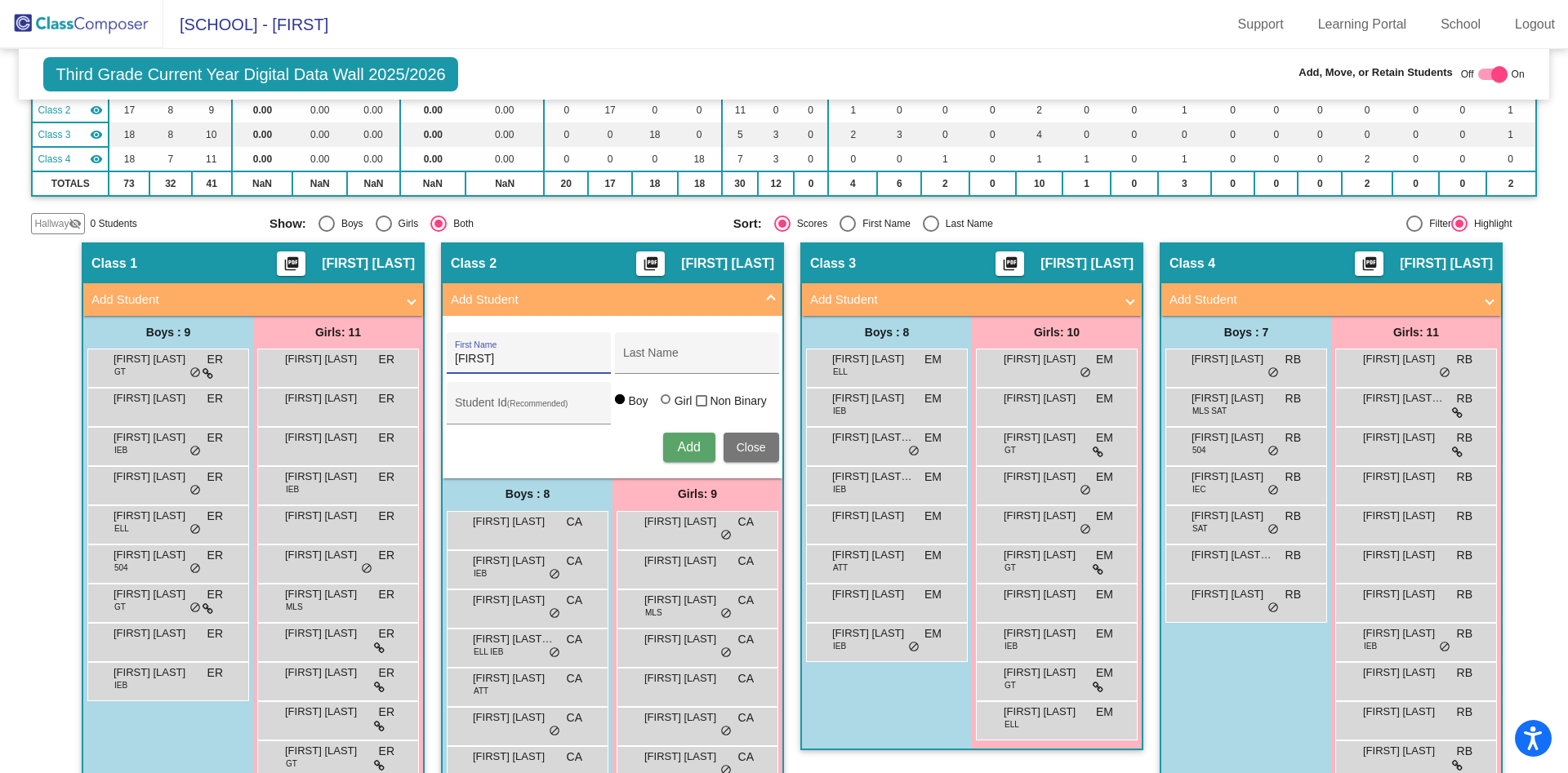 type on "Bryson" 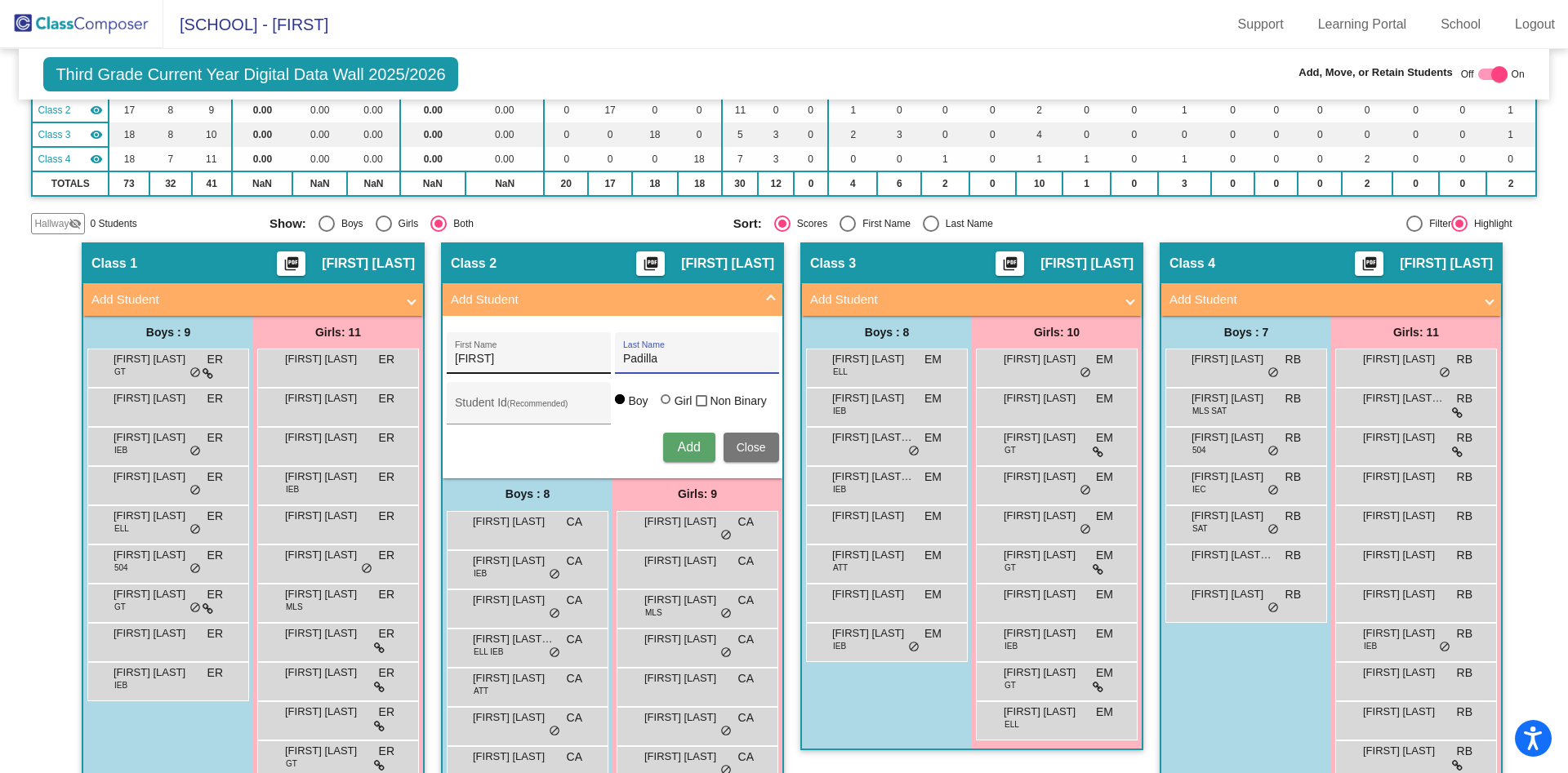 type on "Padilla" 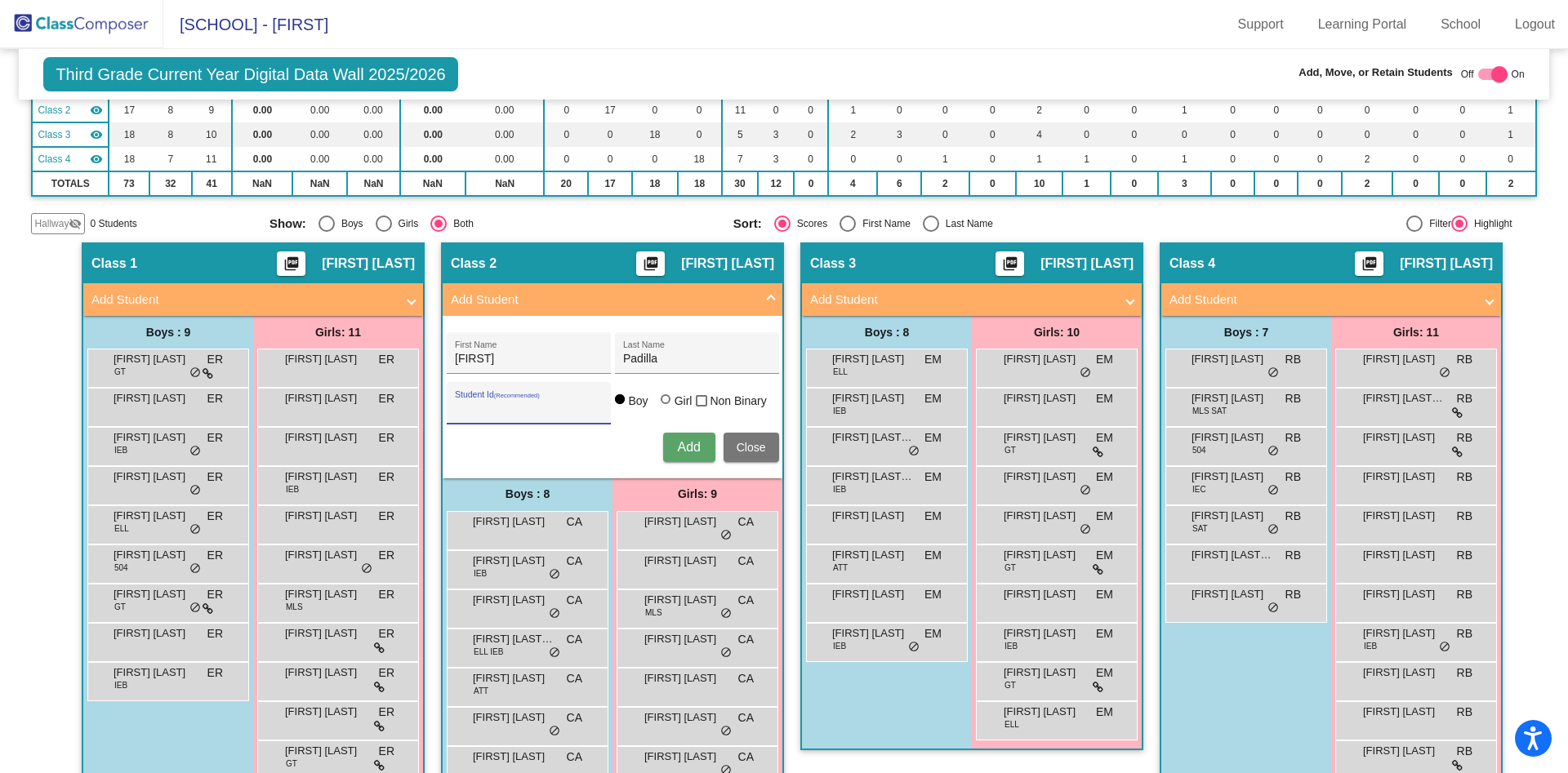 click on "Student Id  (Recommended)" at bounding box center [528, 409] 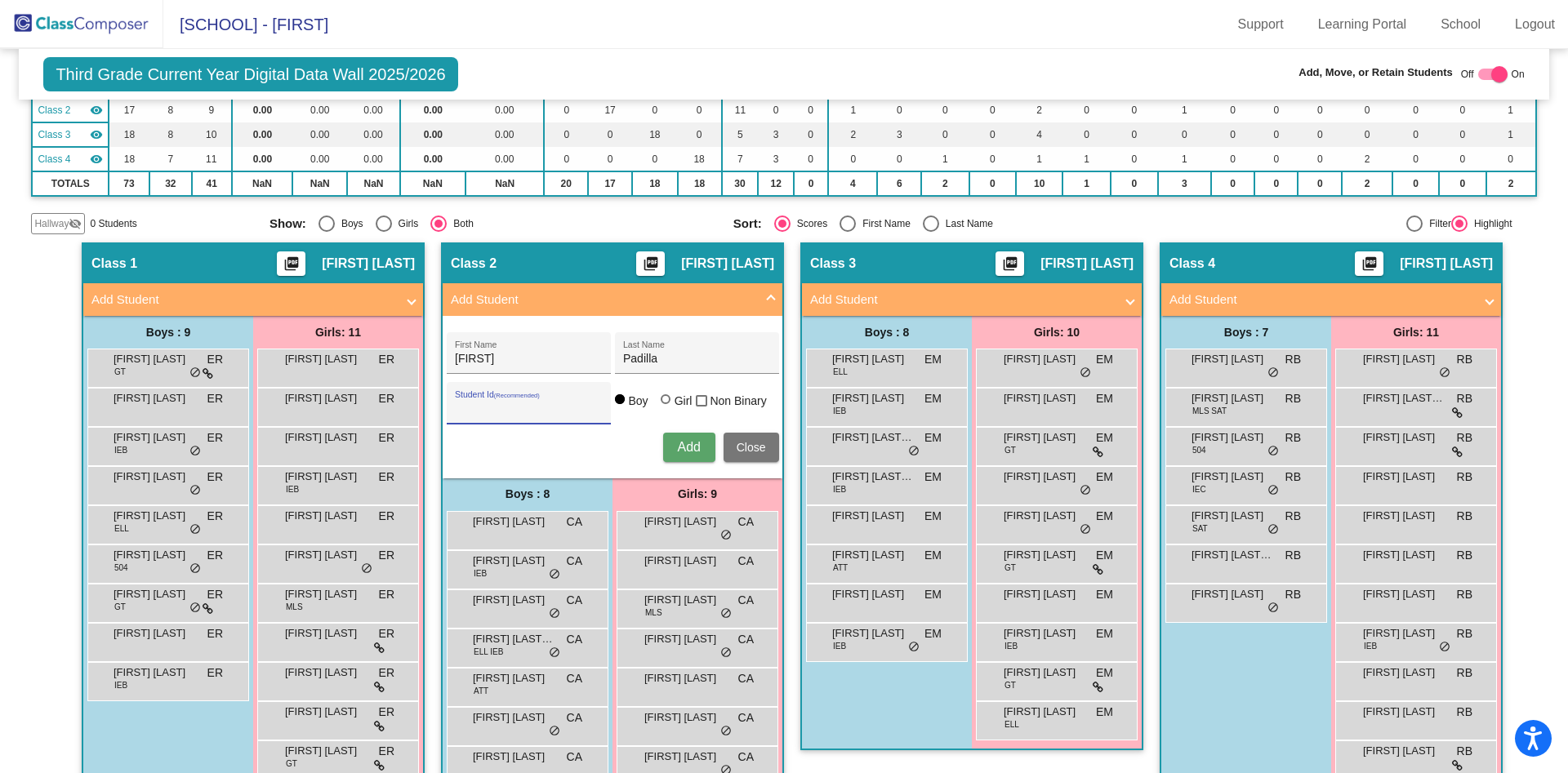 paste on "300048278" 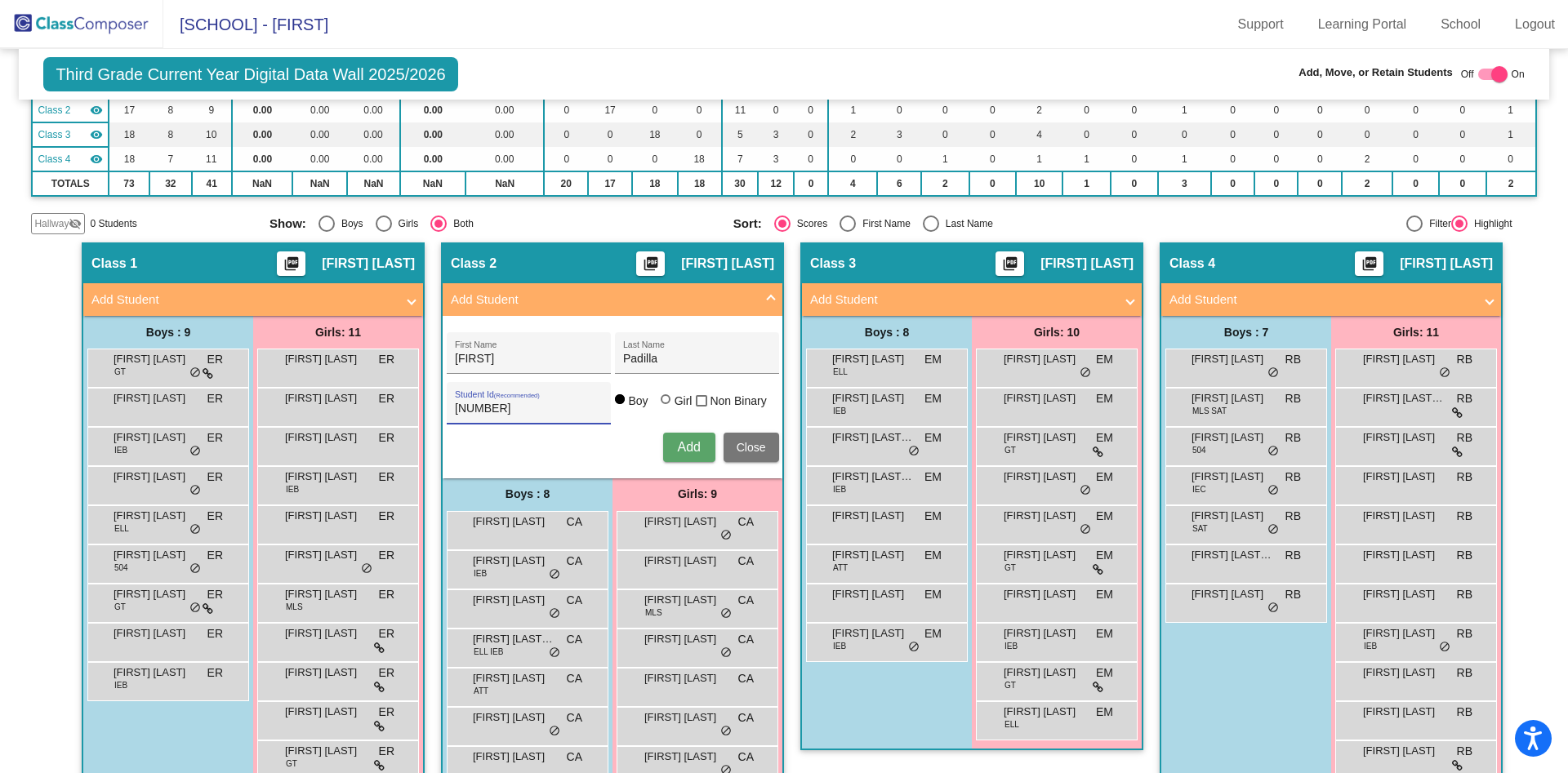 type on "300048278" 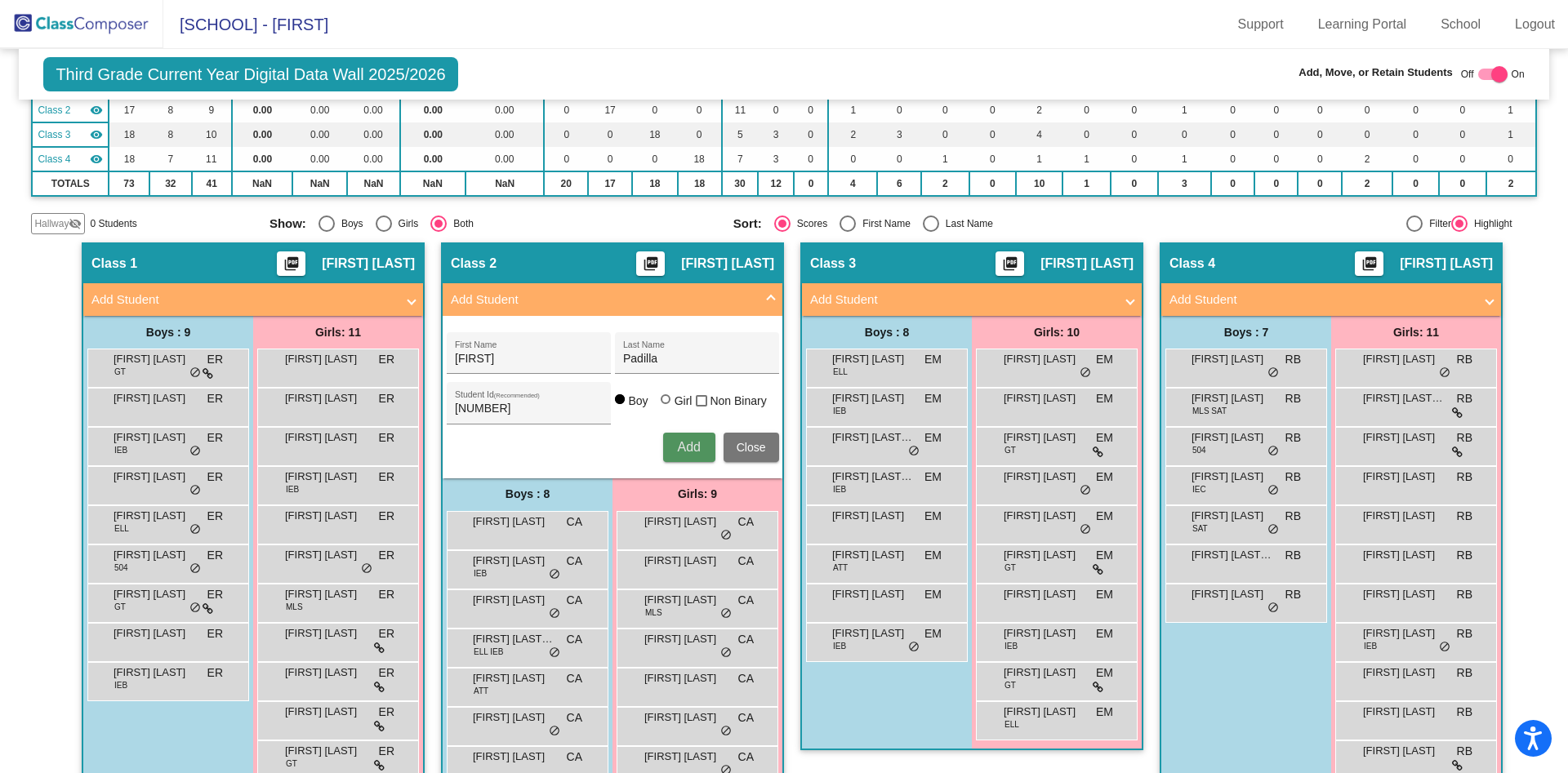 click on "Add" at bounding box center [688, 446] 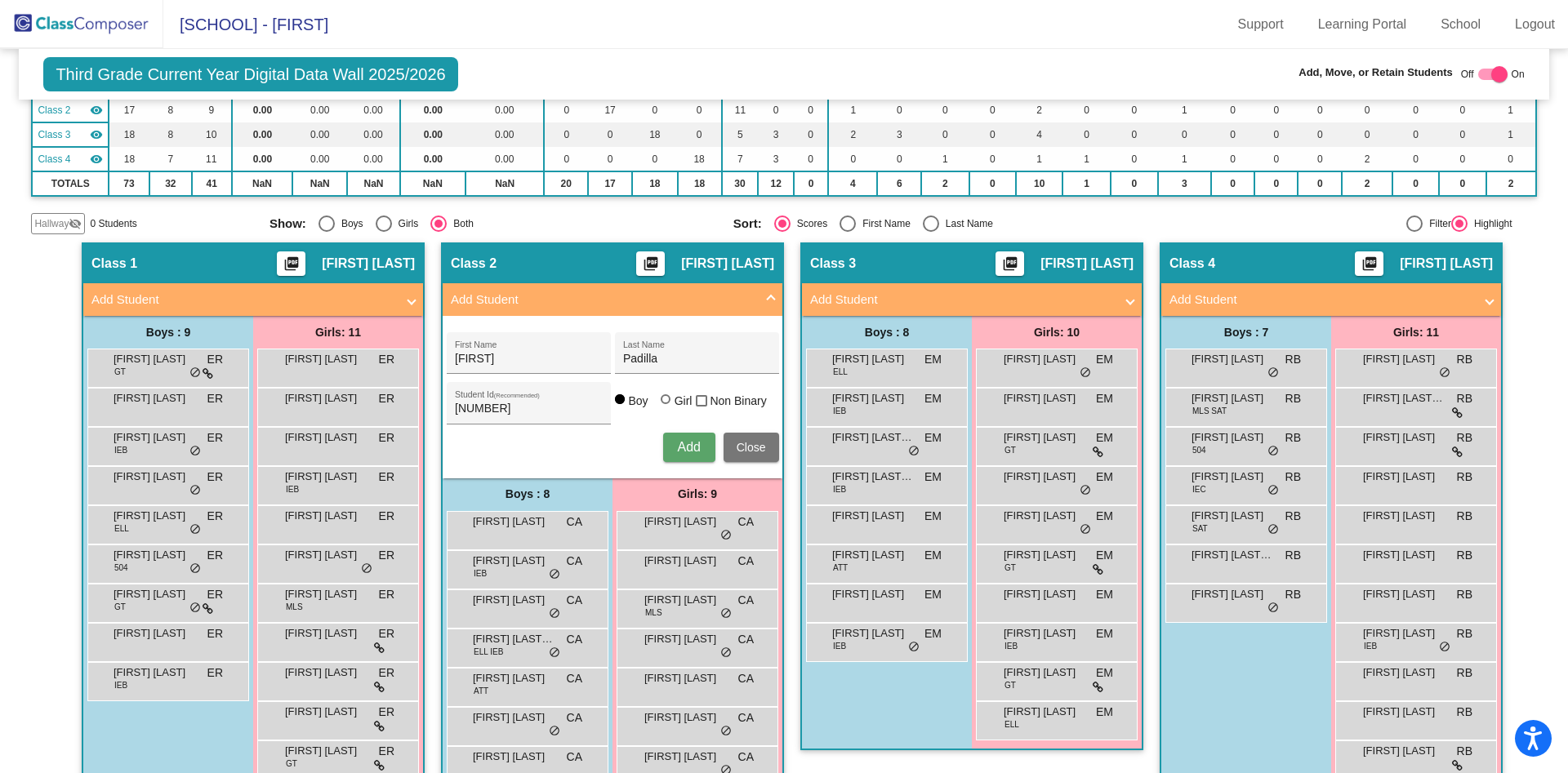 type 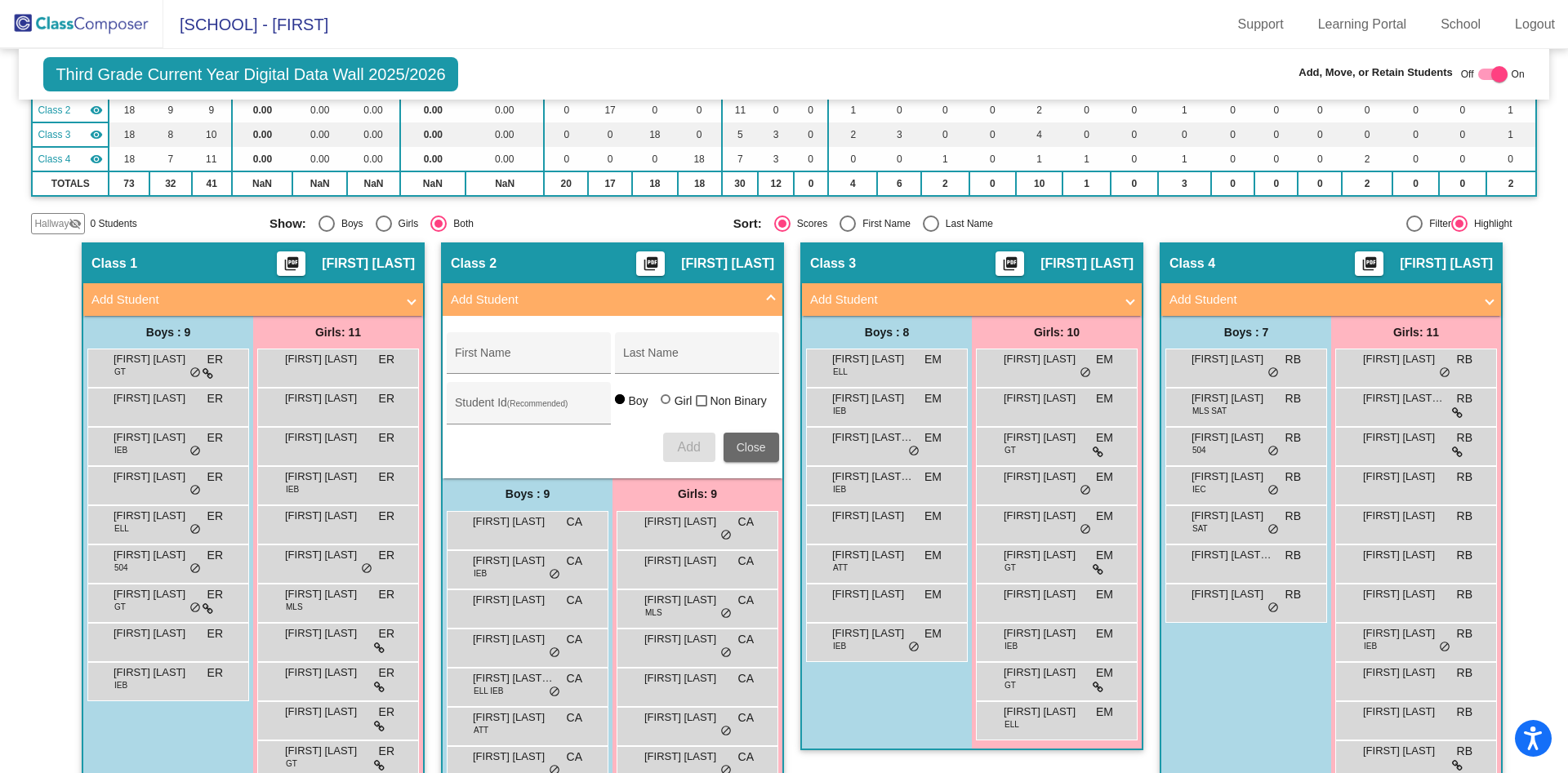 click on "Close" at bounding box center [751, 447] 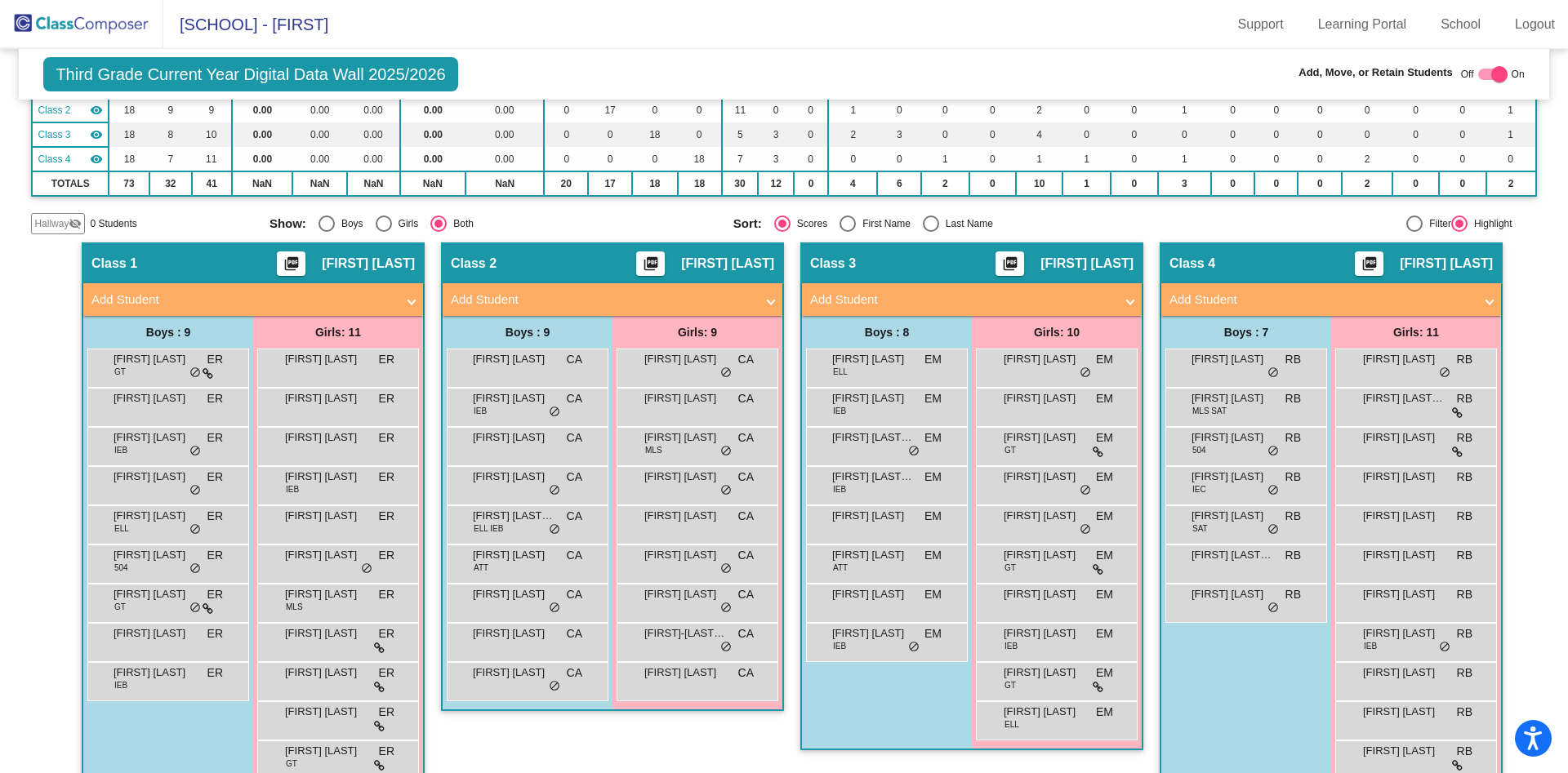 click on "Third Grade Current Year Digital Data Wall 2025/2026" 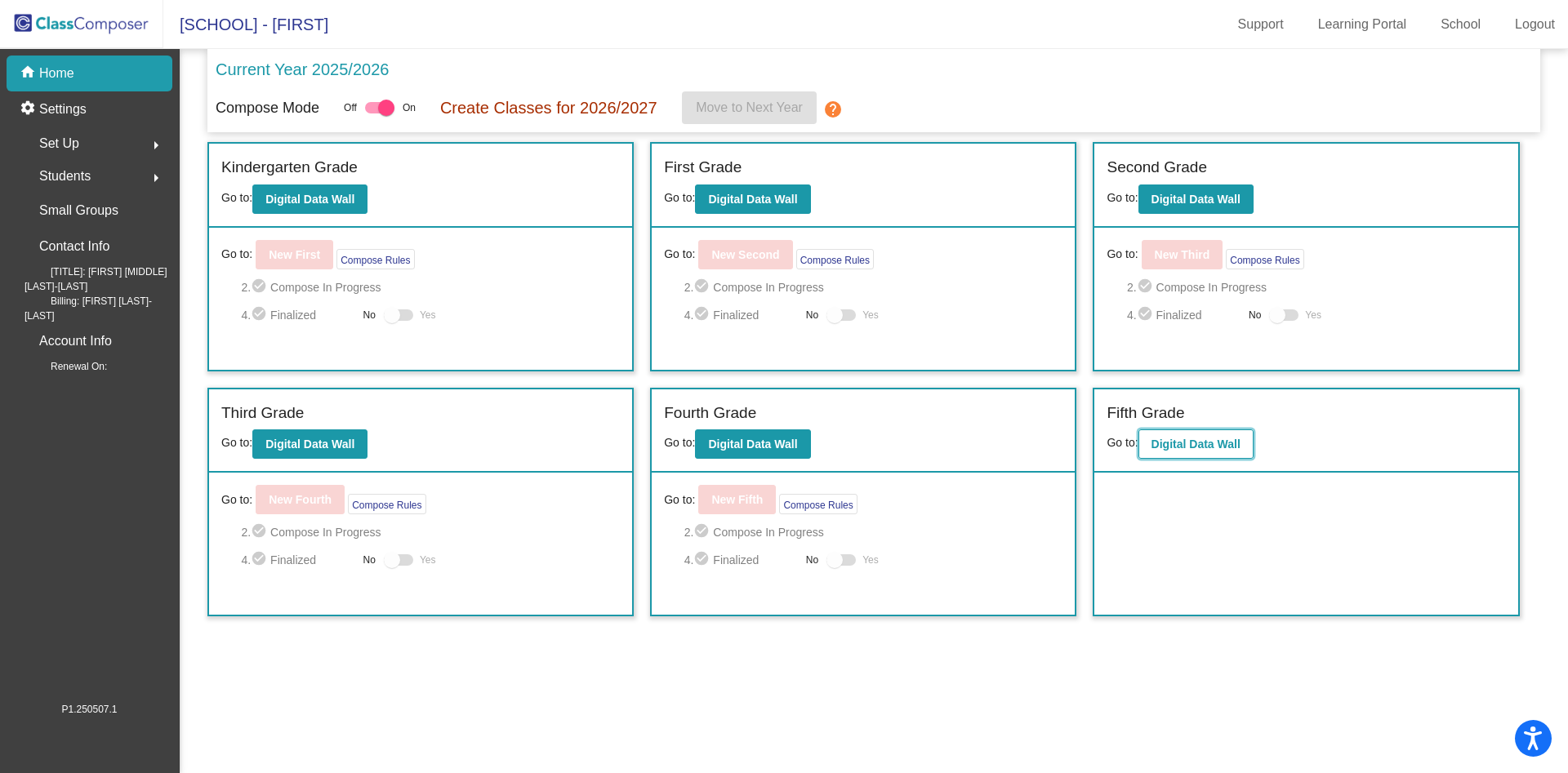 click on "Digital Data Wall" 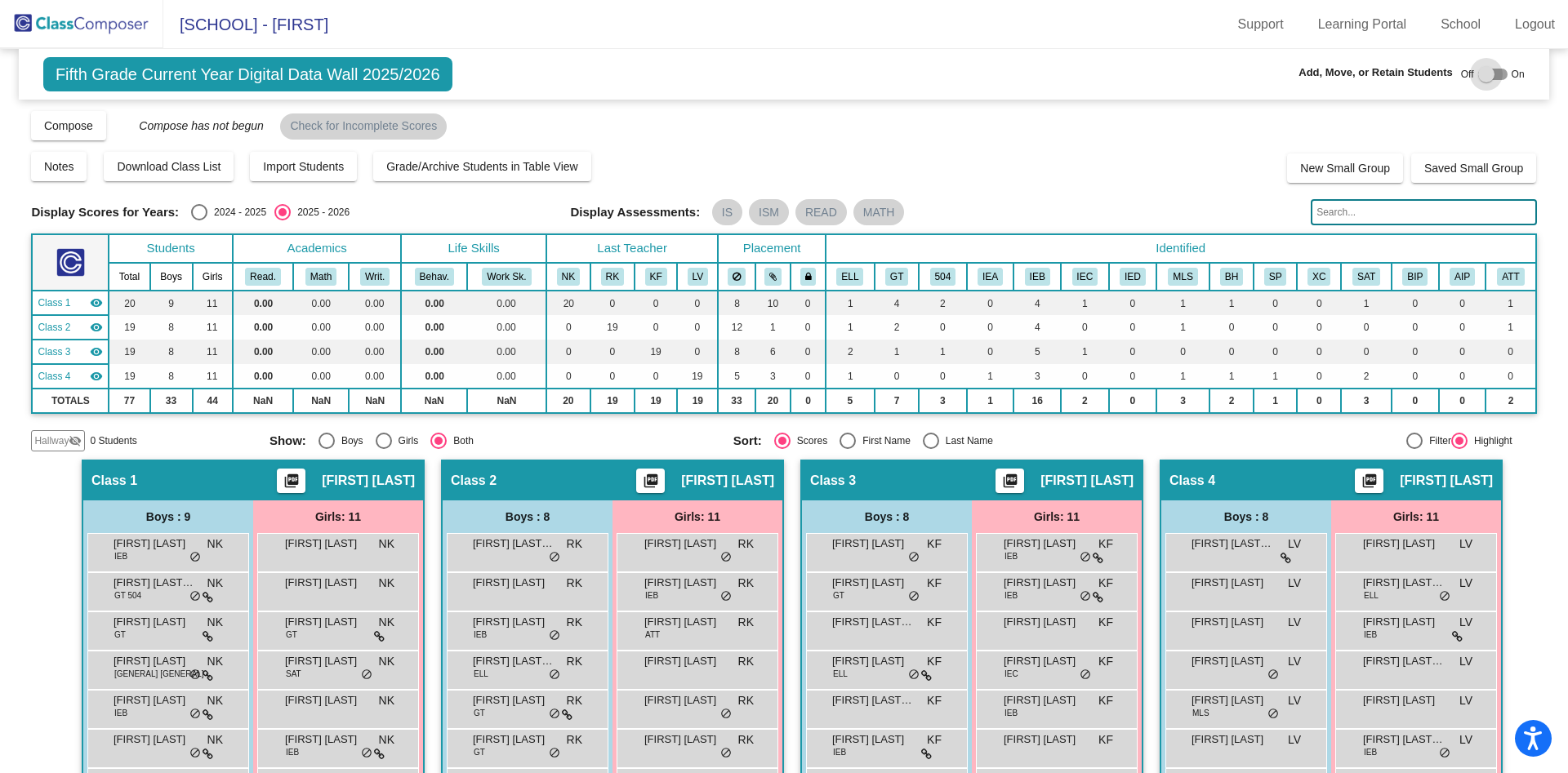 click at bounding box center (1486, 74) 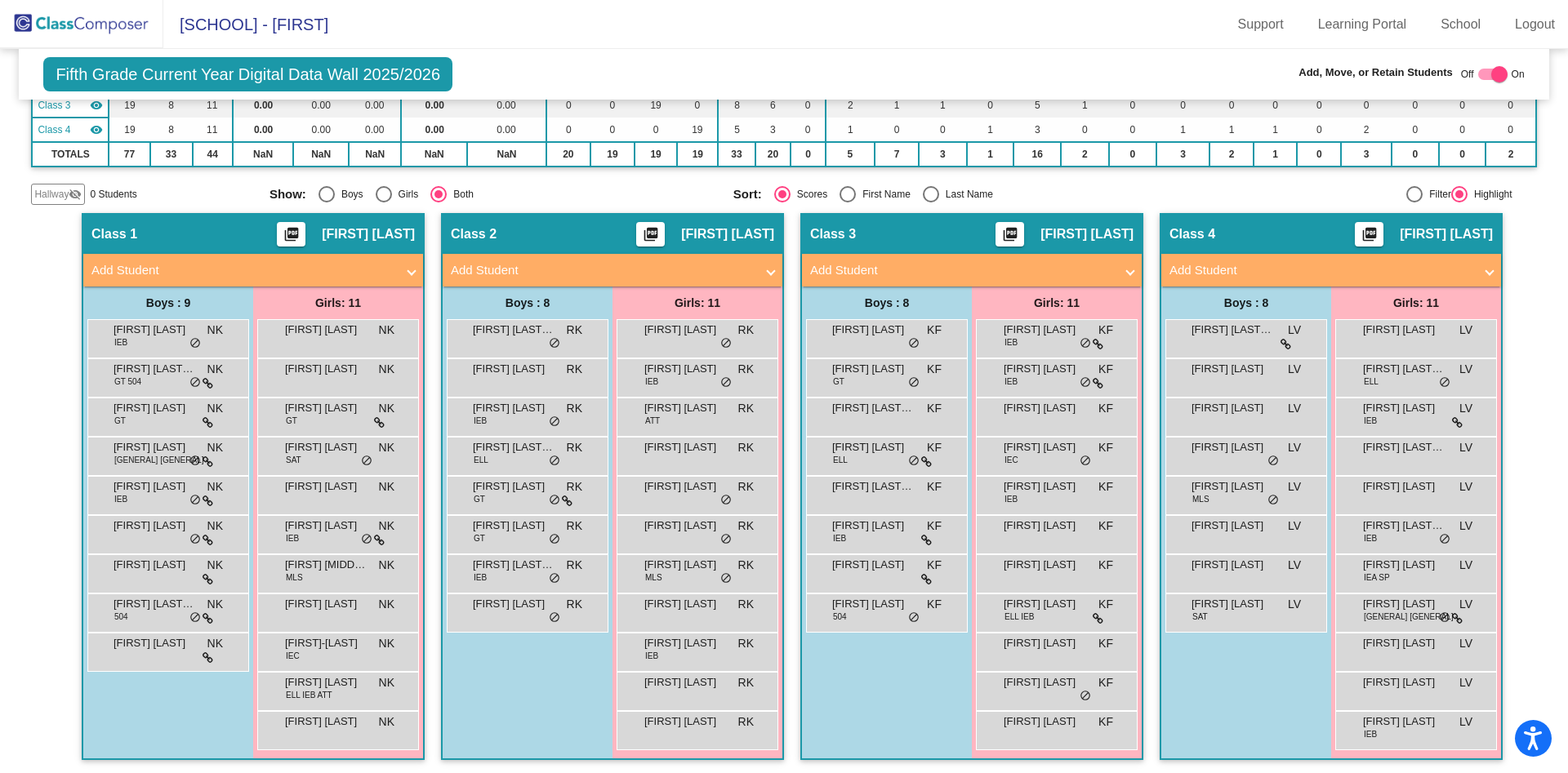 scroll, scrollTop: 250, scrollLeft: 0, axis: vertical 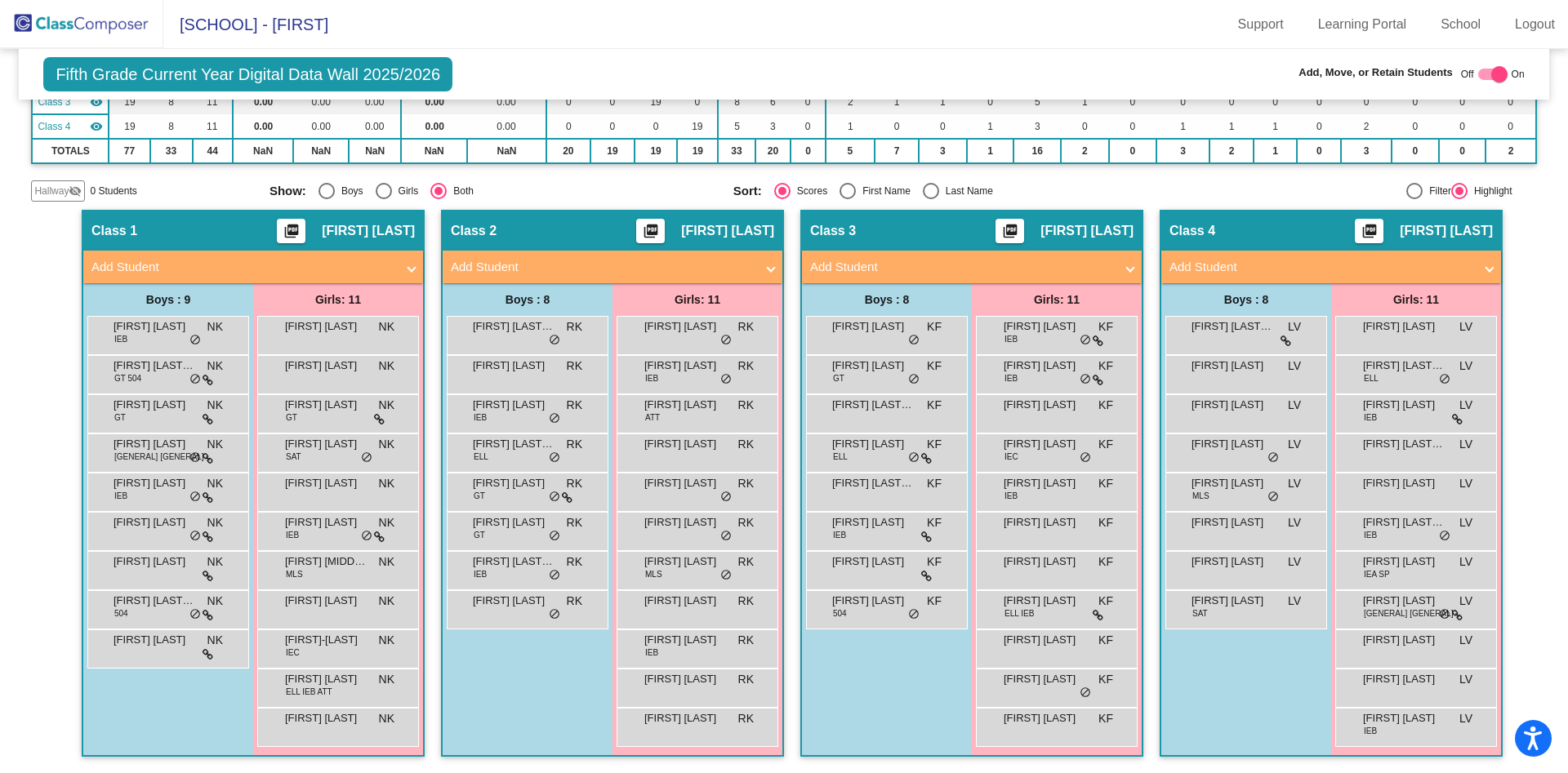 click at bounding box center (1130, 267) 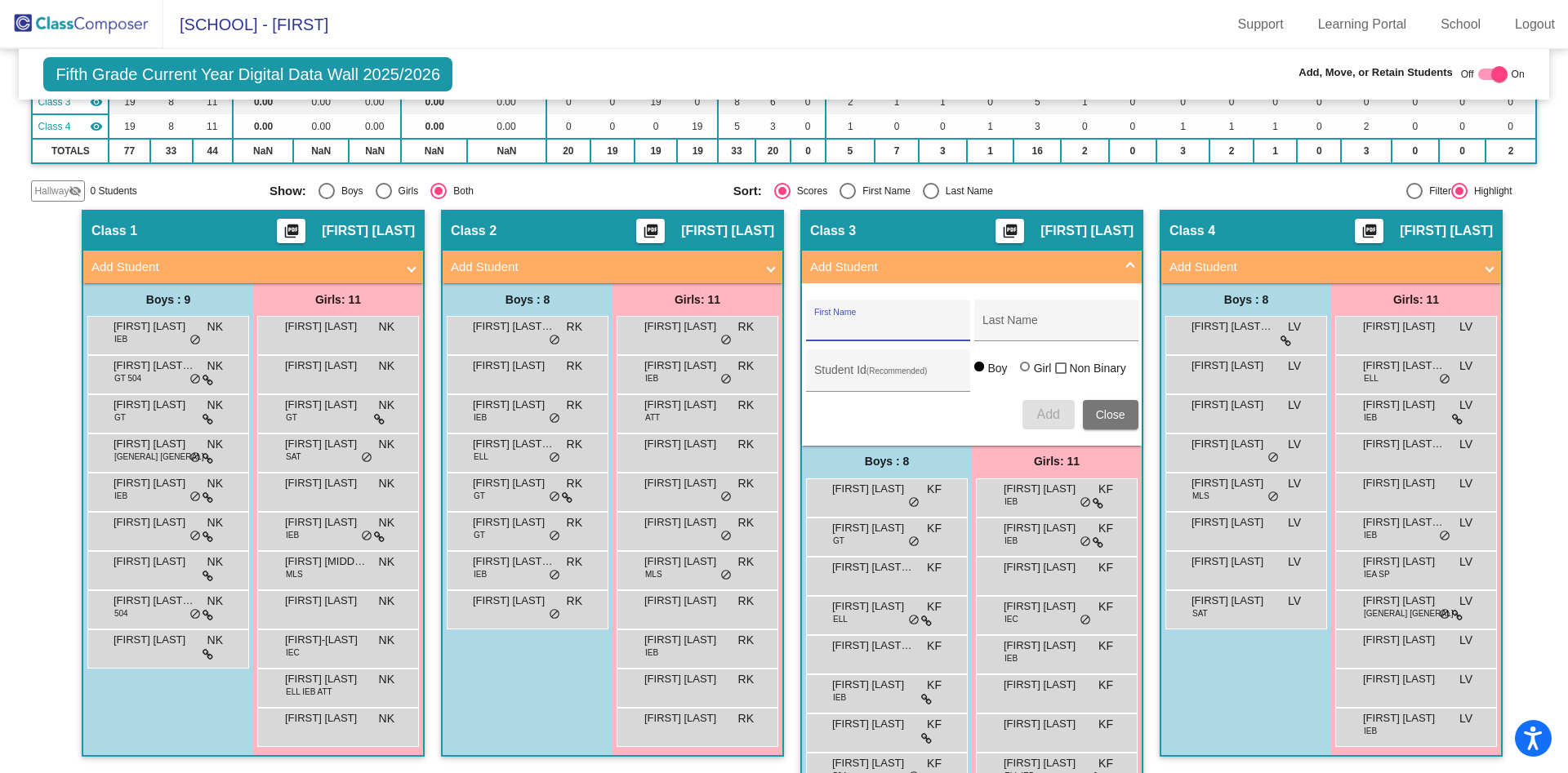 click on "First Name" at bounding box center [888, 327] 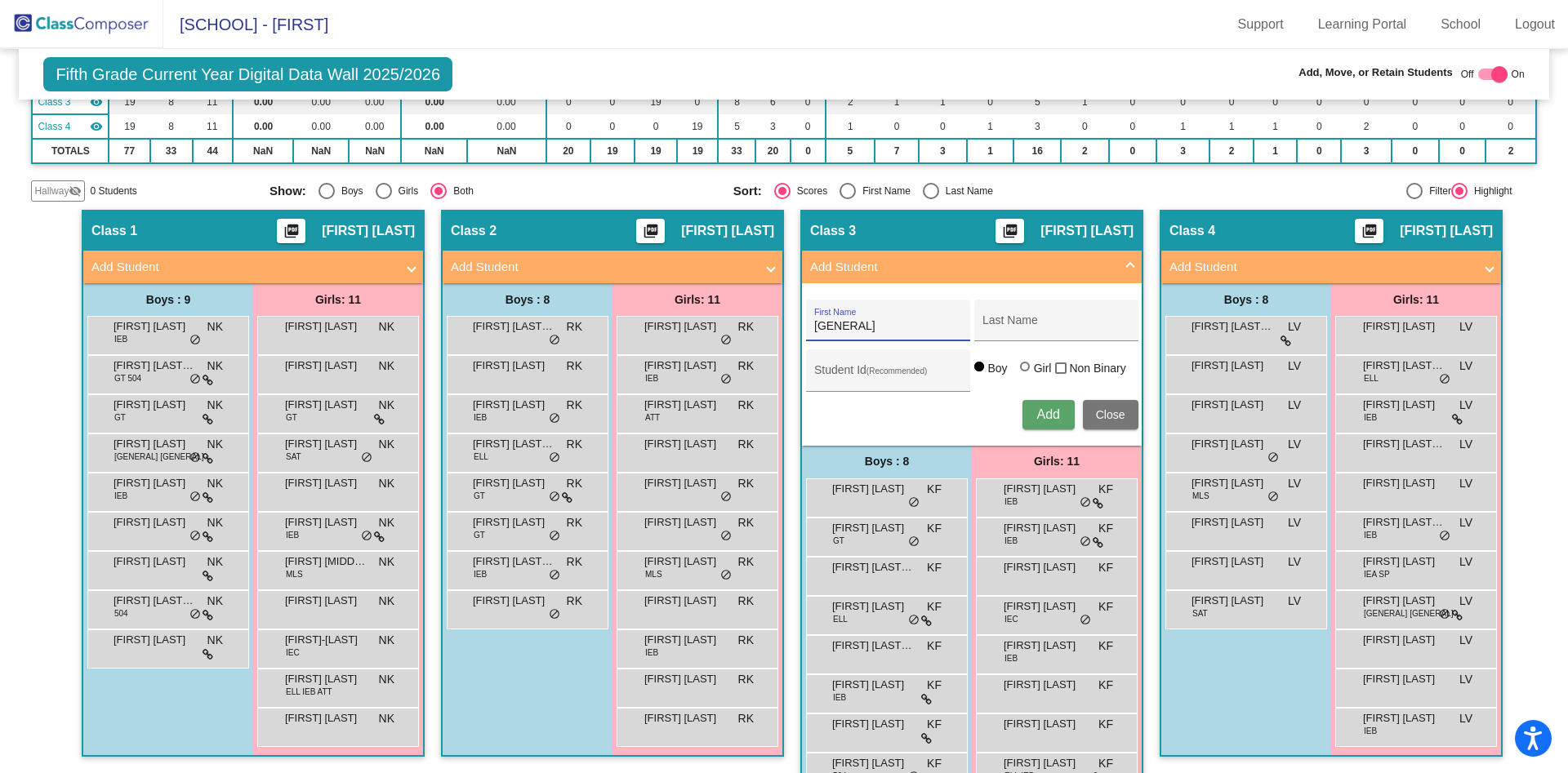type on "l" 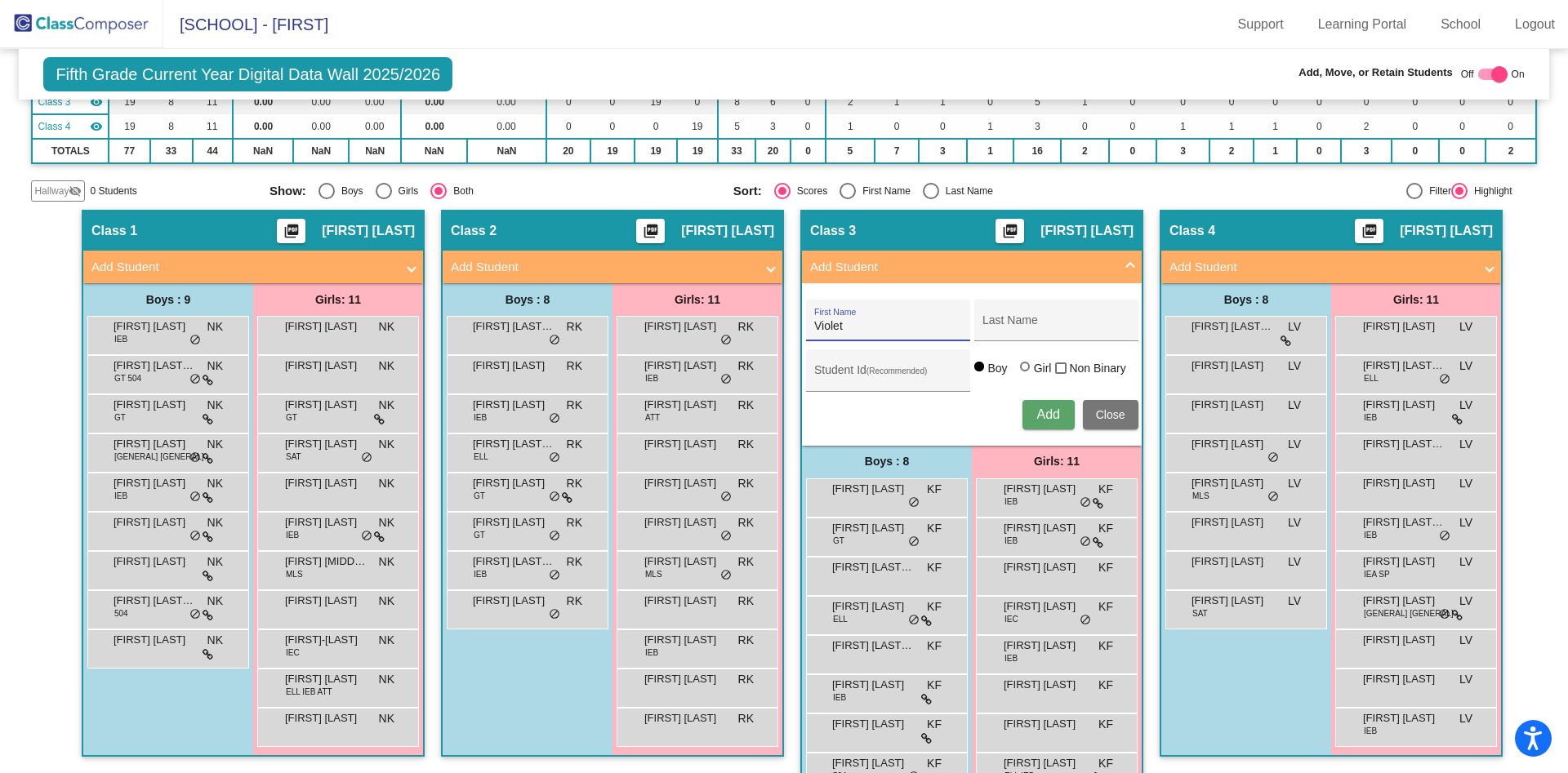 type on "Violet" 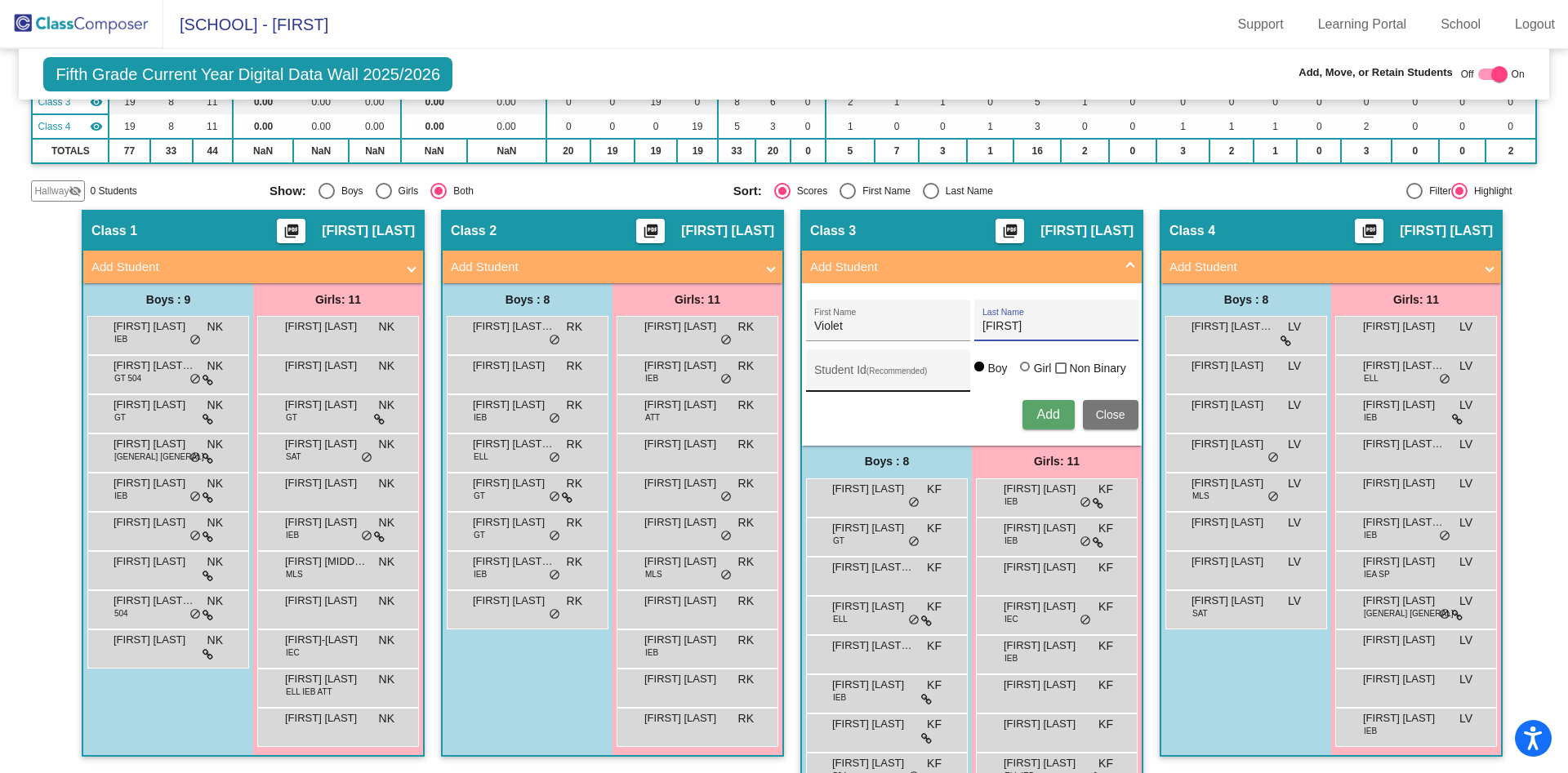 type on "Lange" 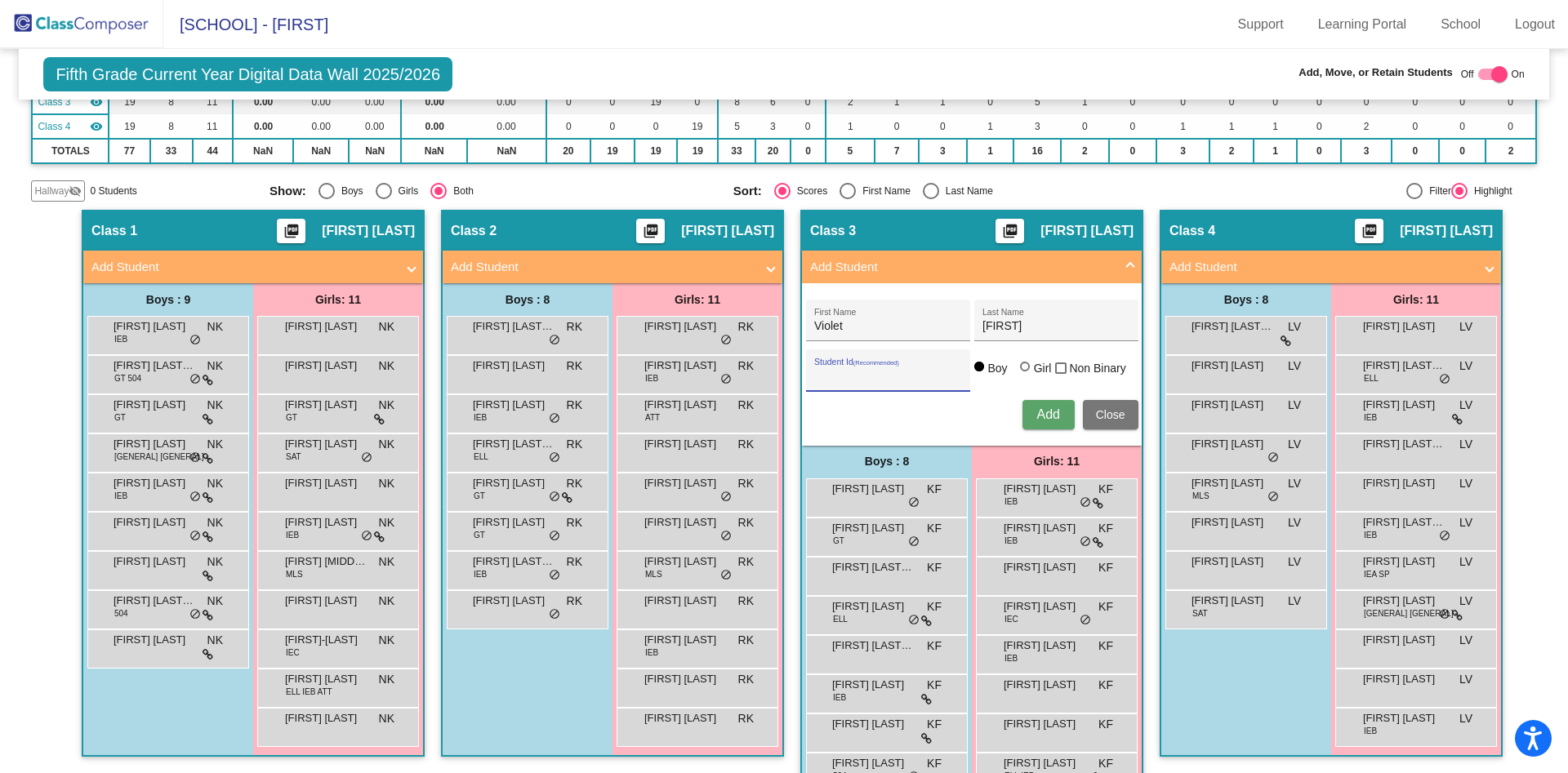 click on "Student Id  (Recommended)" at bounding box center (888, 376) 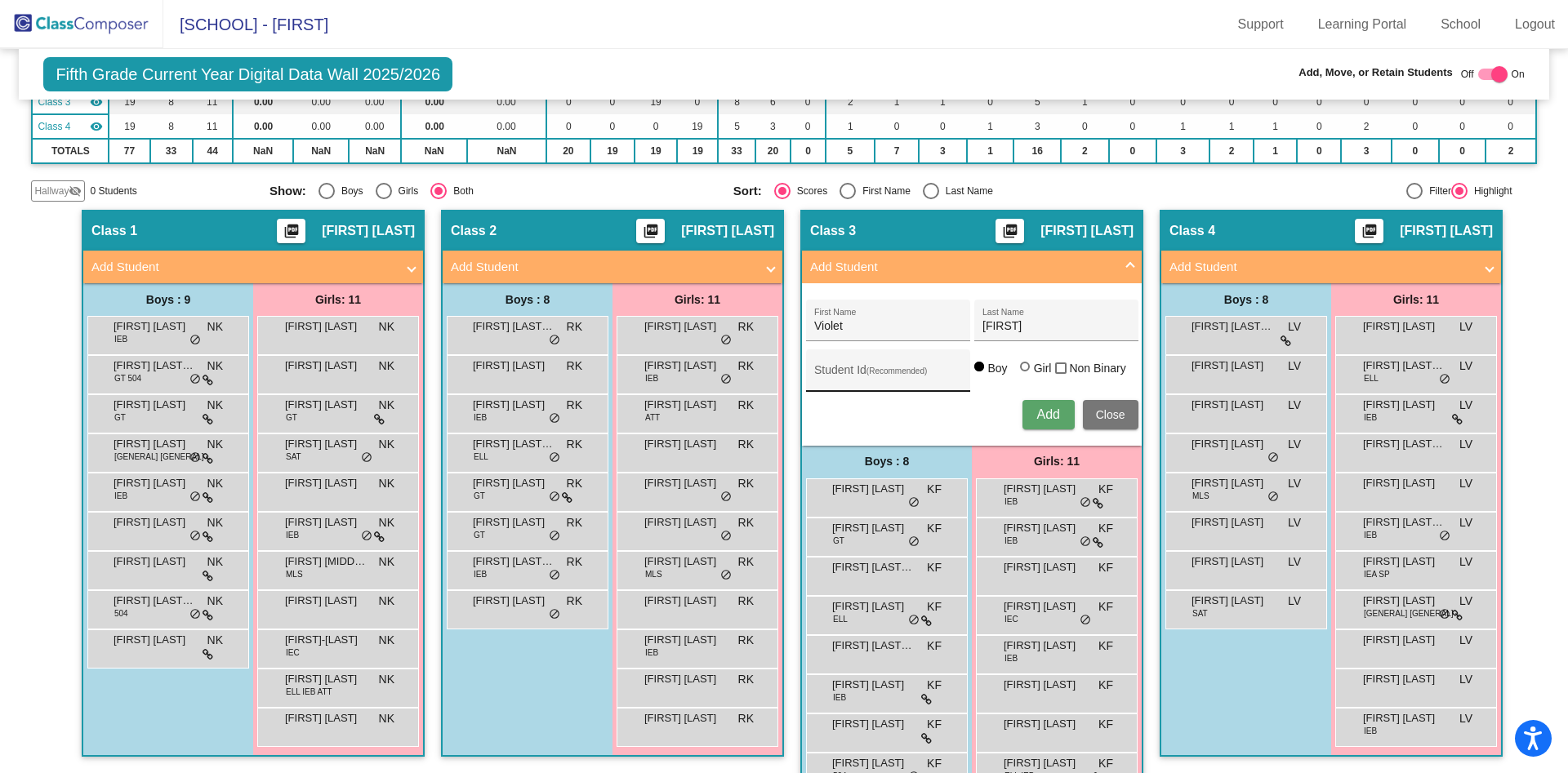 click on "Student Id  (Recommended)" at bounding box center (888, 375) 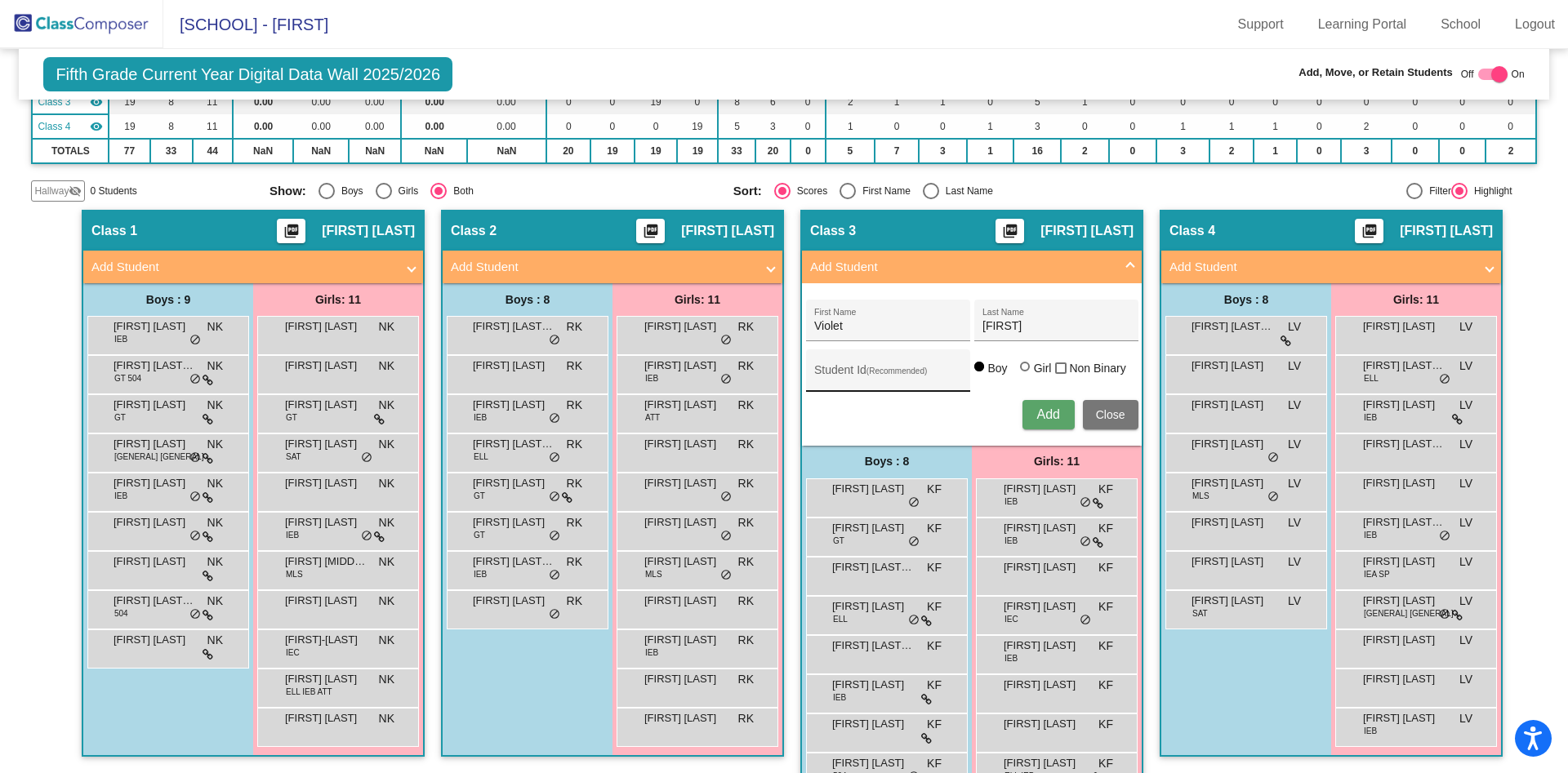 drag, startPoint x: 825, startPoint y: 367, endPoint x: 813, endPoint y: 364, distance: 12.369317 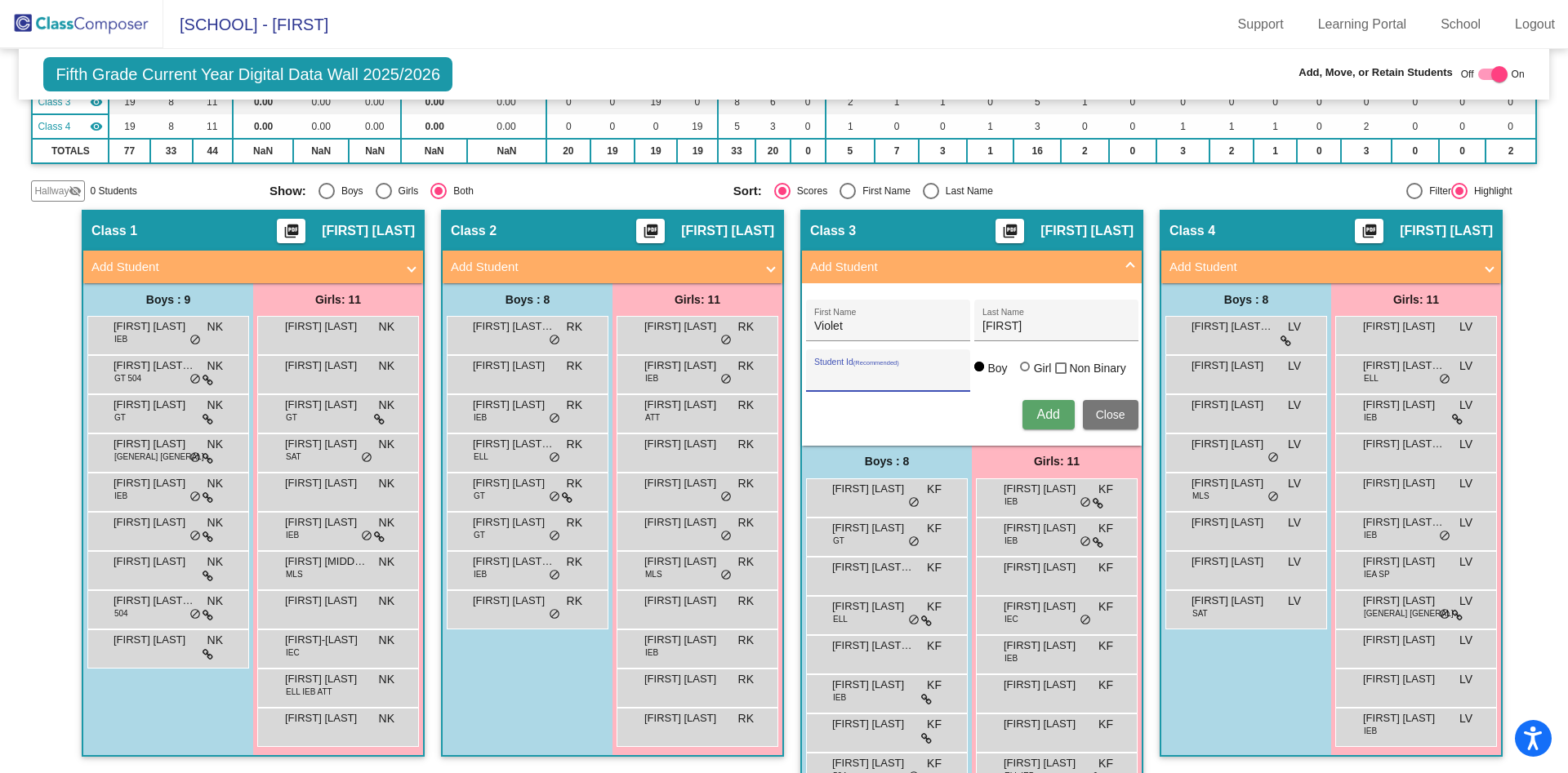 click on "Student Id  (Recommended)" at bounding box center [888, 376] 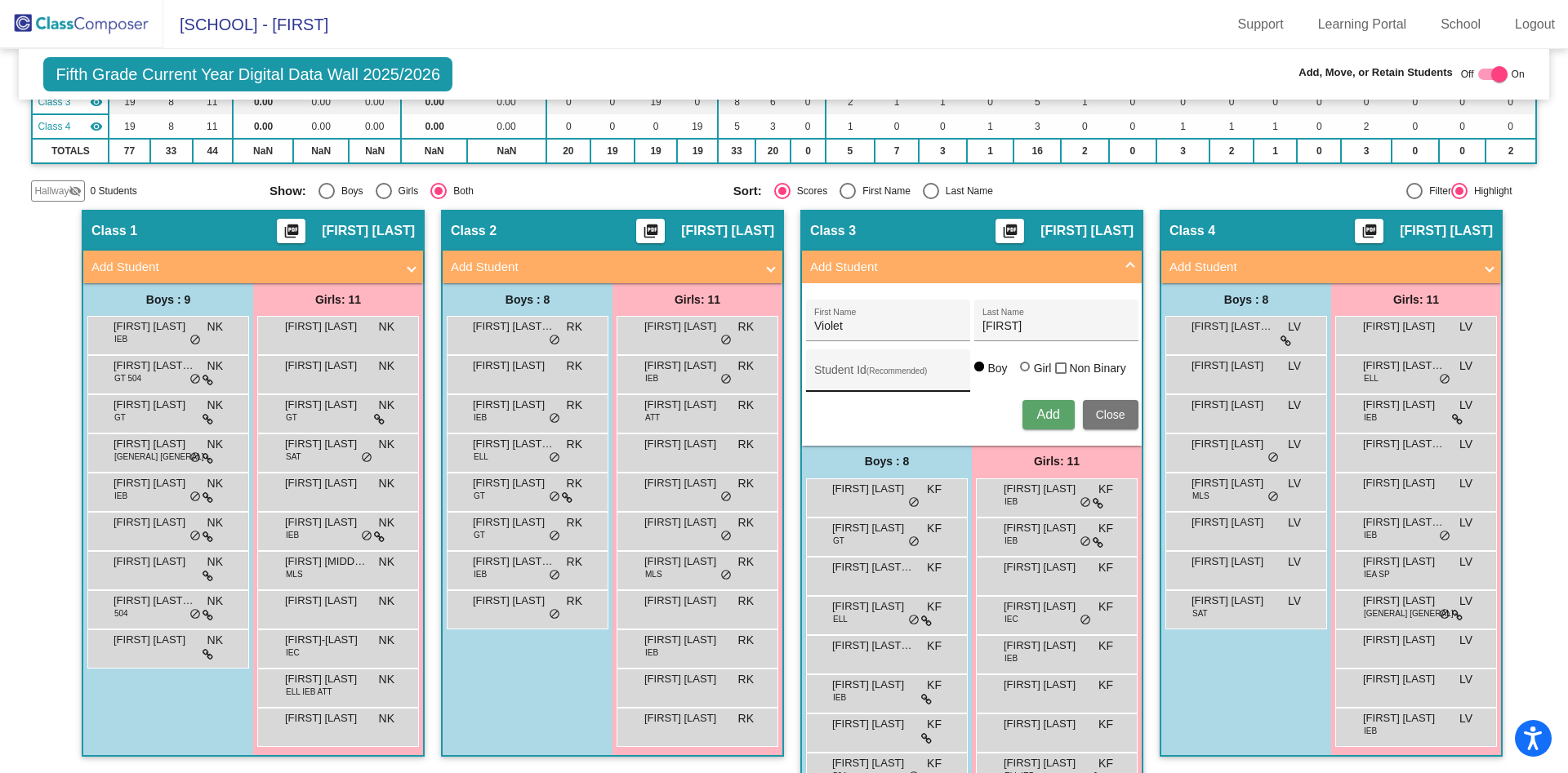 click on "Student Id  (Recommended)" at bounding box center [888, 375] 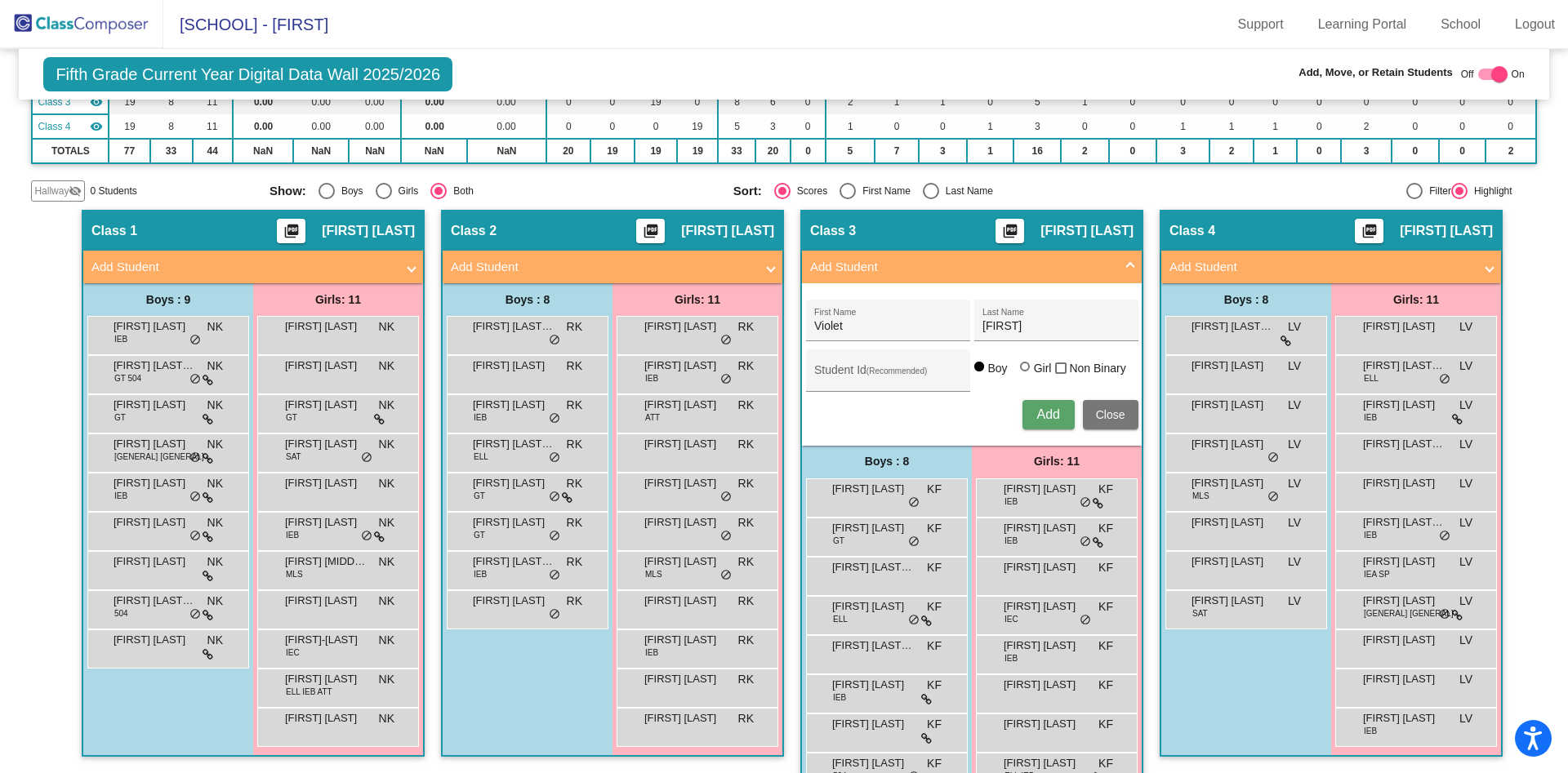 drag, startPoint x: 841, startPoint y: 387, endPoint x: 823, endPoint y: 411, distance: 30 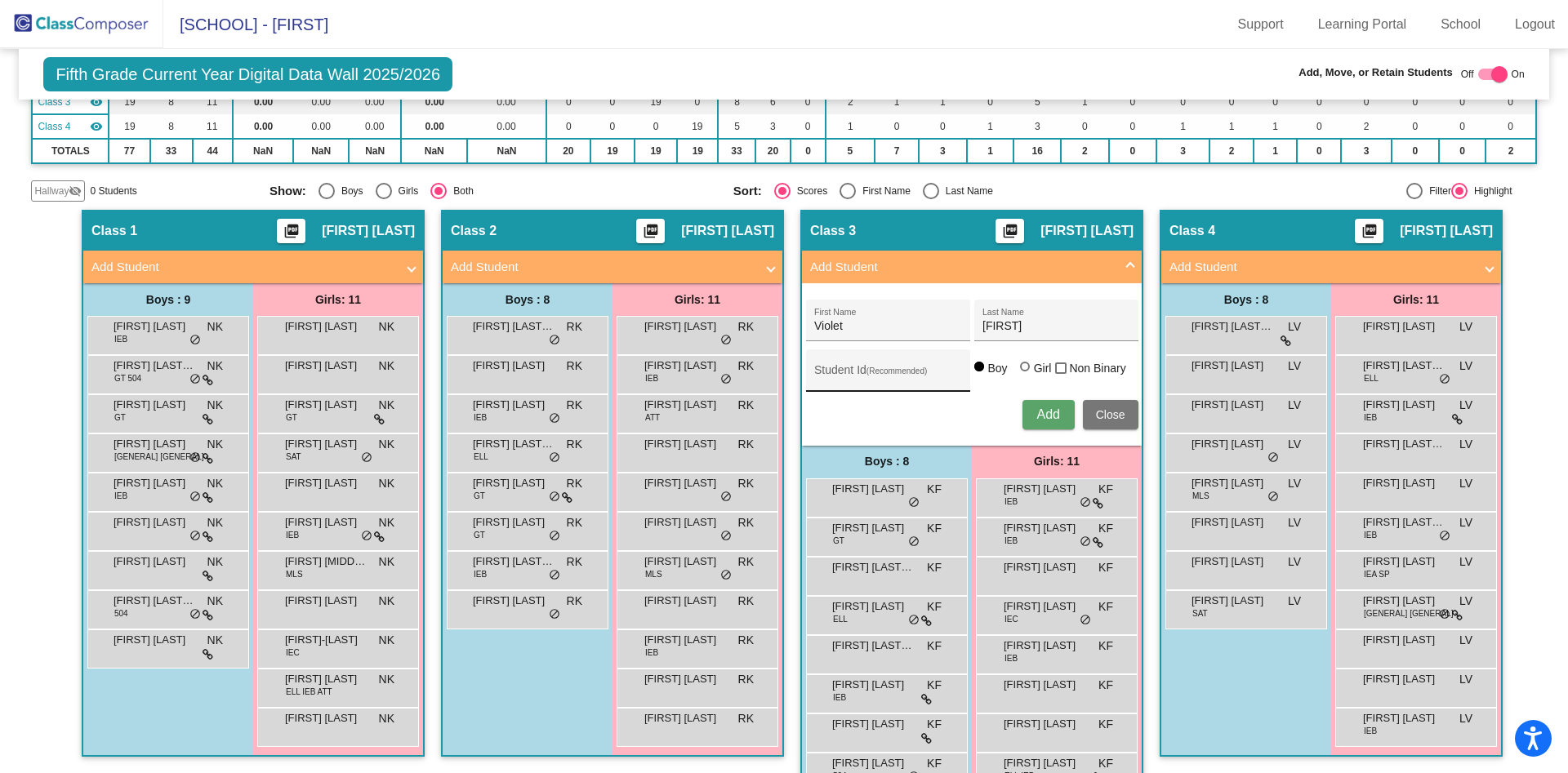 click on "Student Id  (Recommended)" at bounding box center (888, 375) 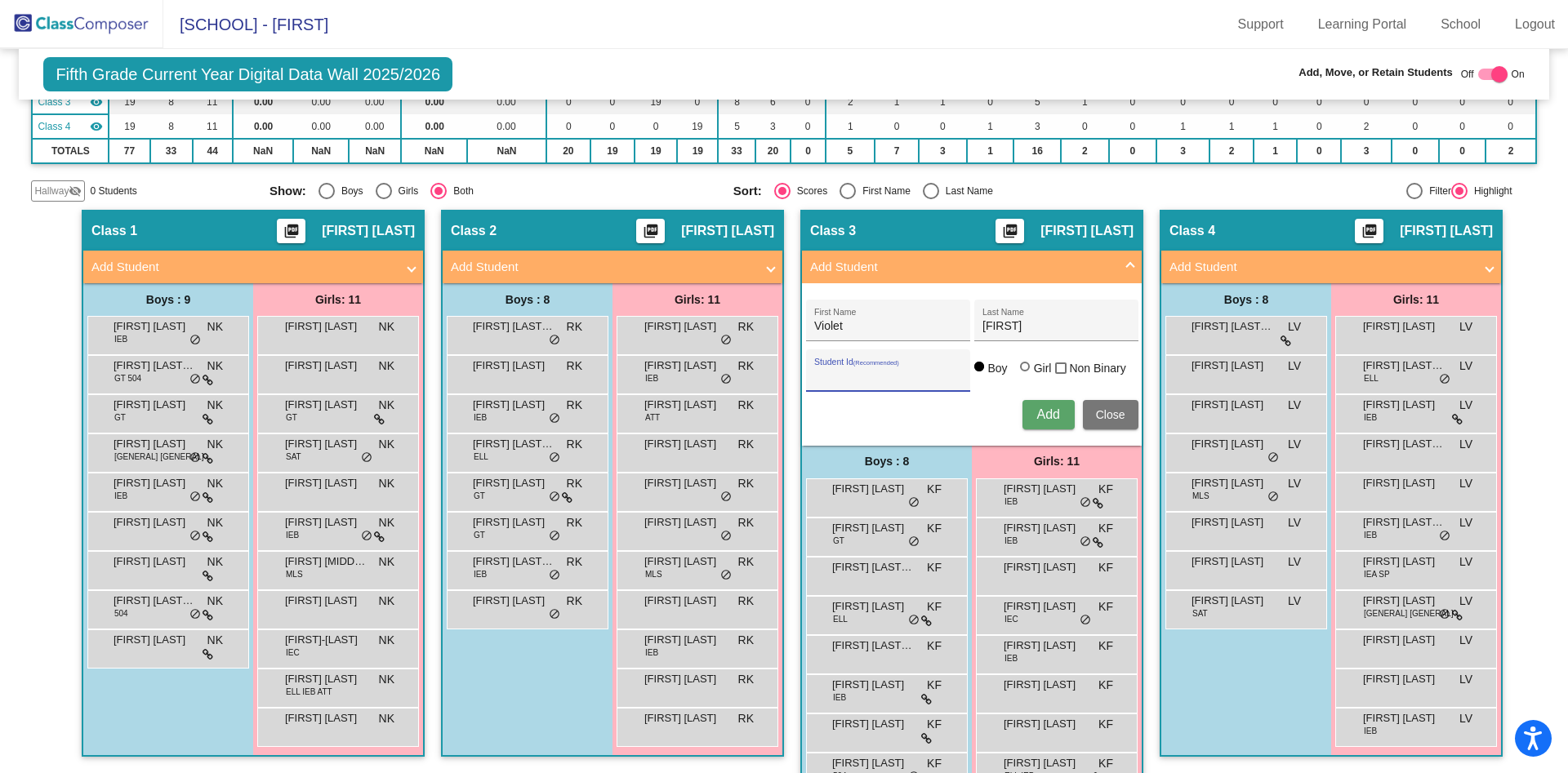 click on "Student Id  (Recommended)" at bounding box center (888, 376) 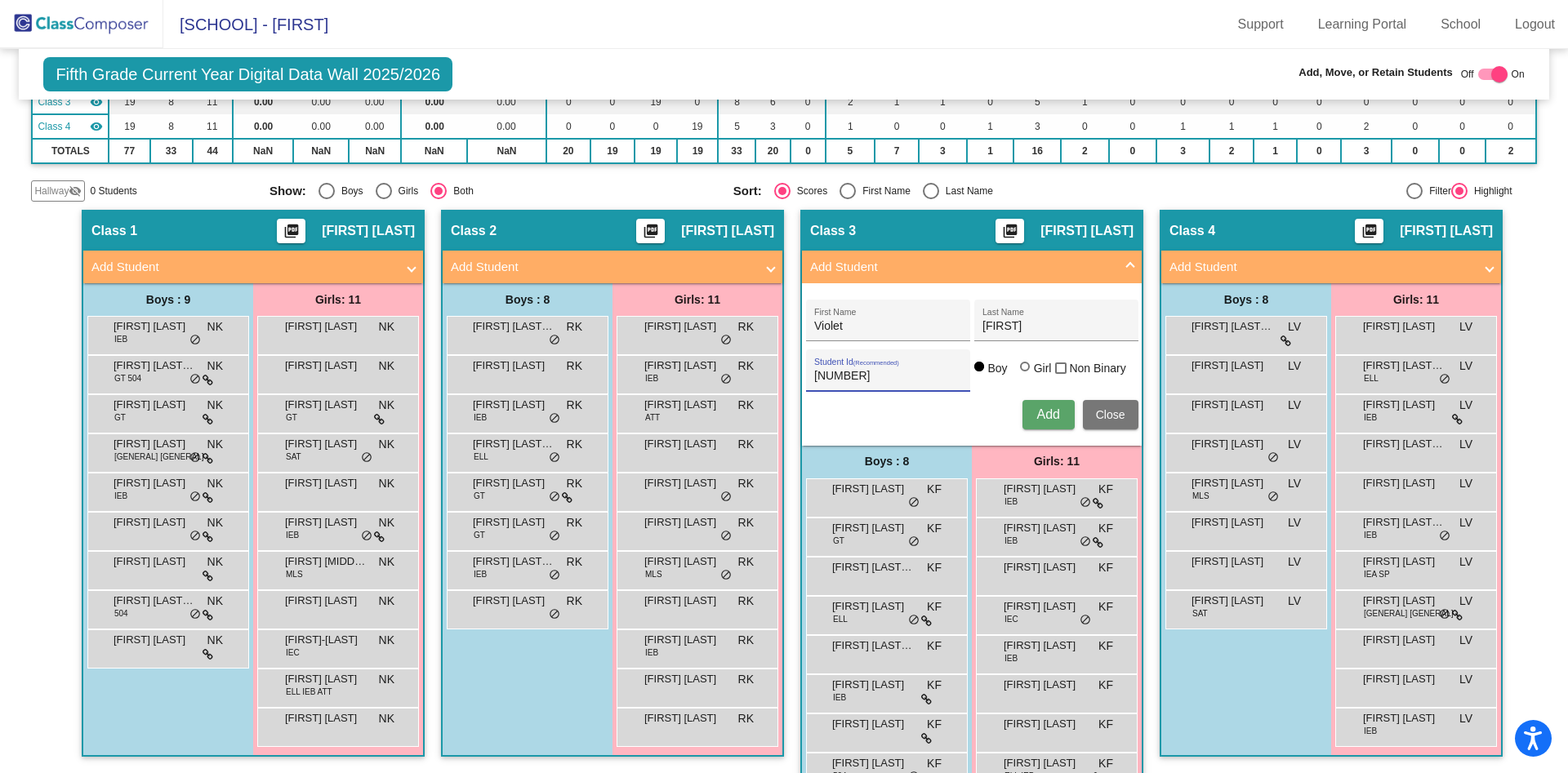 type on "300033826" 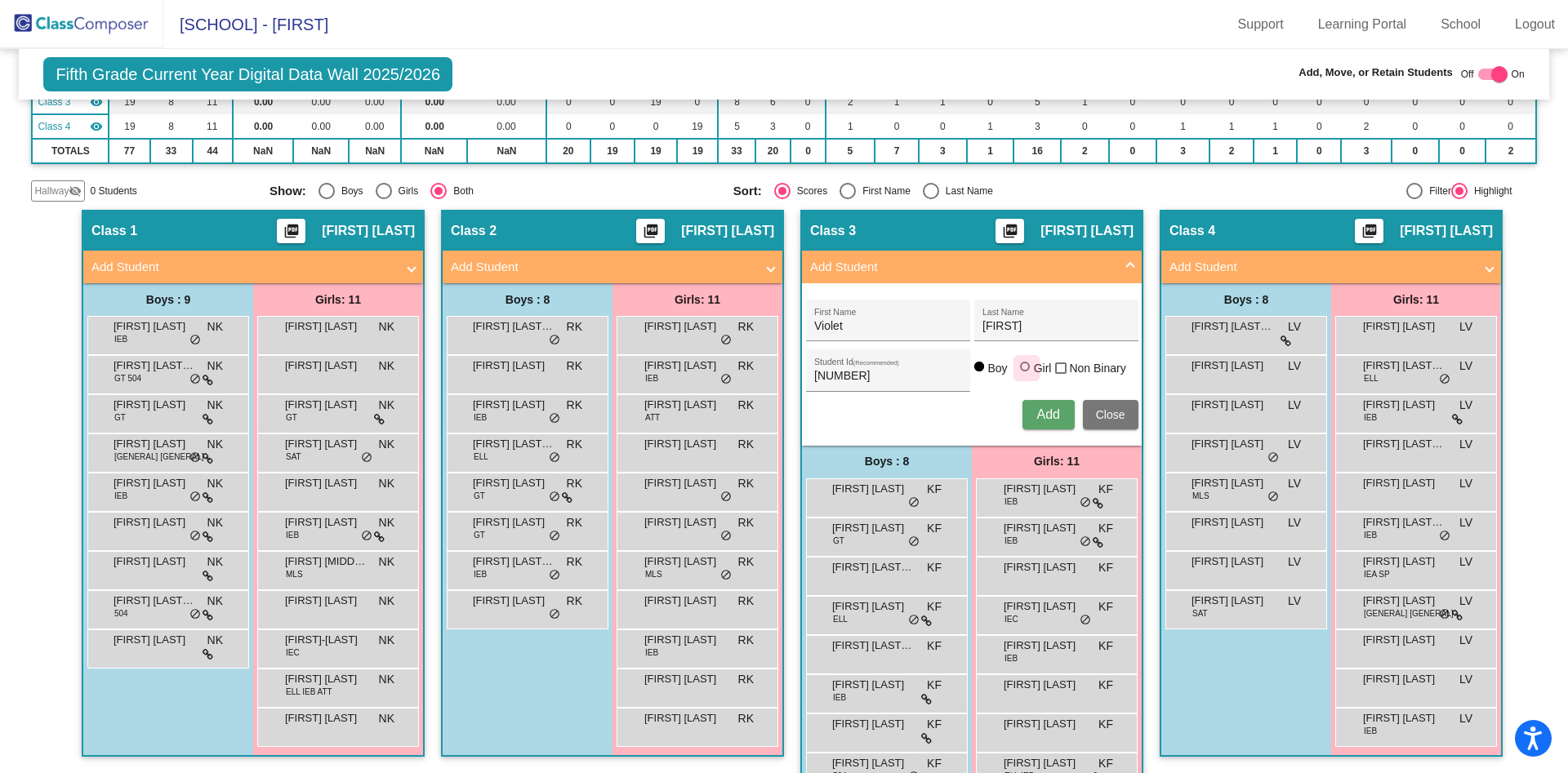 click at bounding box center (1025, 367) 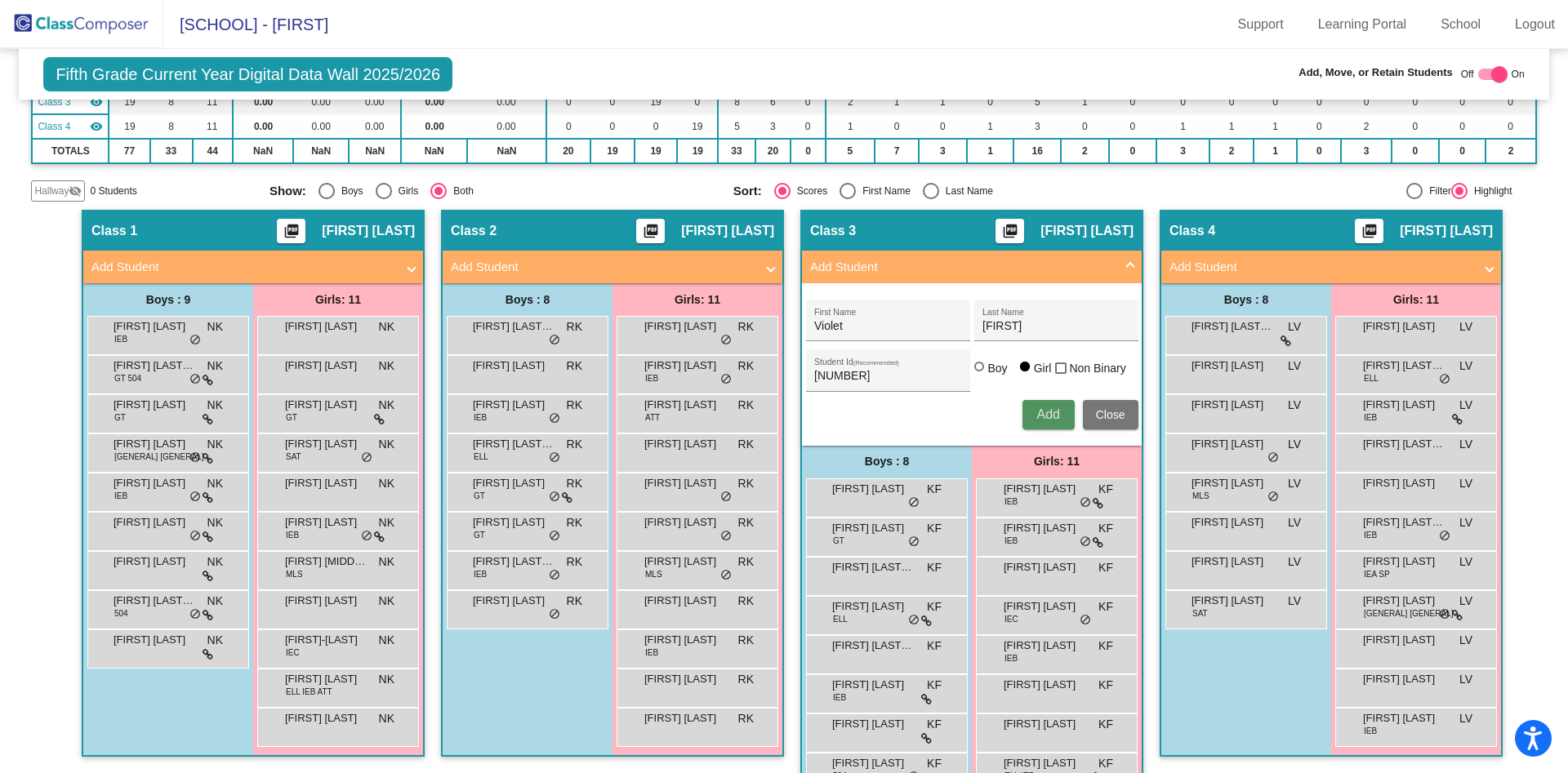 click on "Add" at bounding box center [1048, 414] 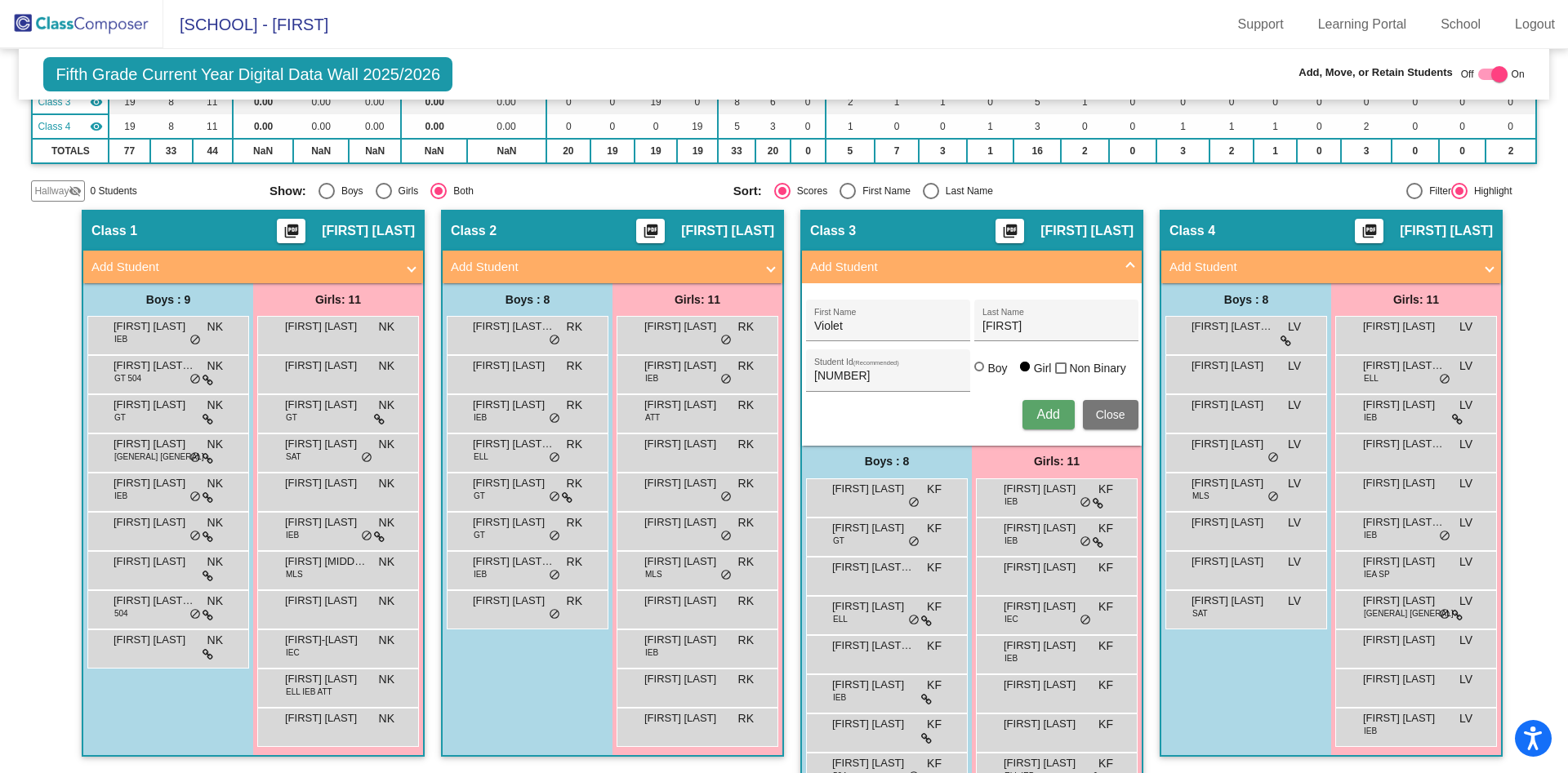 type 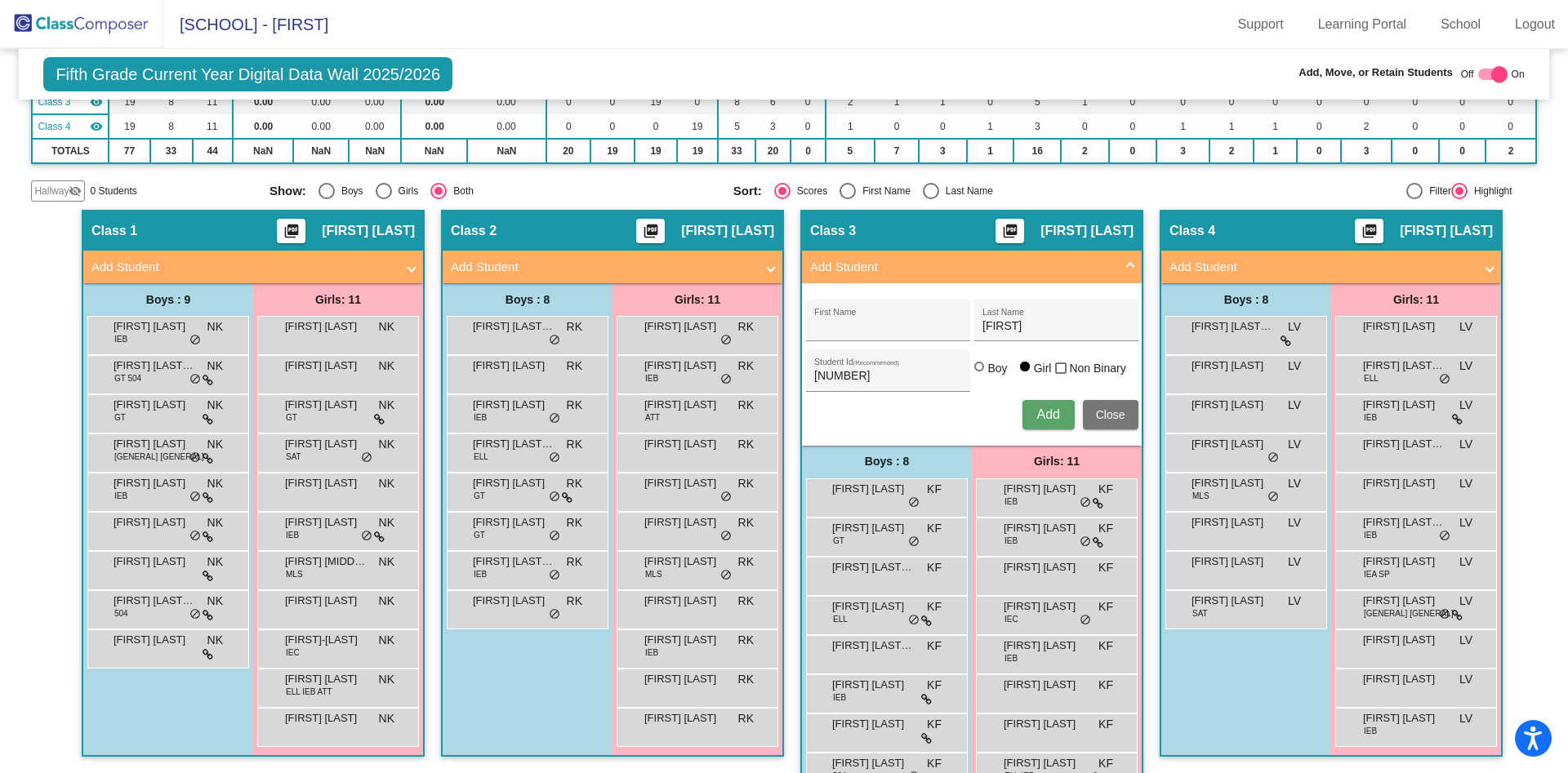 type 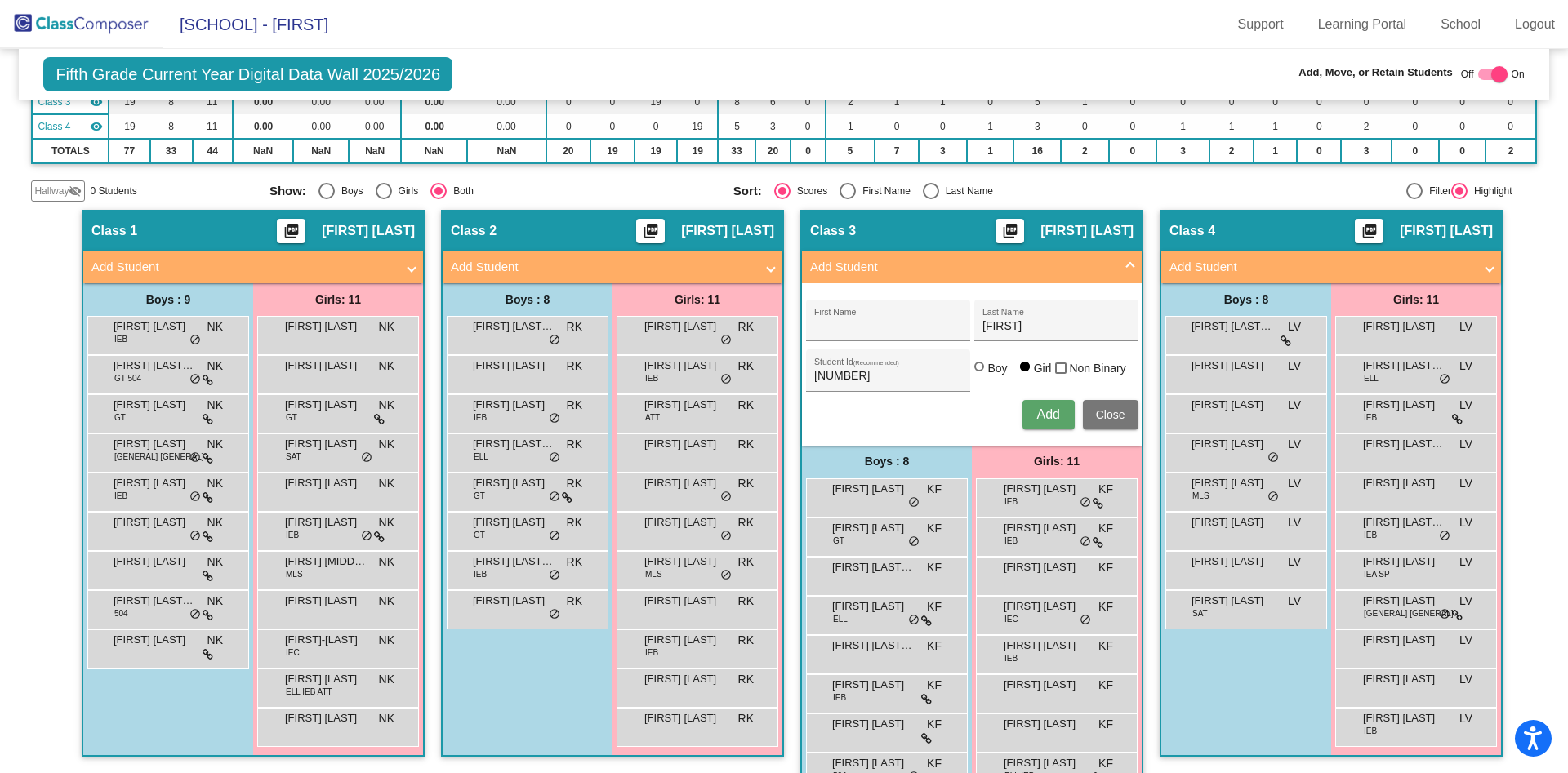 type 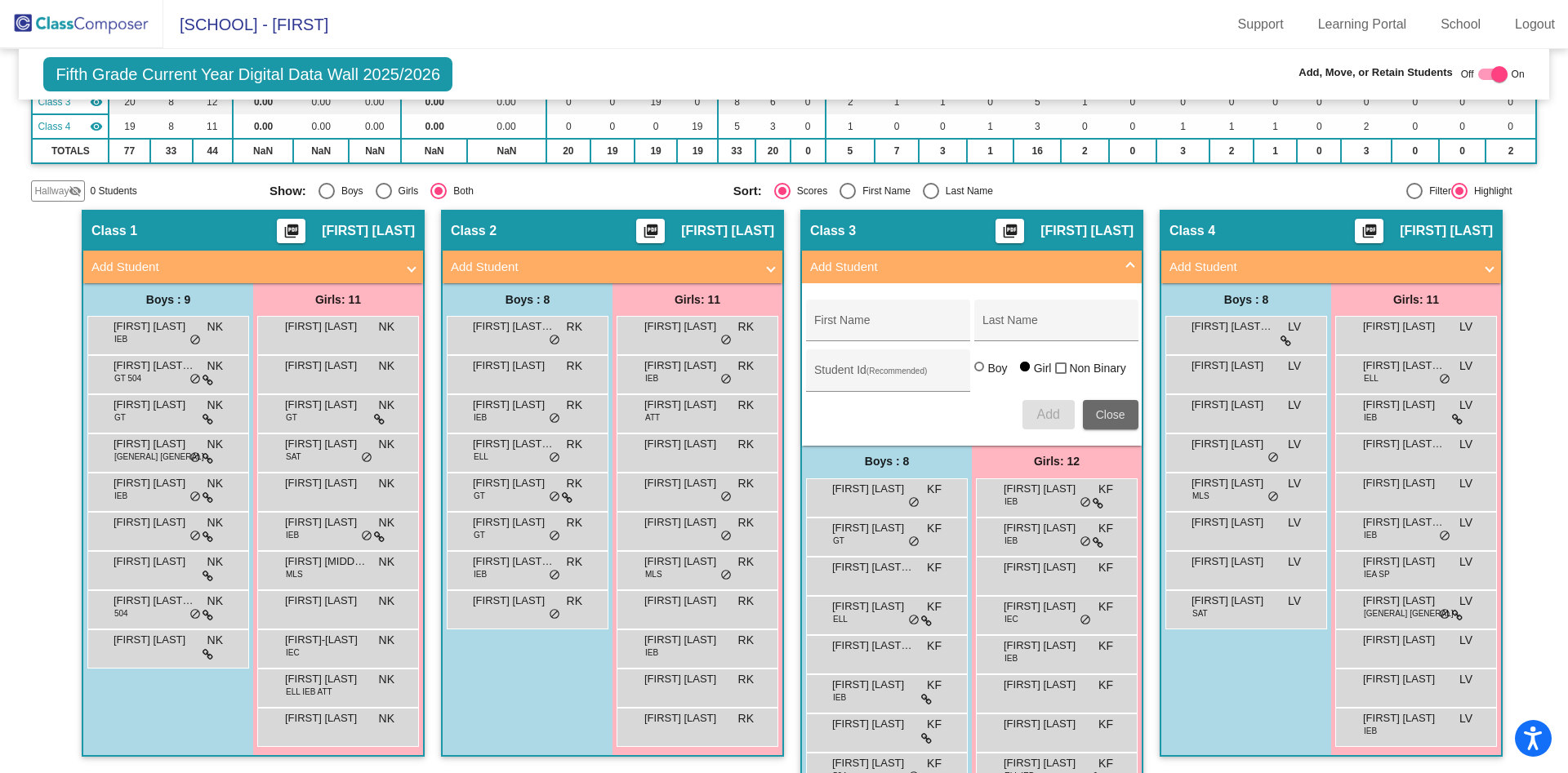 click on "Close" at bounding box center [1111, 415] 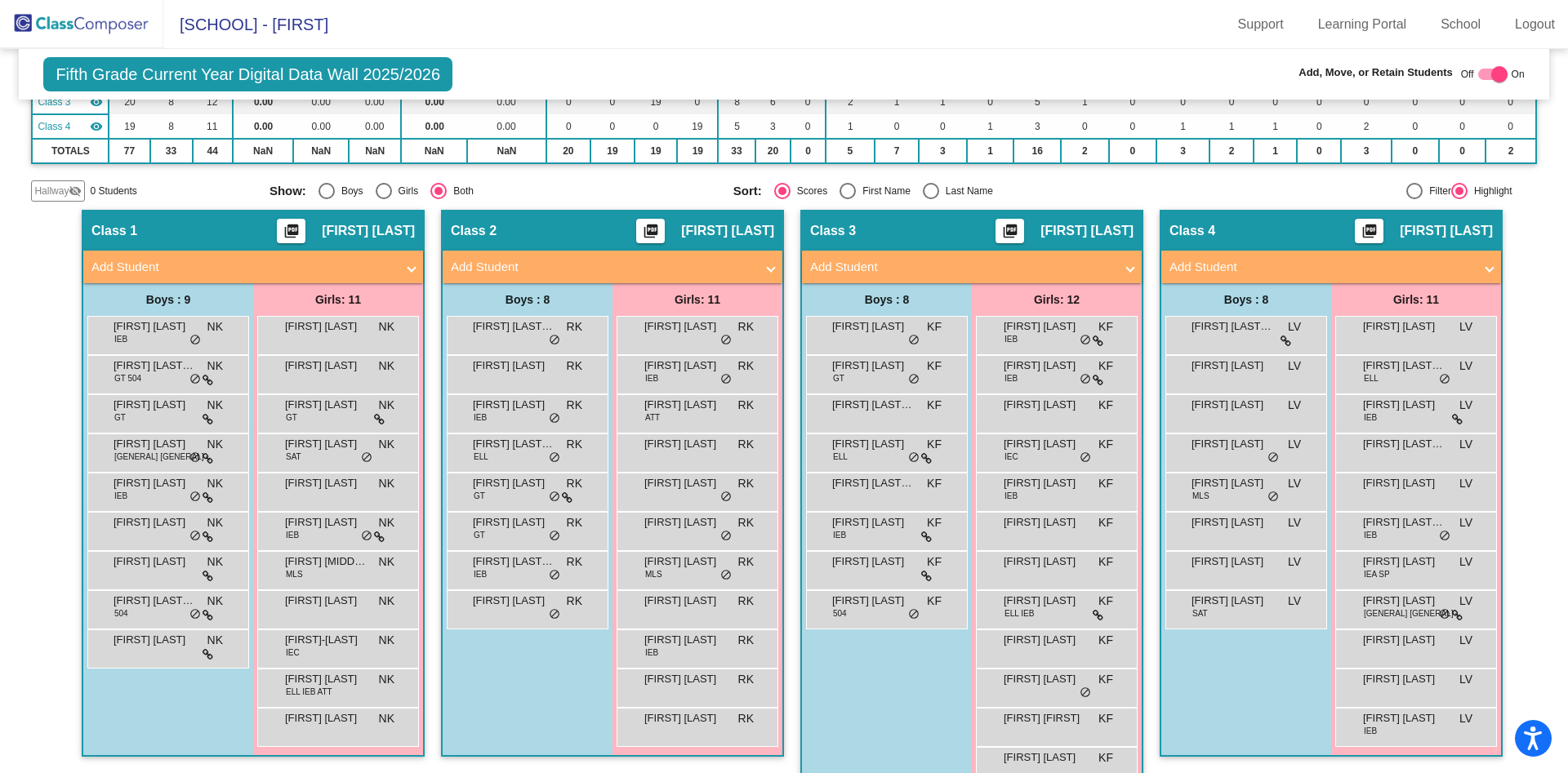 click at bounding box center [771, 267] 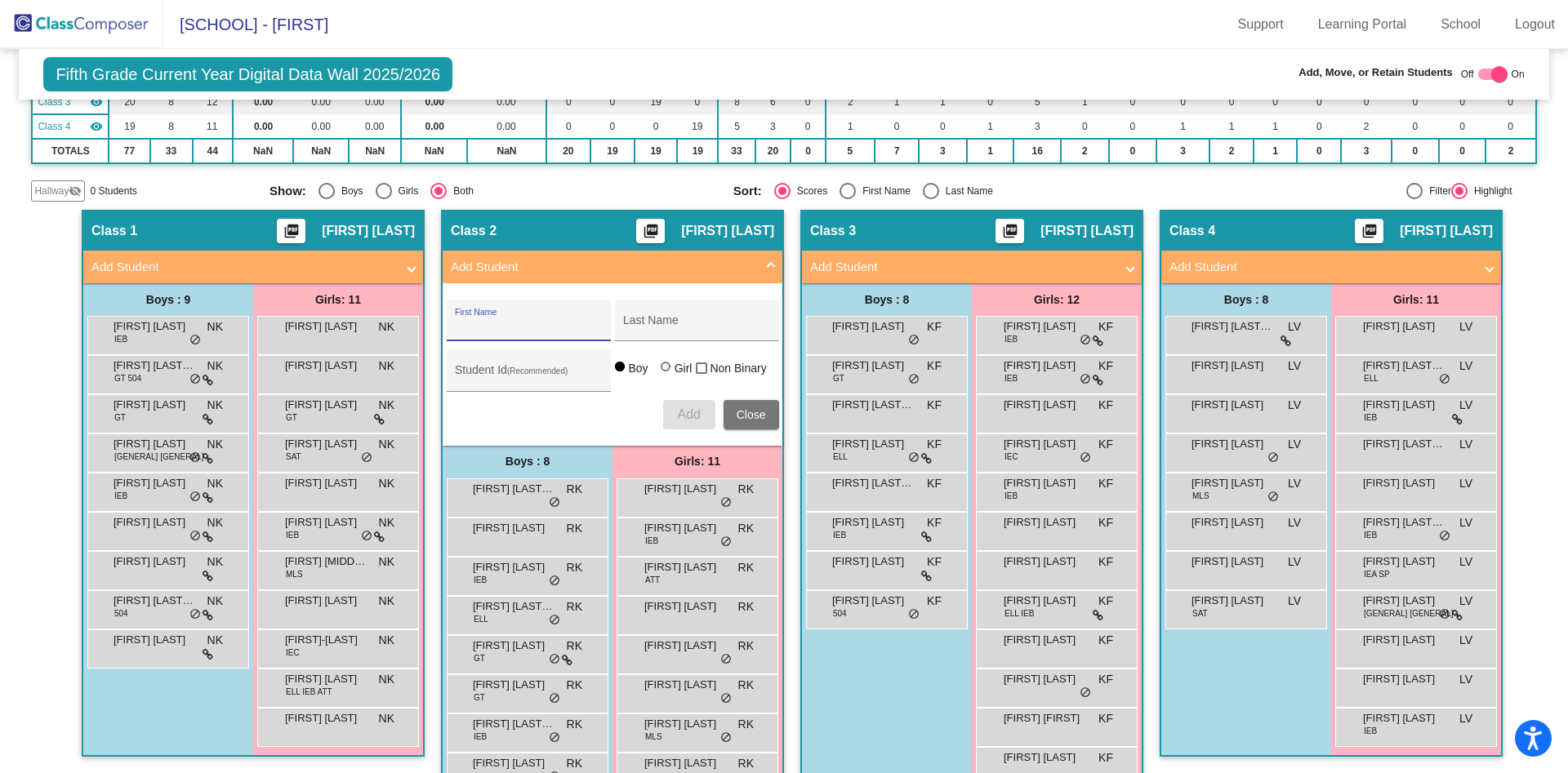 click on "First Name" at bounding box center (528, 327) 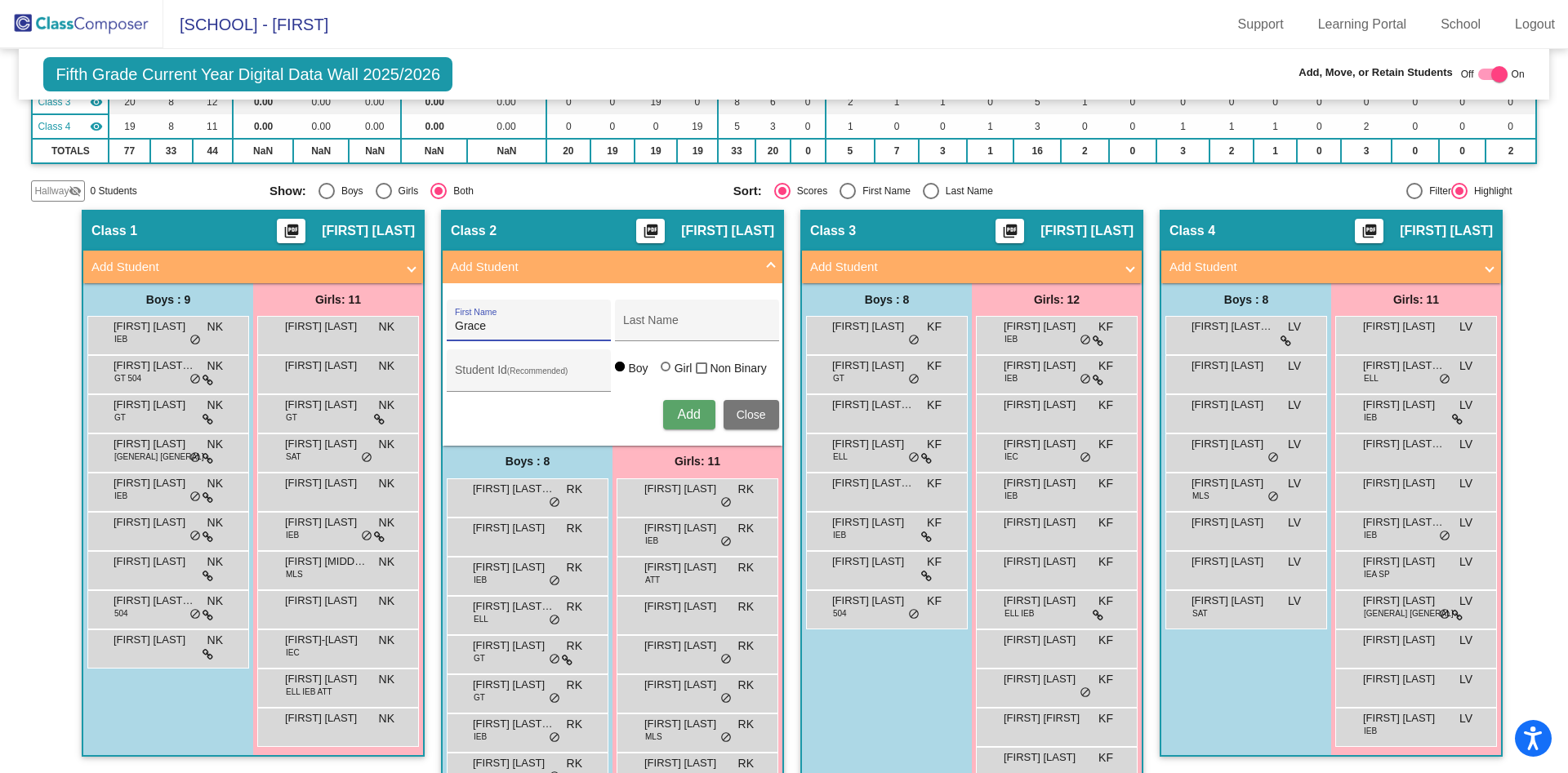 type on "Grace" 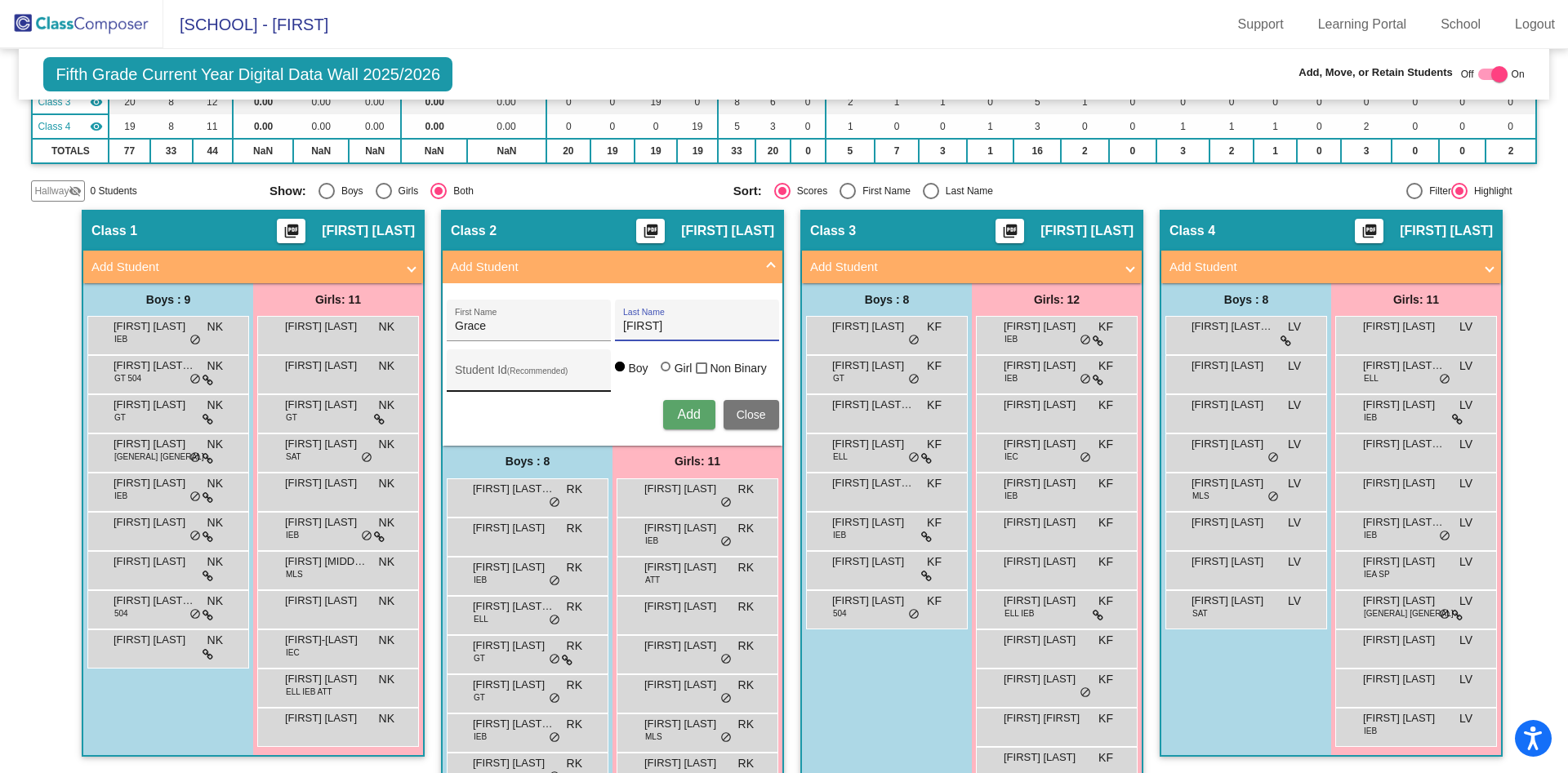 type on "Jeskey" 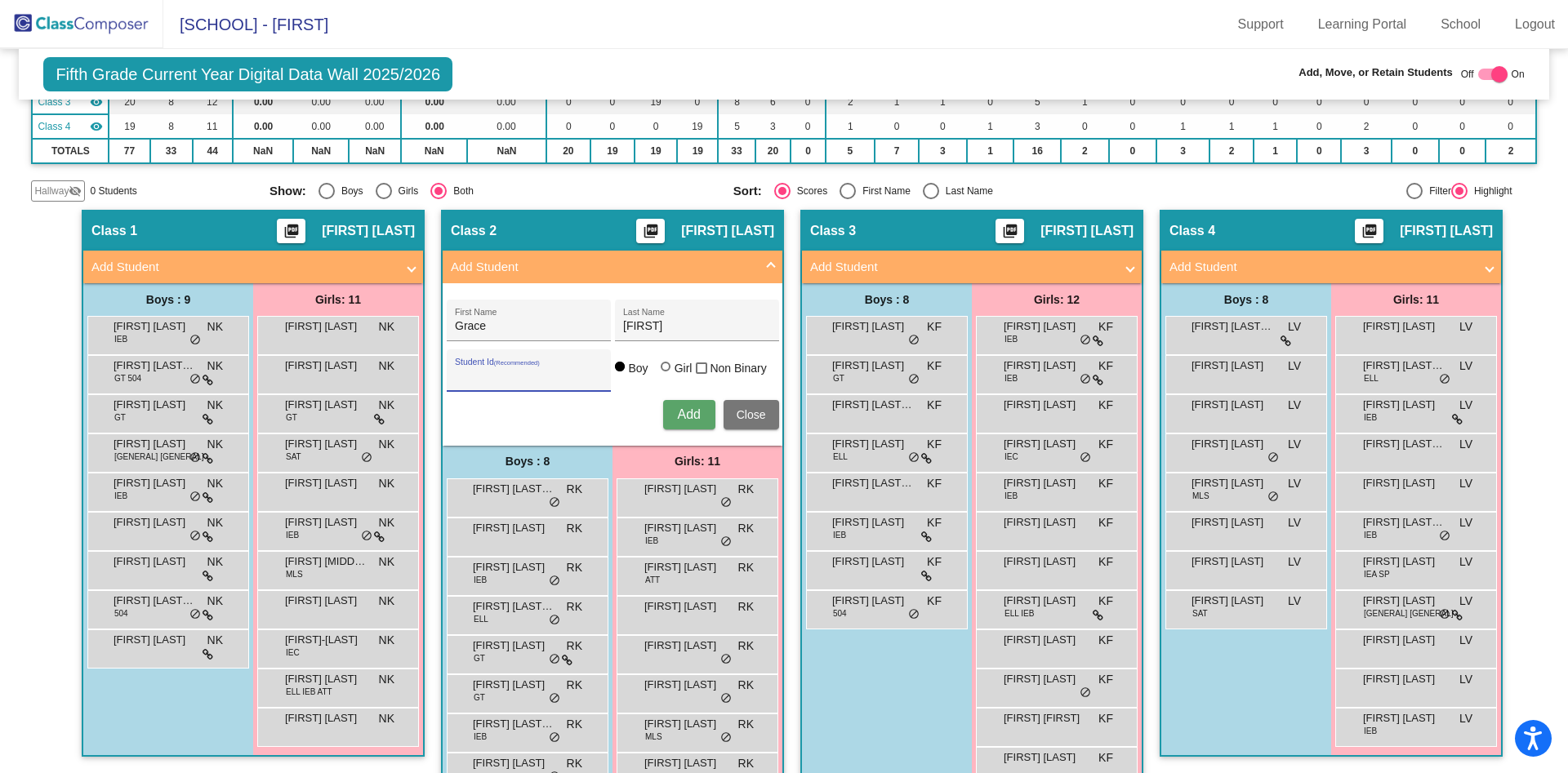 click on "Student Id  (Recommended)" at bounding box center [528, 376] 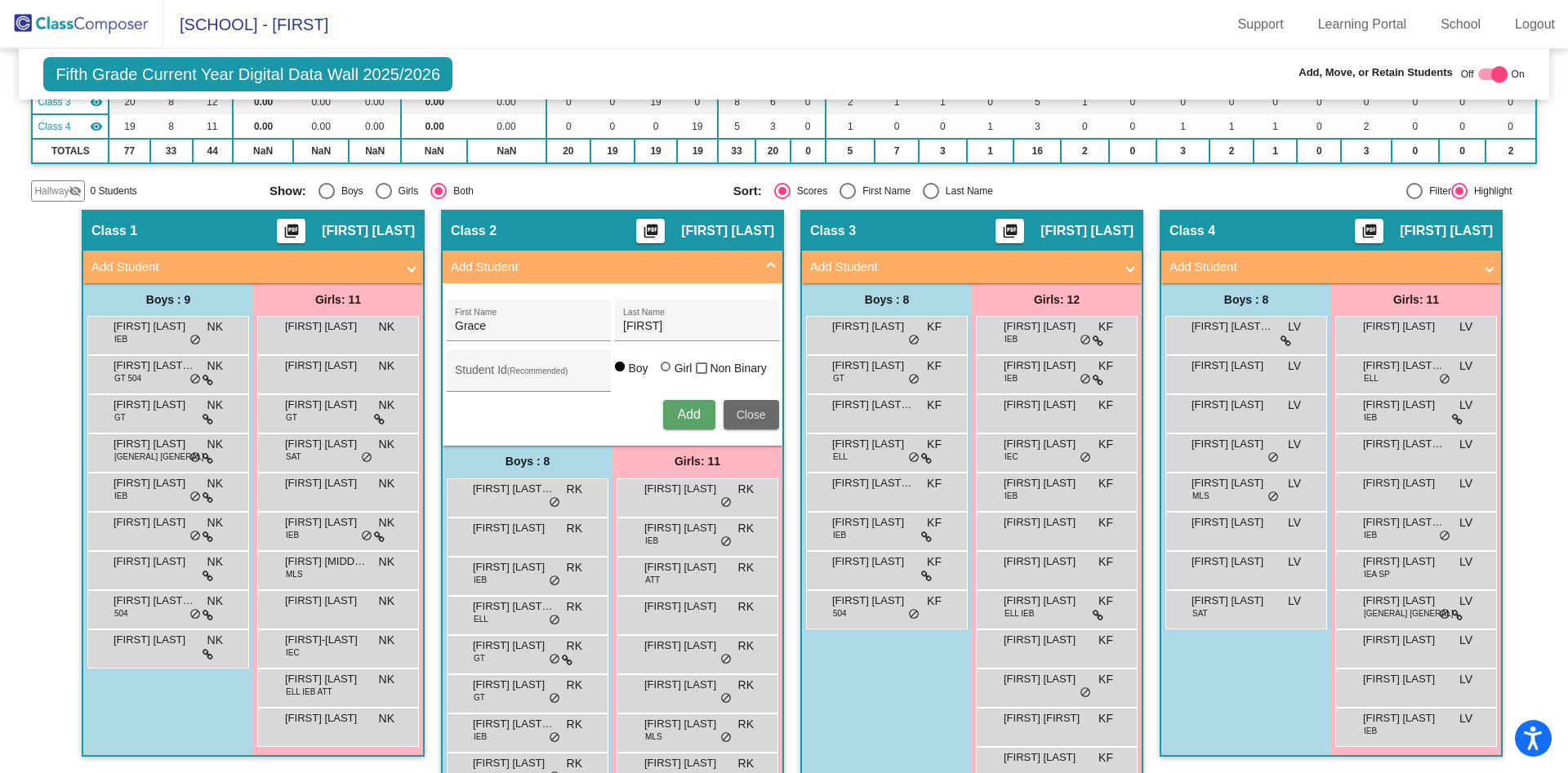 click on "Close" at bounding box center [751, 415] 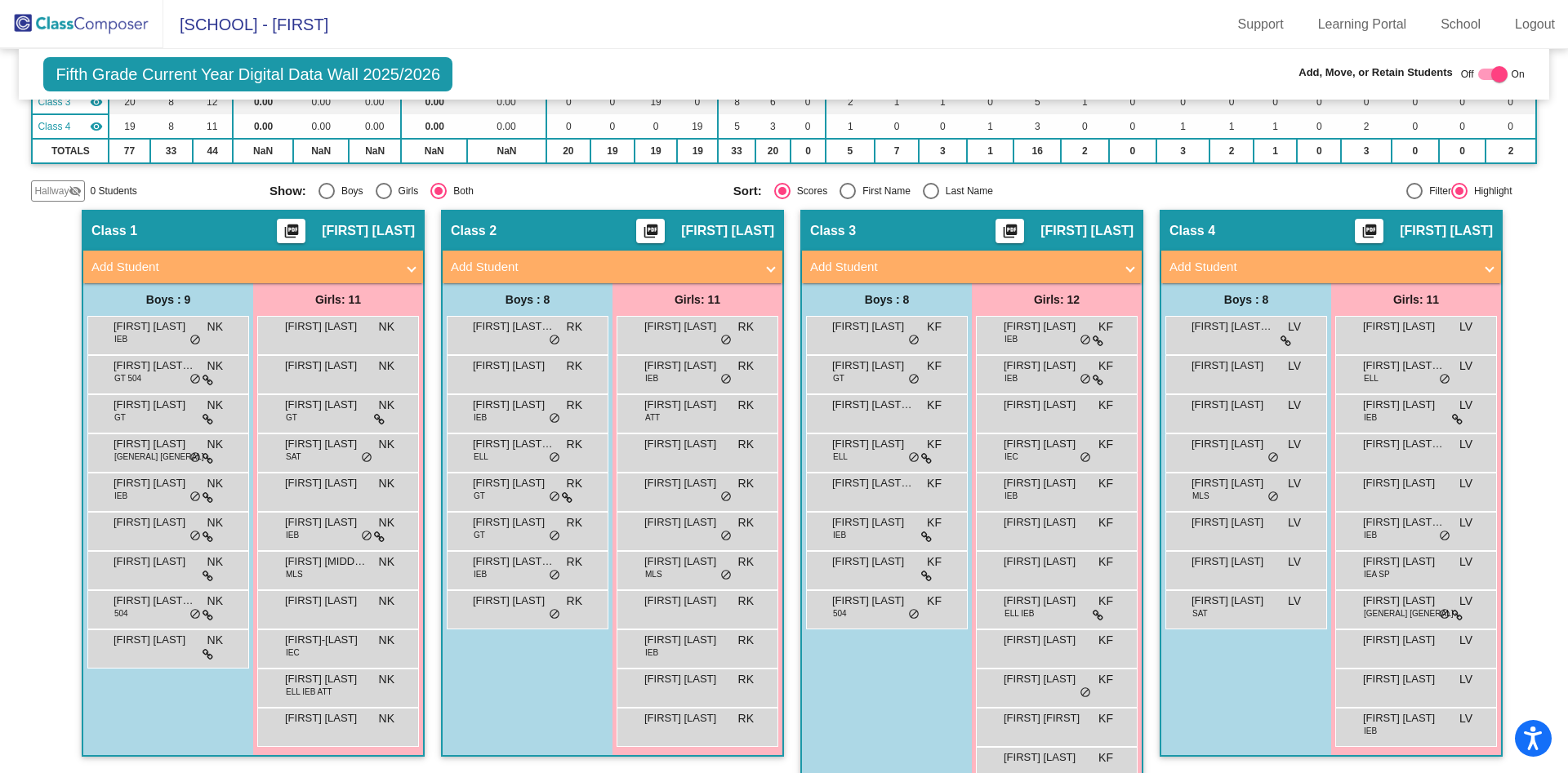 click 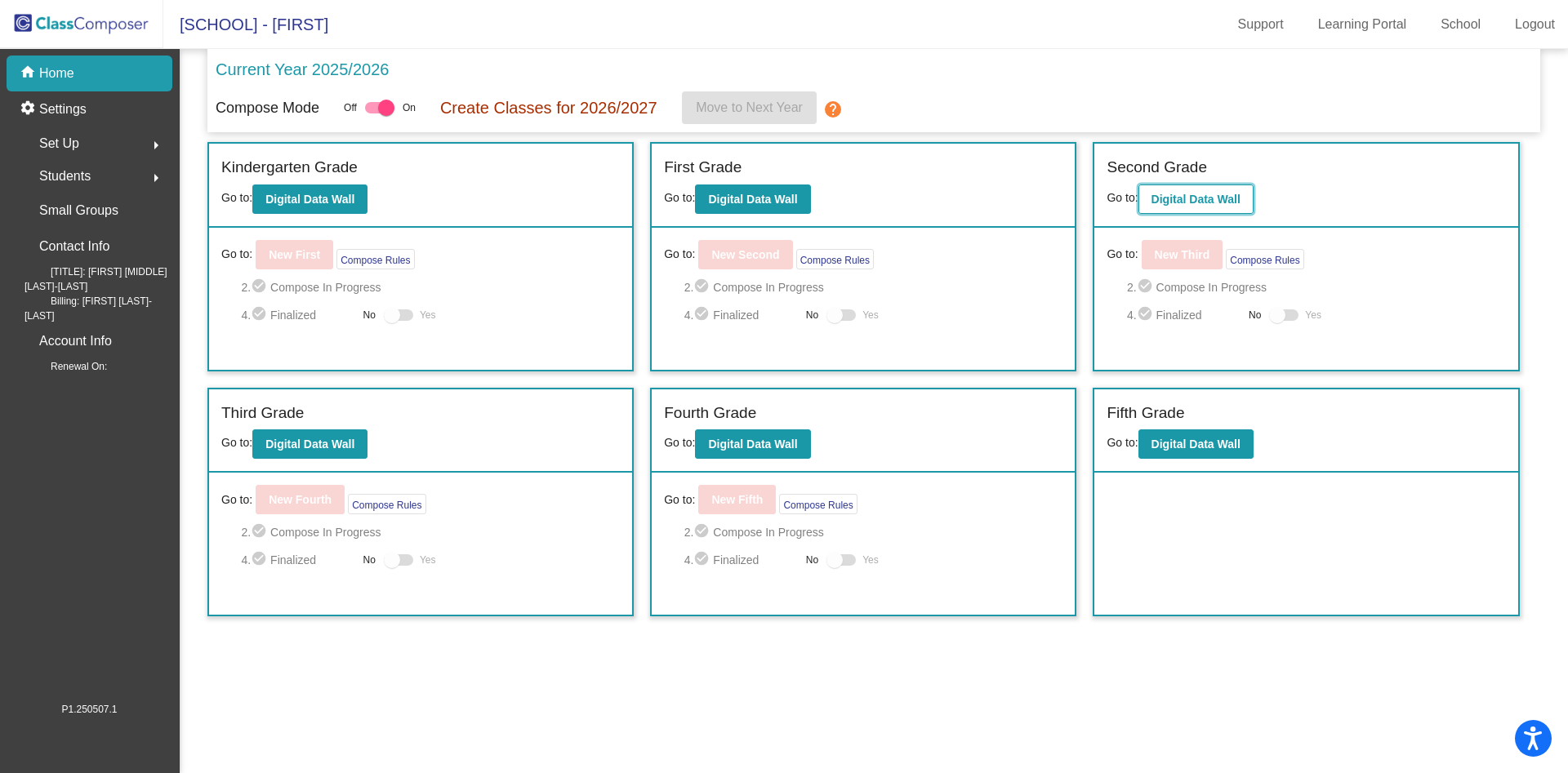click on "Digital Data Wall" 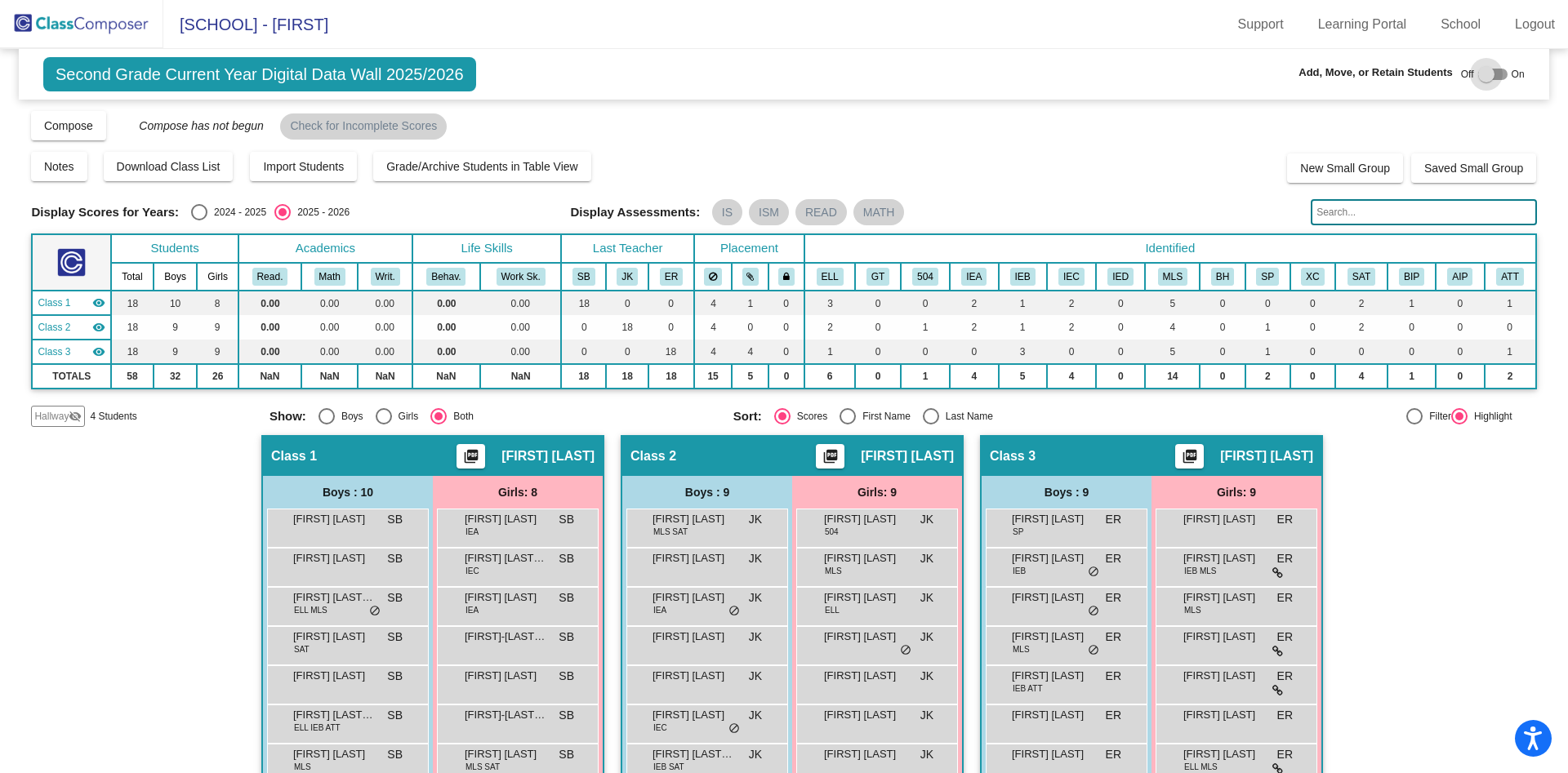 click at bounding box center [1486, 74] 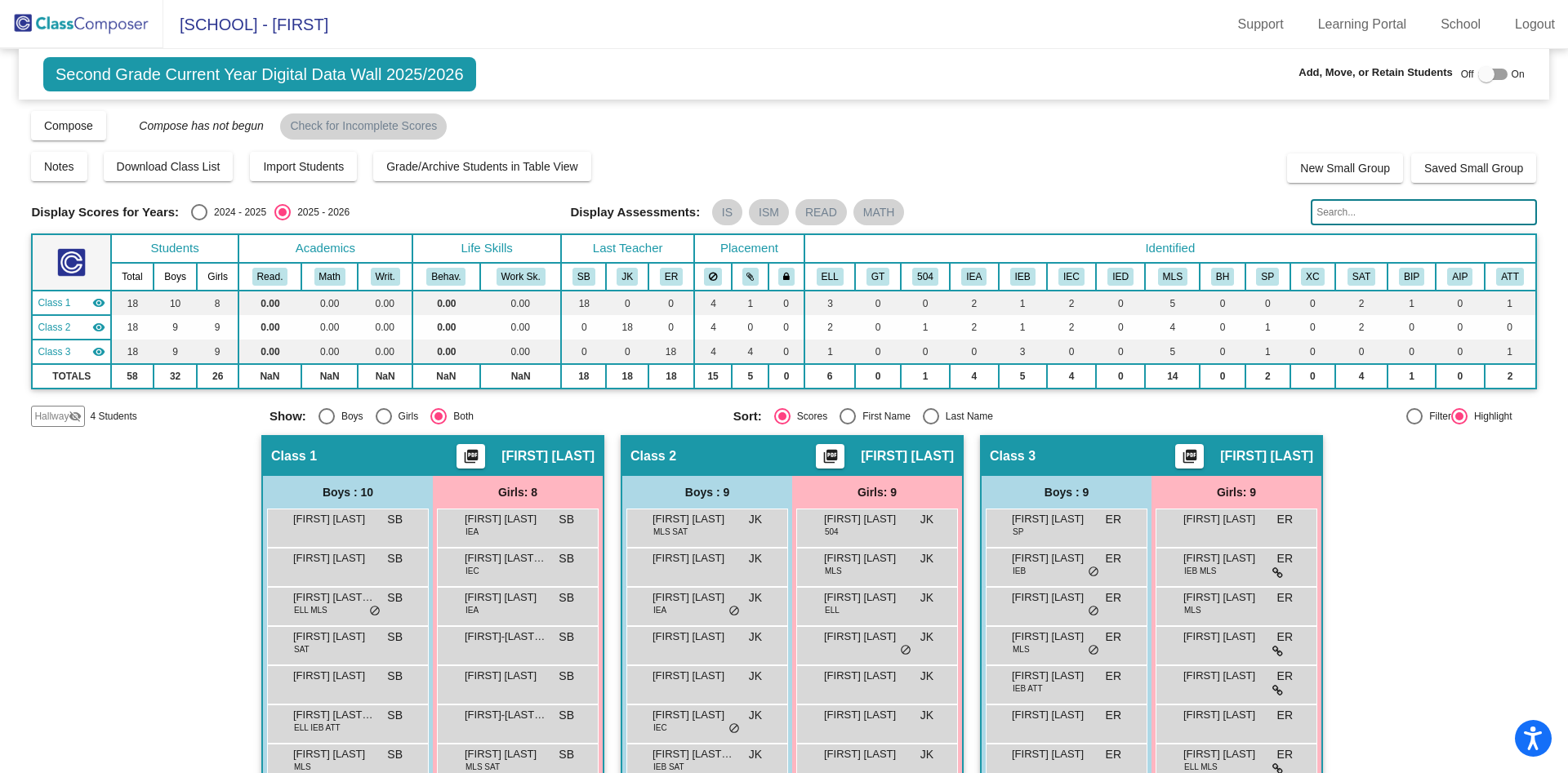 checkbox on "true" 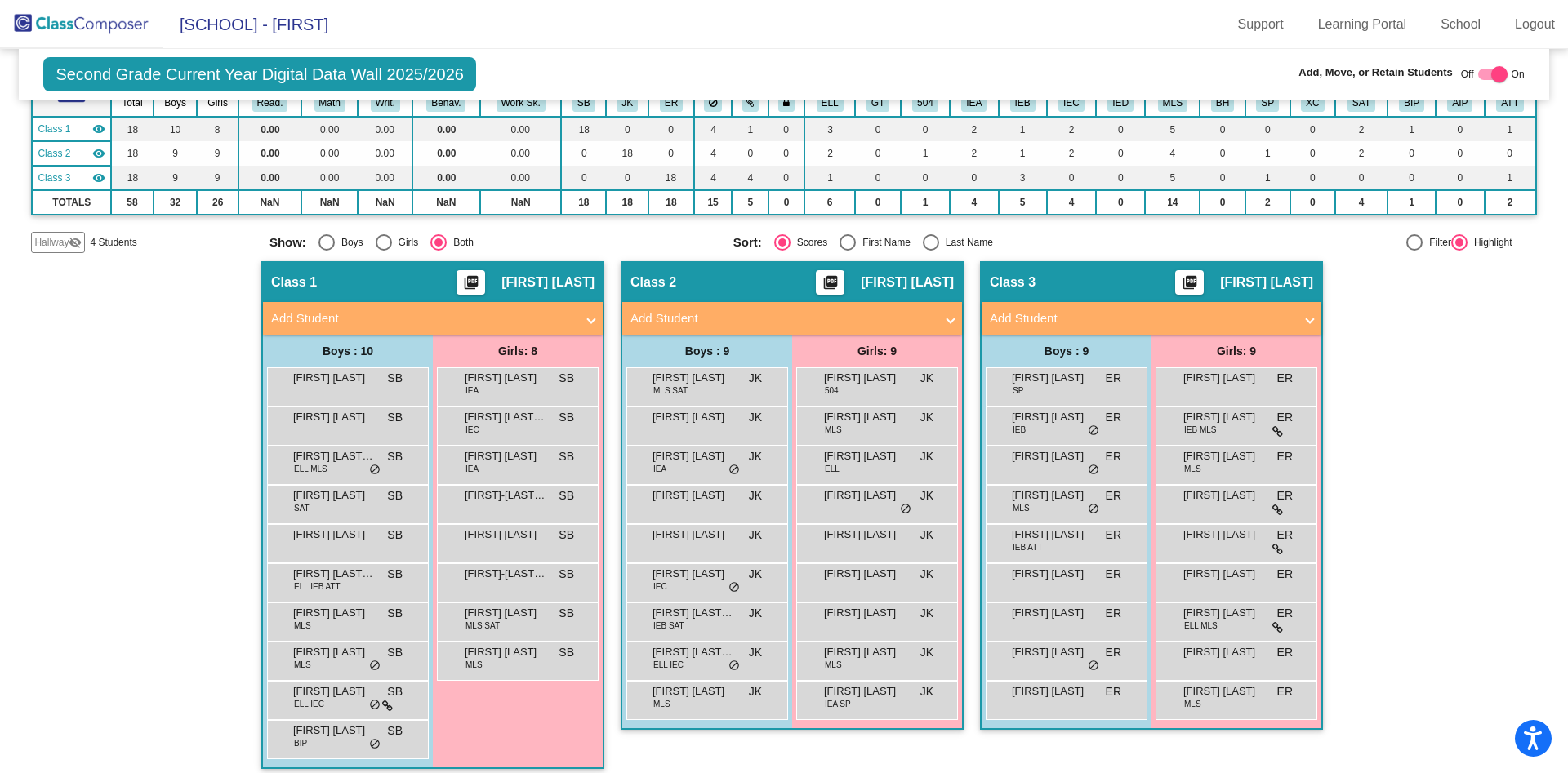 scroll, scrollTop: 186, scrollLeft: 0, axis: vertical 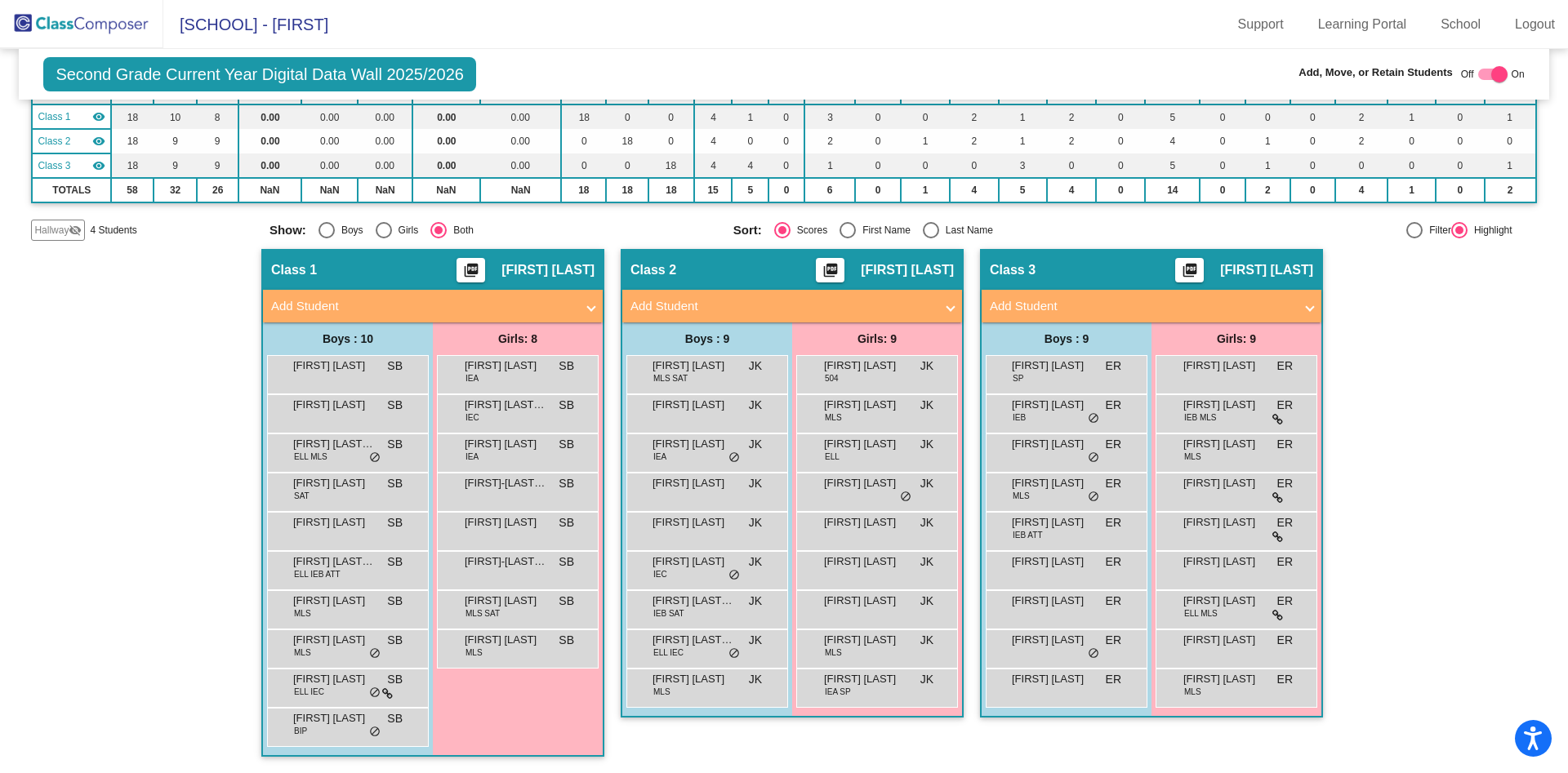 click at bounding box center [951, 306] 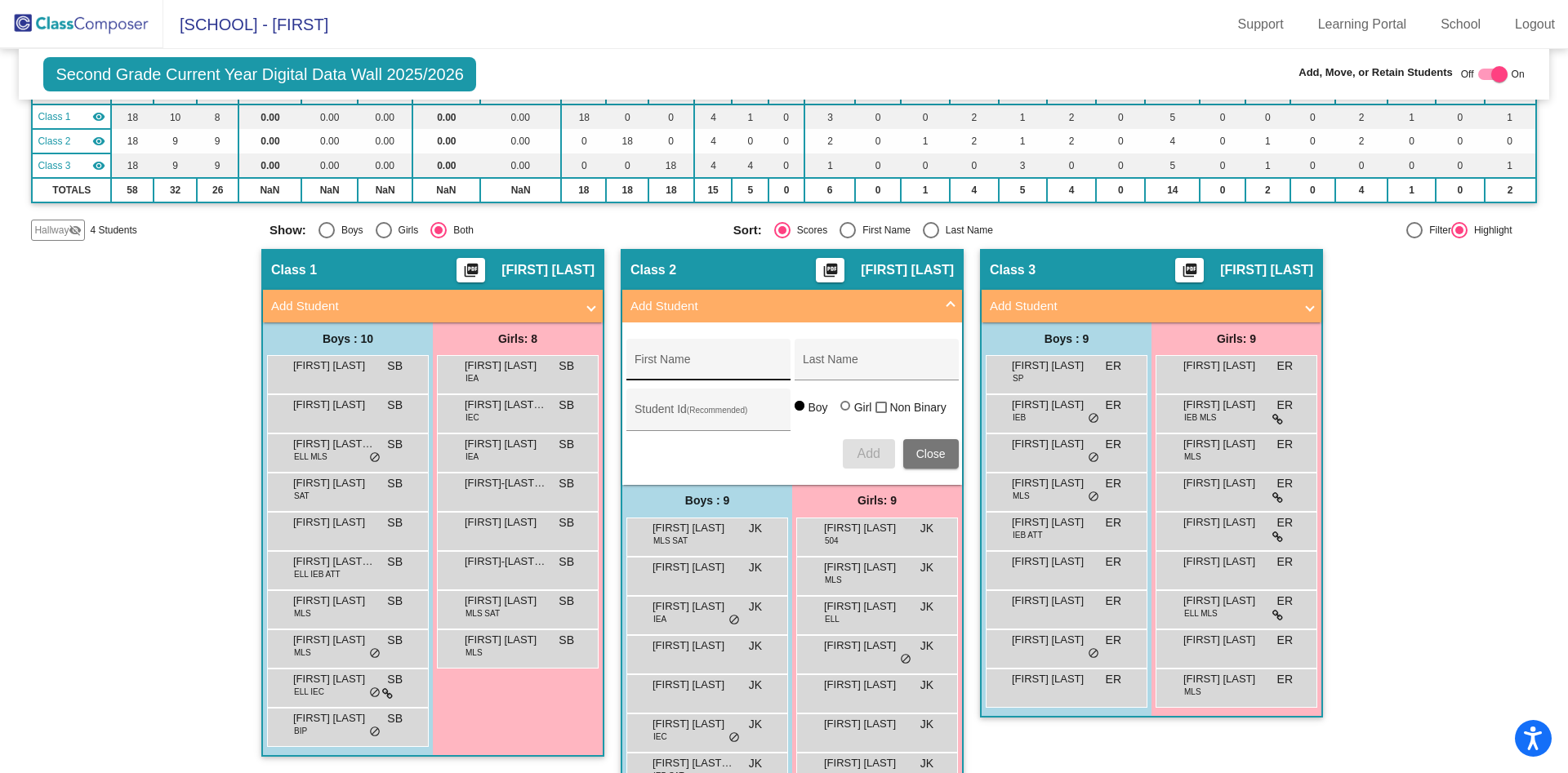 click on "First Name" at bounding box center [708, 364] 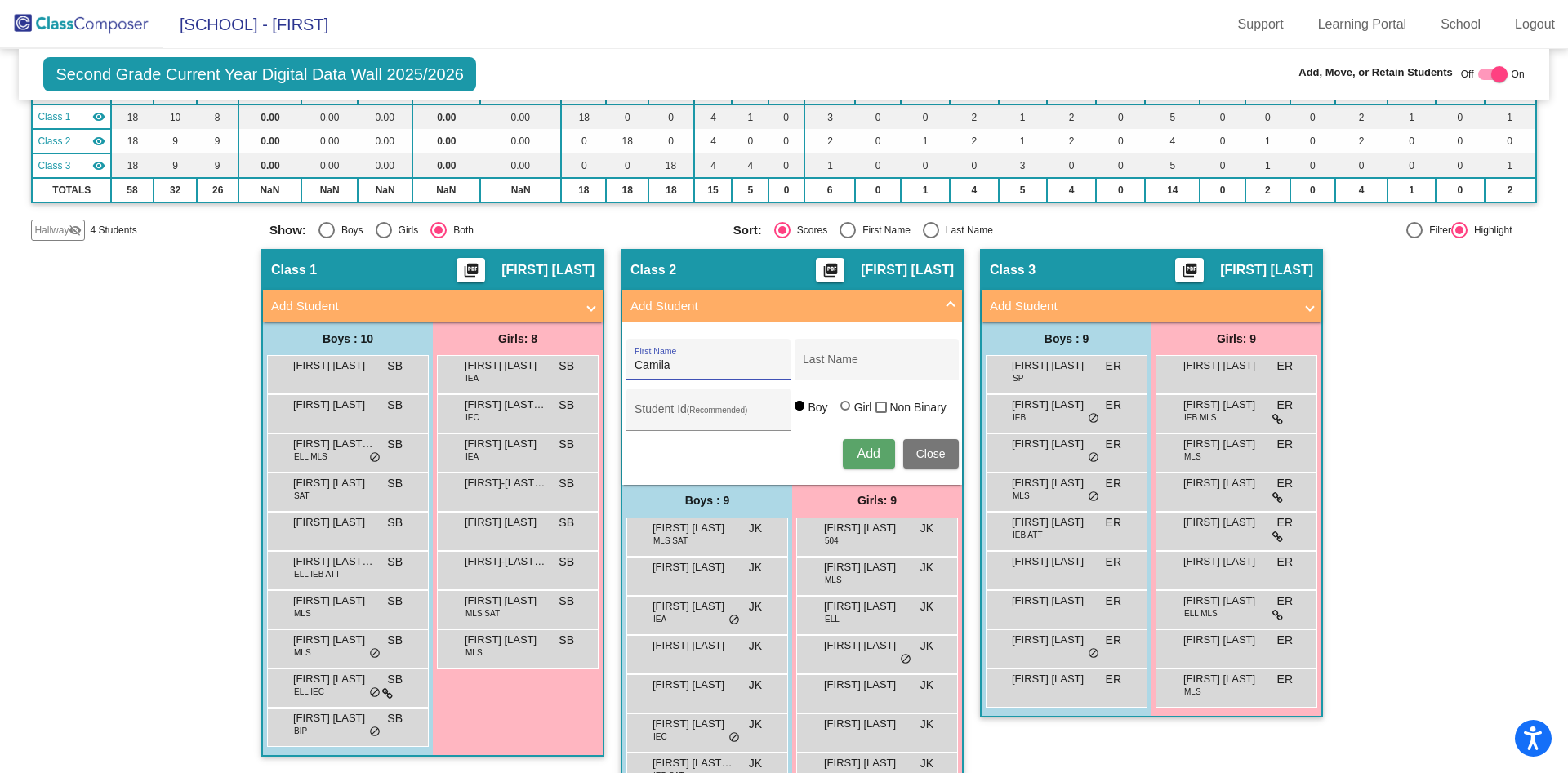 type on "Camila" 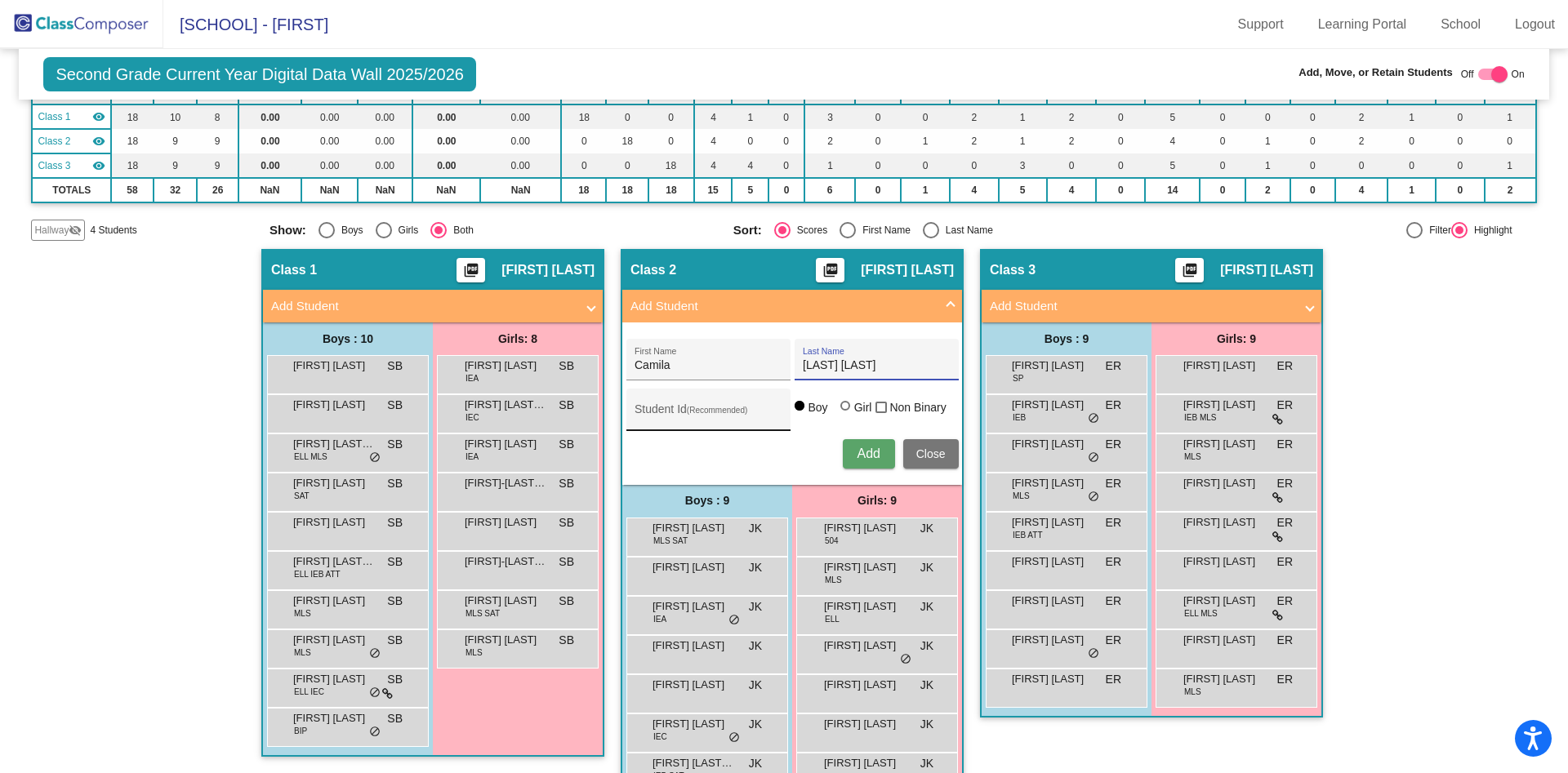 type on "Menchaca Villela" 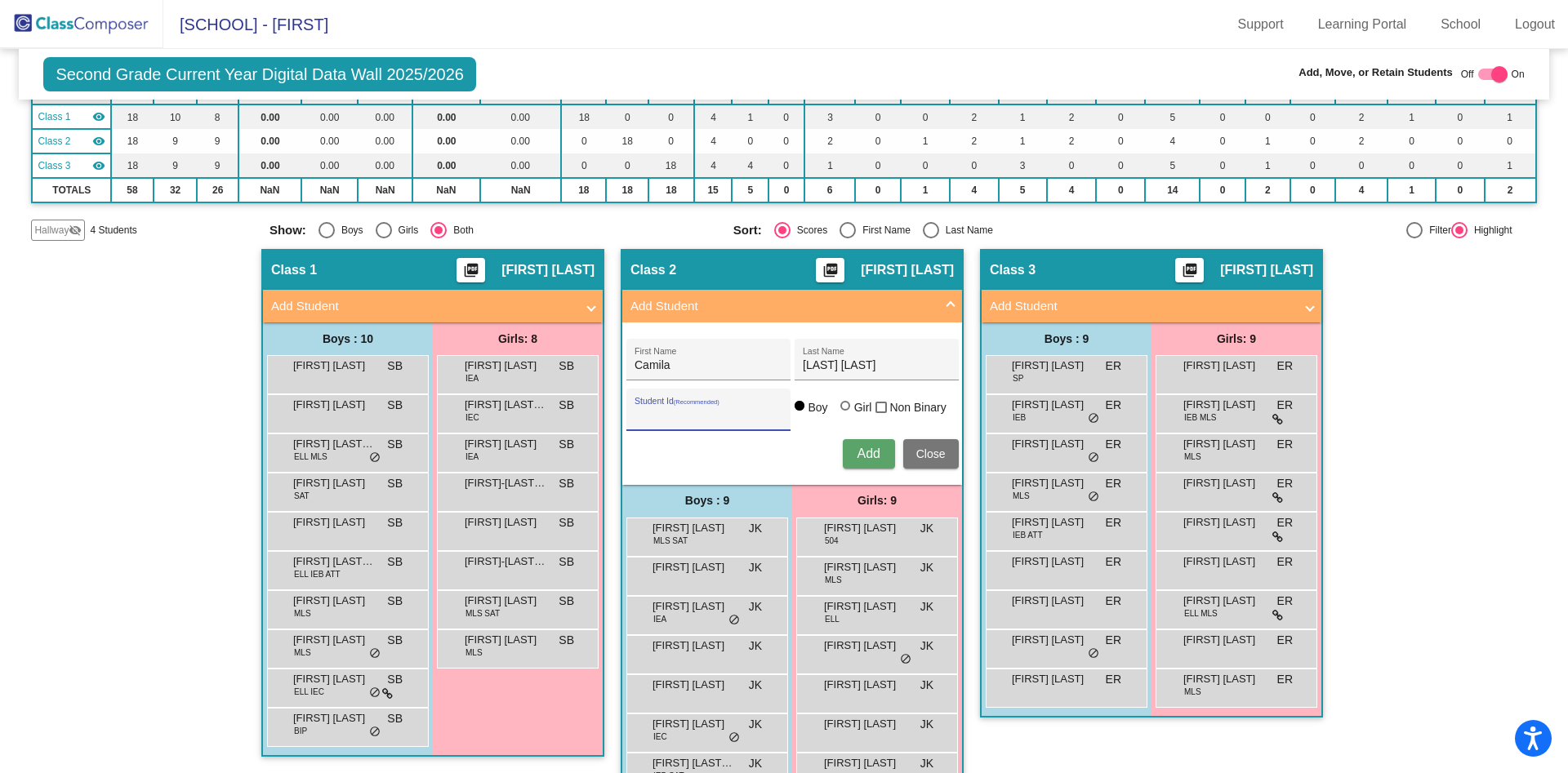click on "Student Id  (Recommended)" at bounding box center [708, 415] 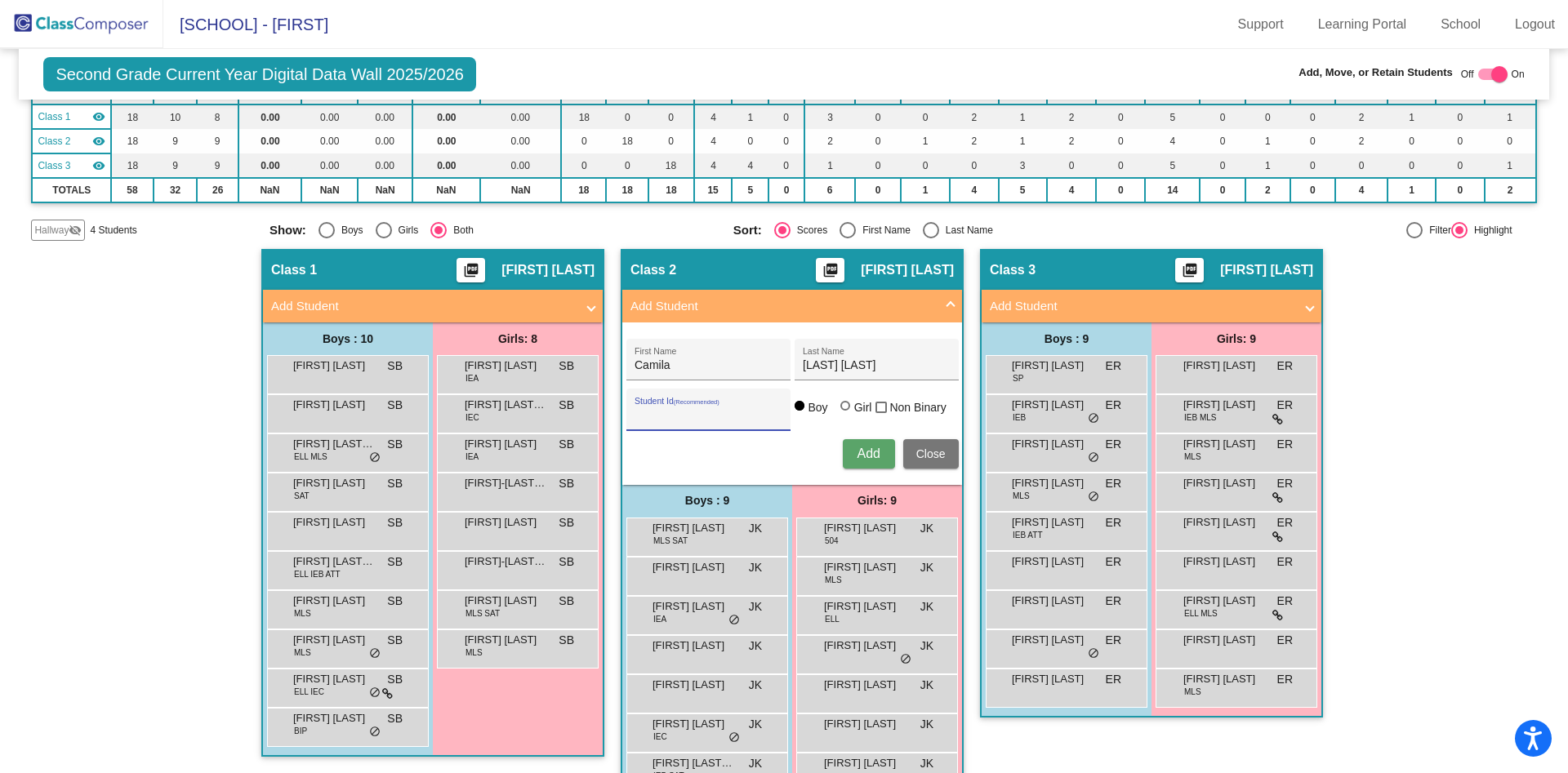 paste on "300056031" 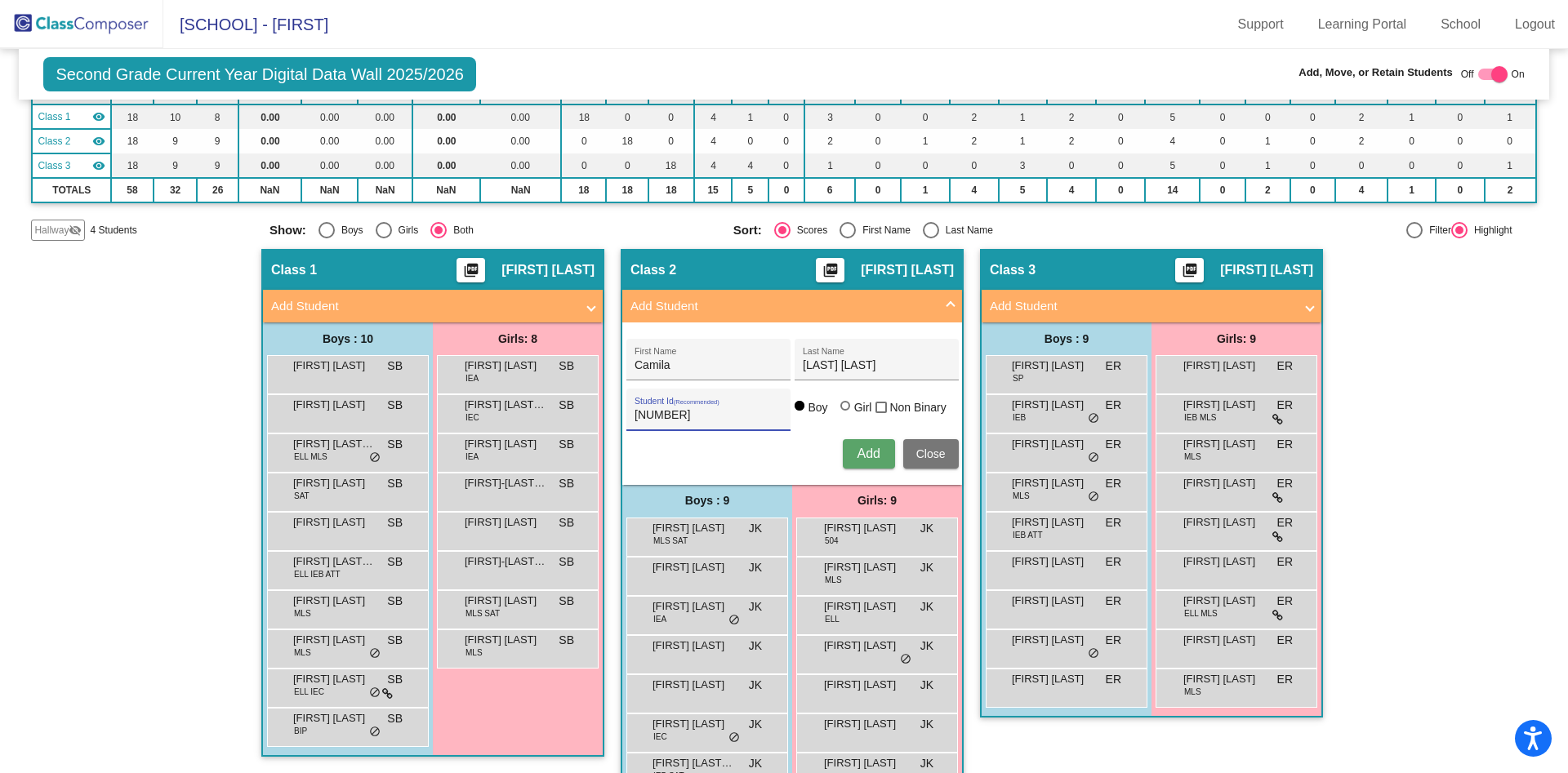 type on "300056031" 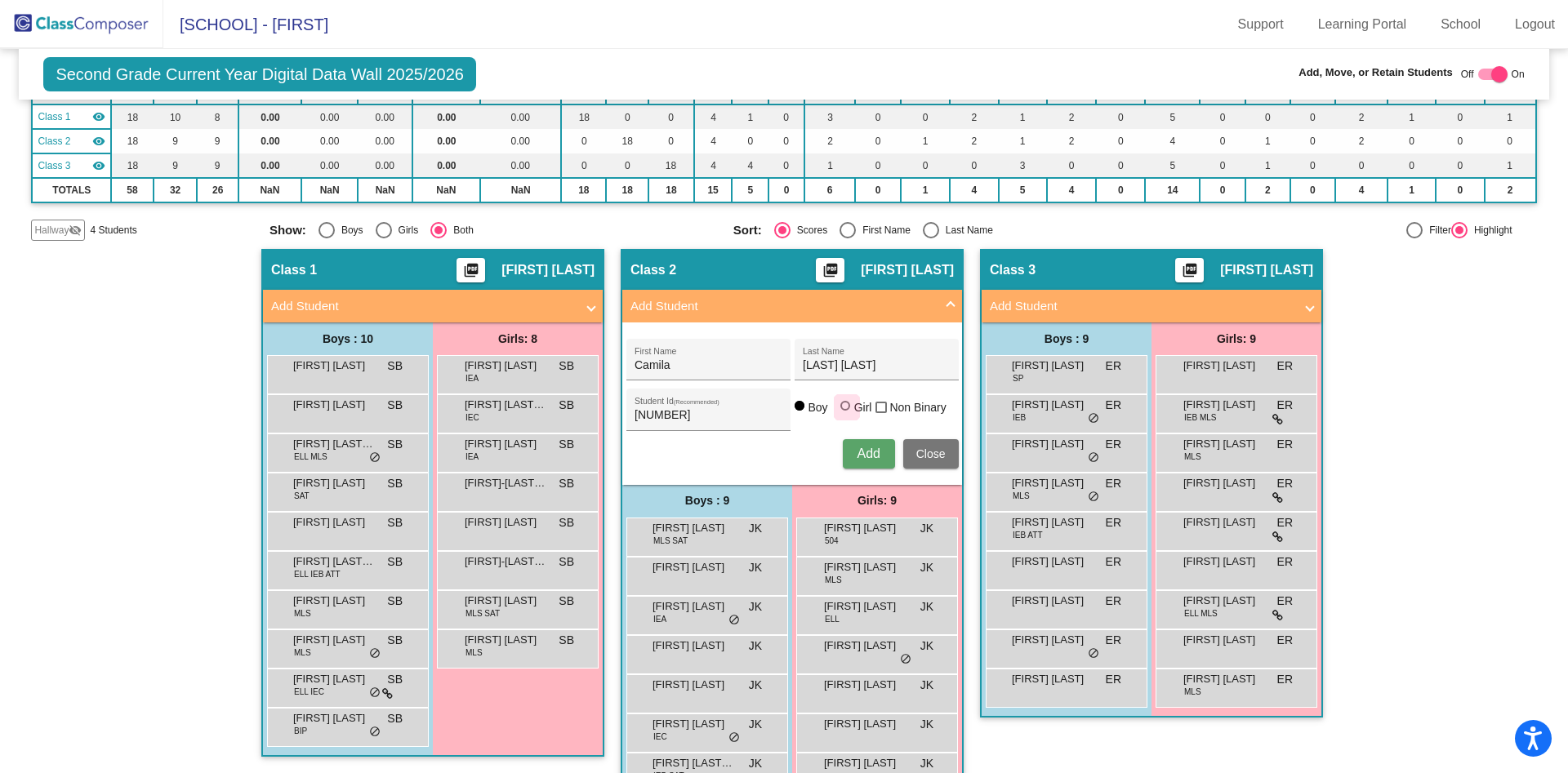 click at bounding box center [845, 406] 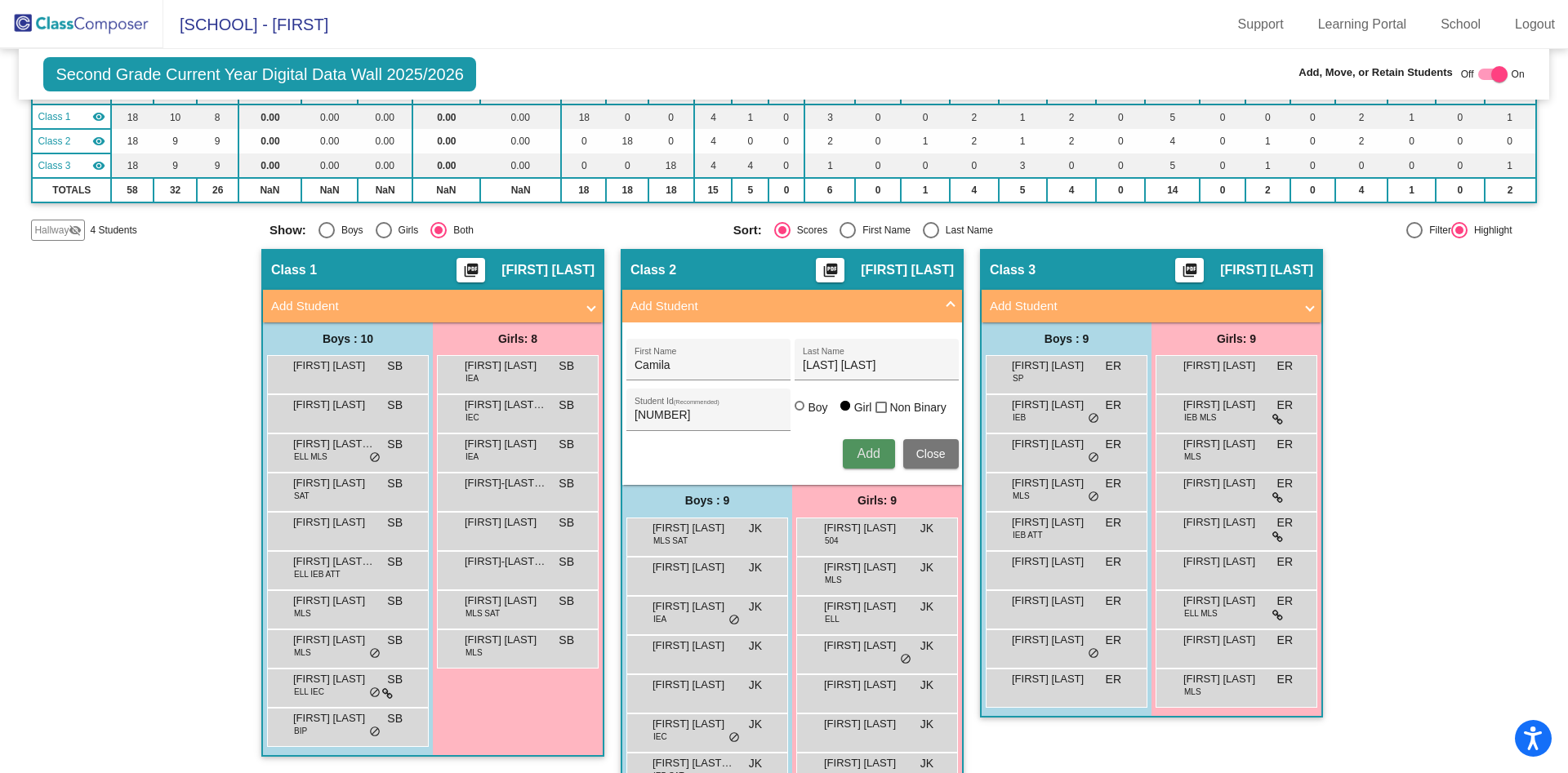 click on "Add" at bounding box center [868, 453] 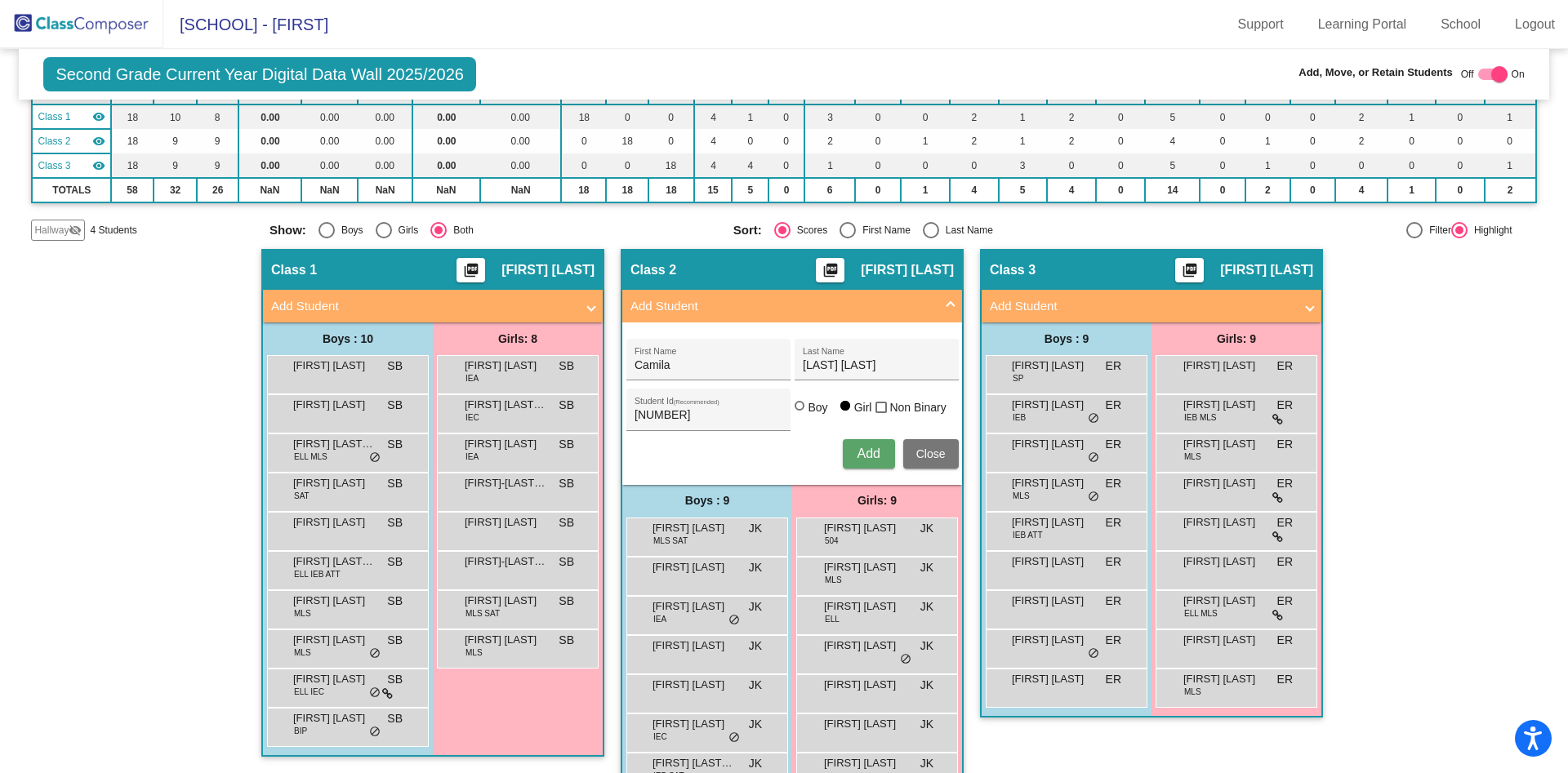 type 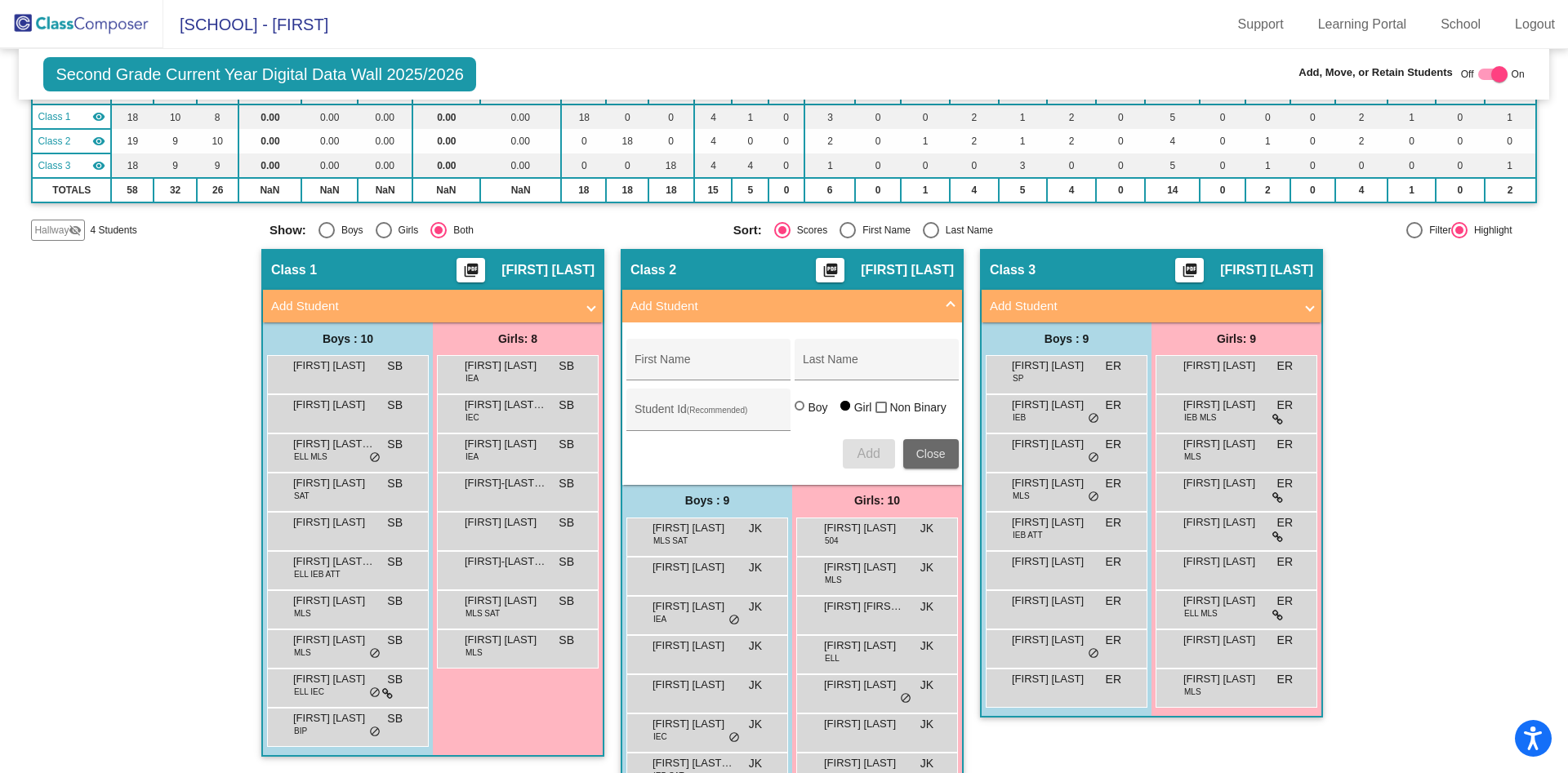 click on "Close" at bounding box center (931, 454) 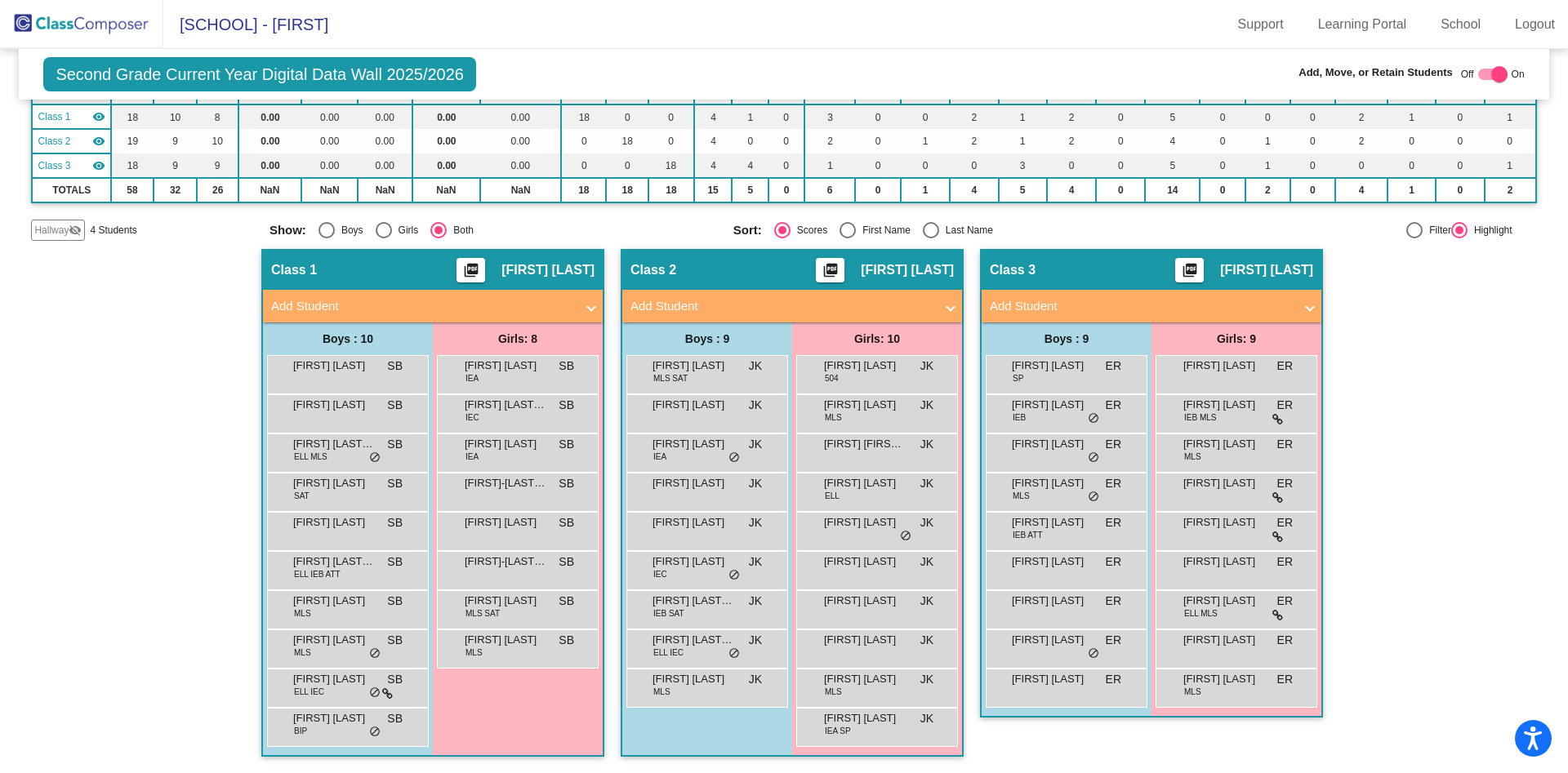 click 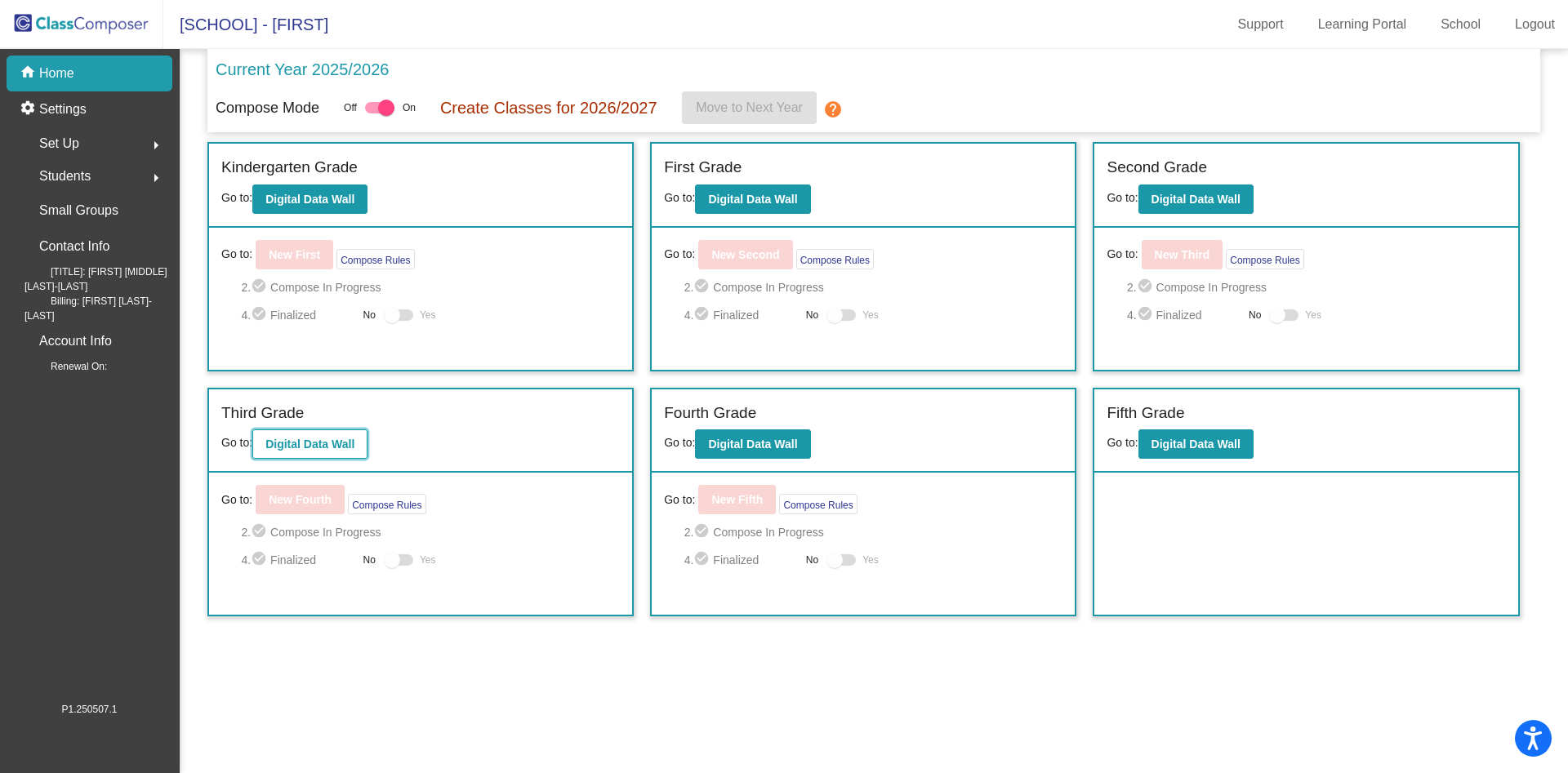 click on "Digital Data Wall" 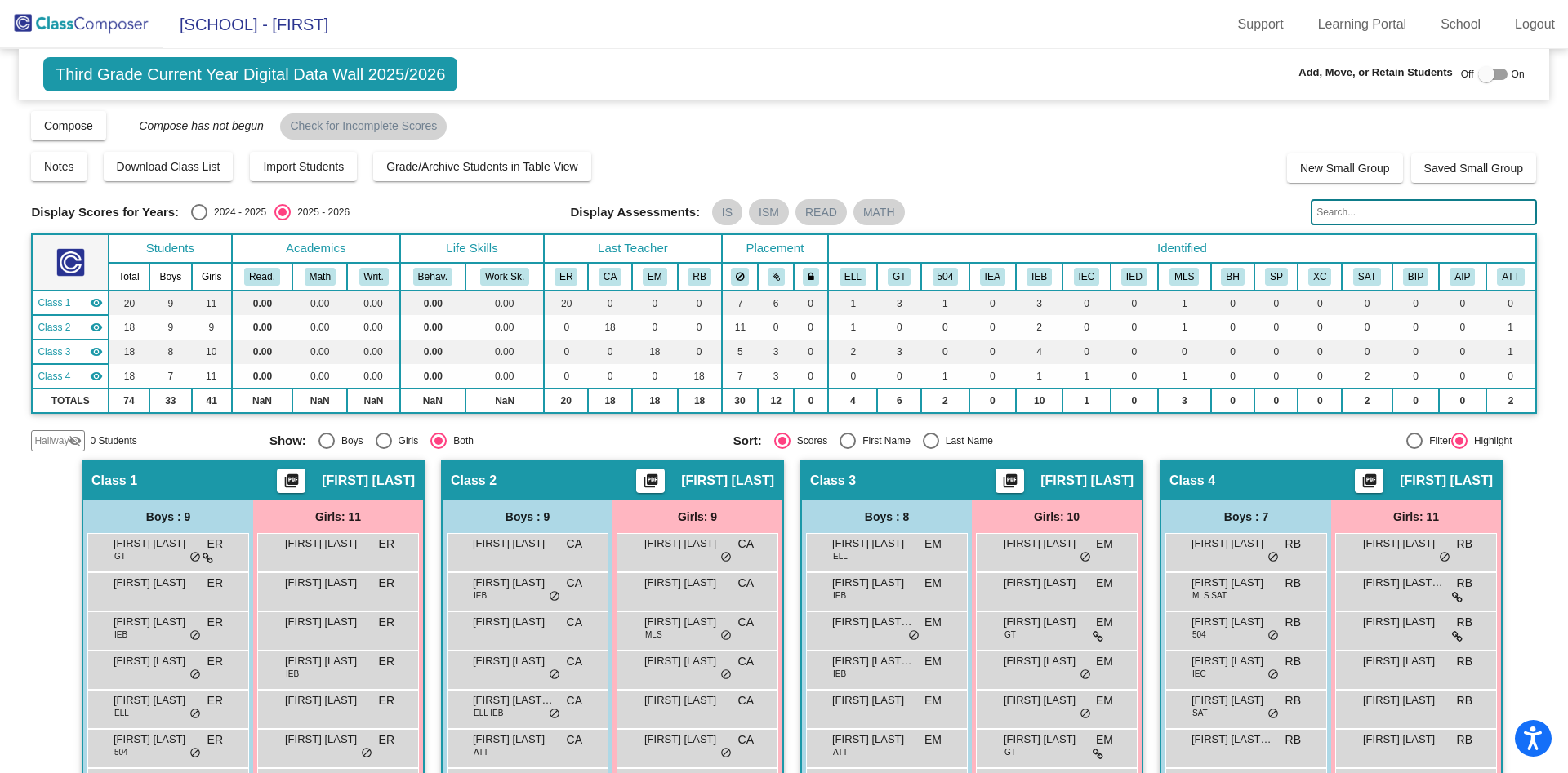 click at bounding box center [1486, 74] 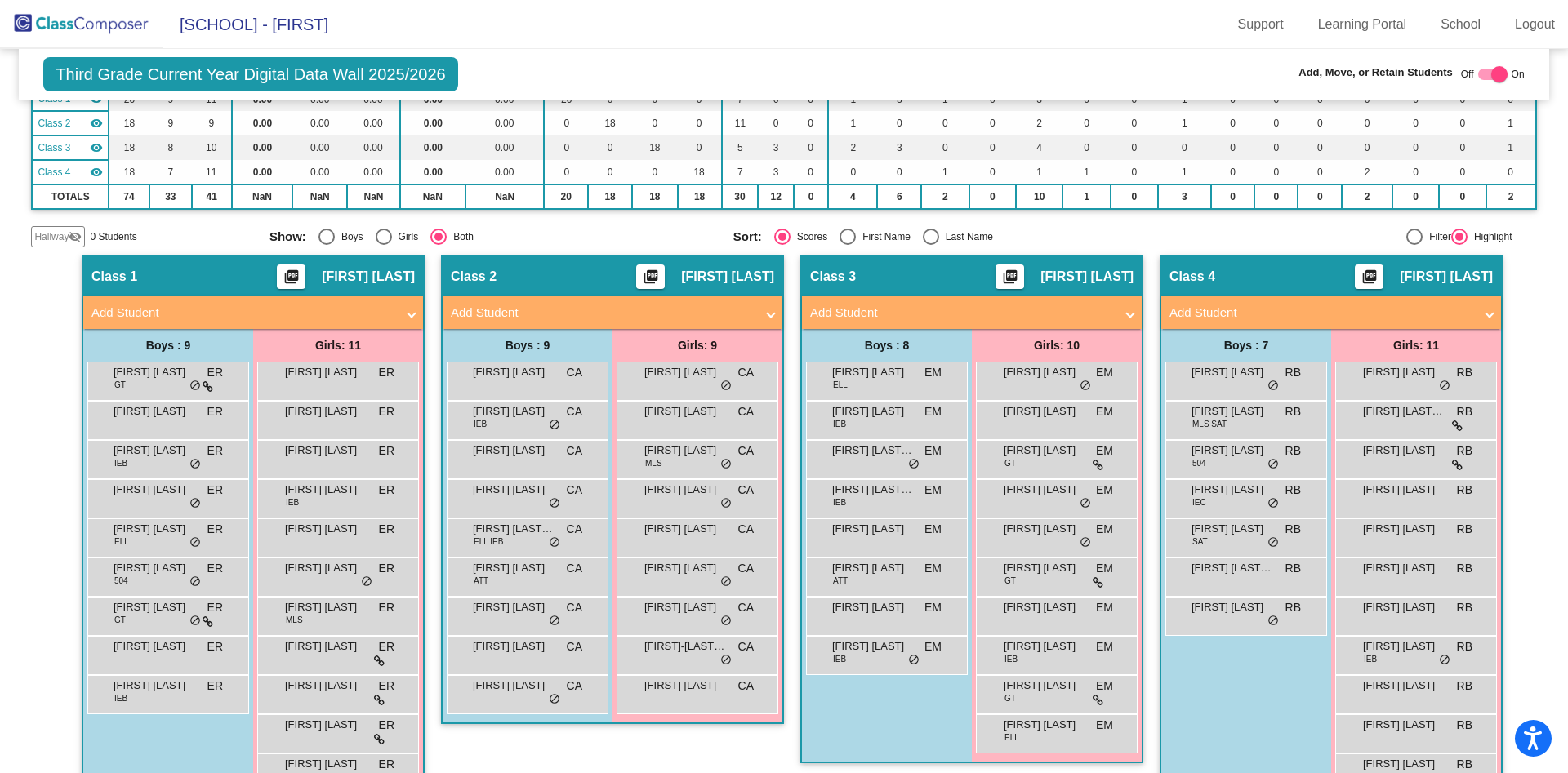 scroll, scrollTop: 250, scrollLeft: 0, axis: vertical 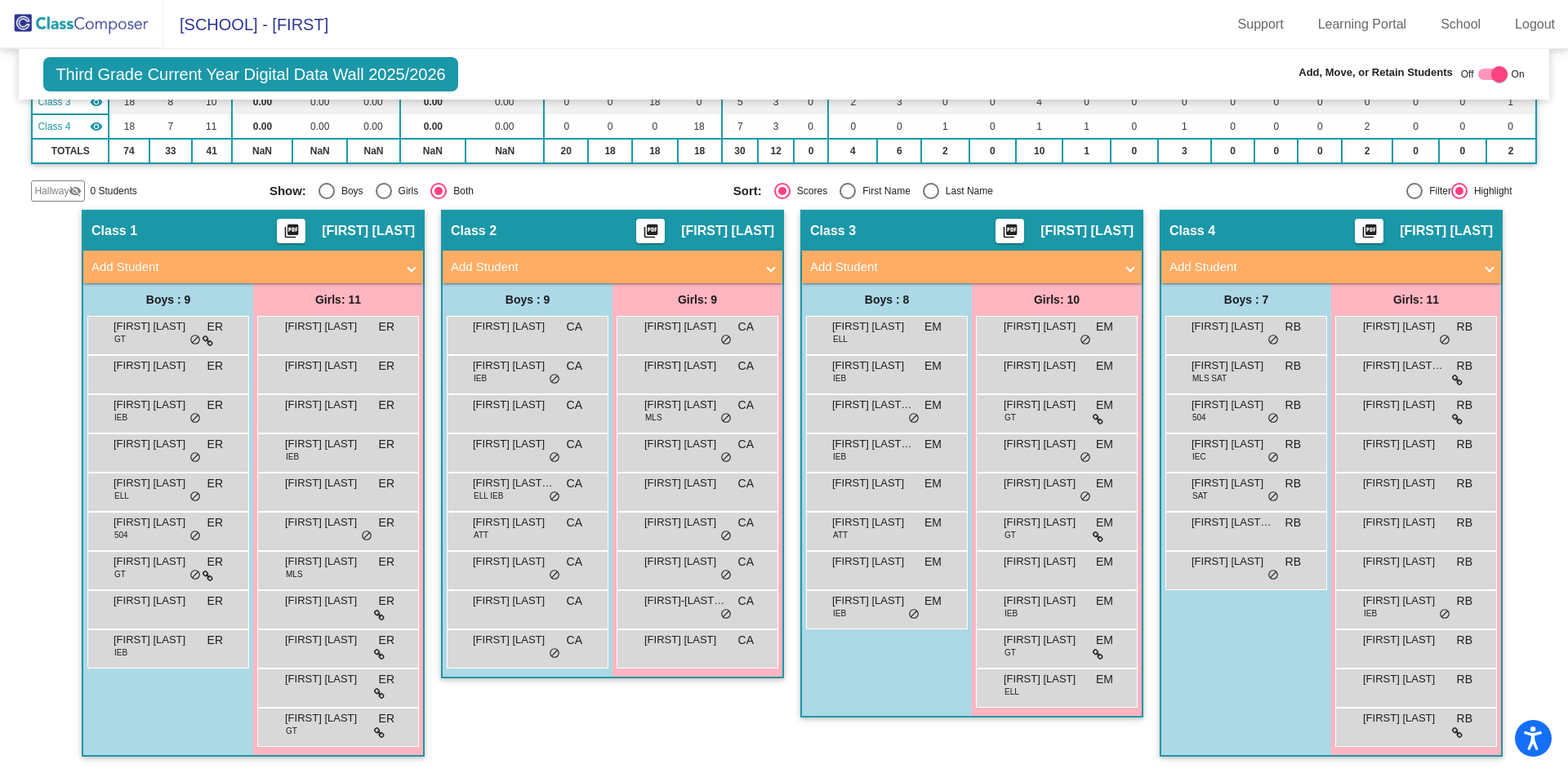 click on "Add Student" at bounding box center (969, 267) 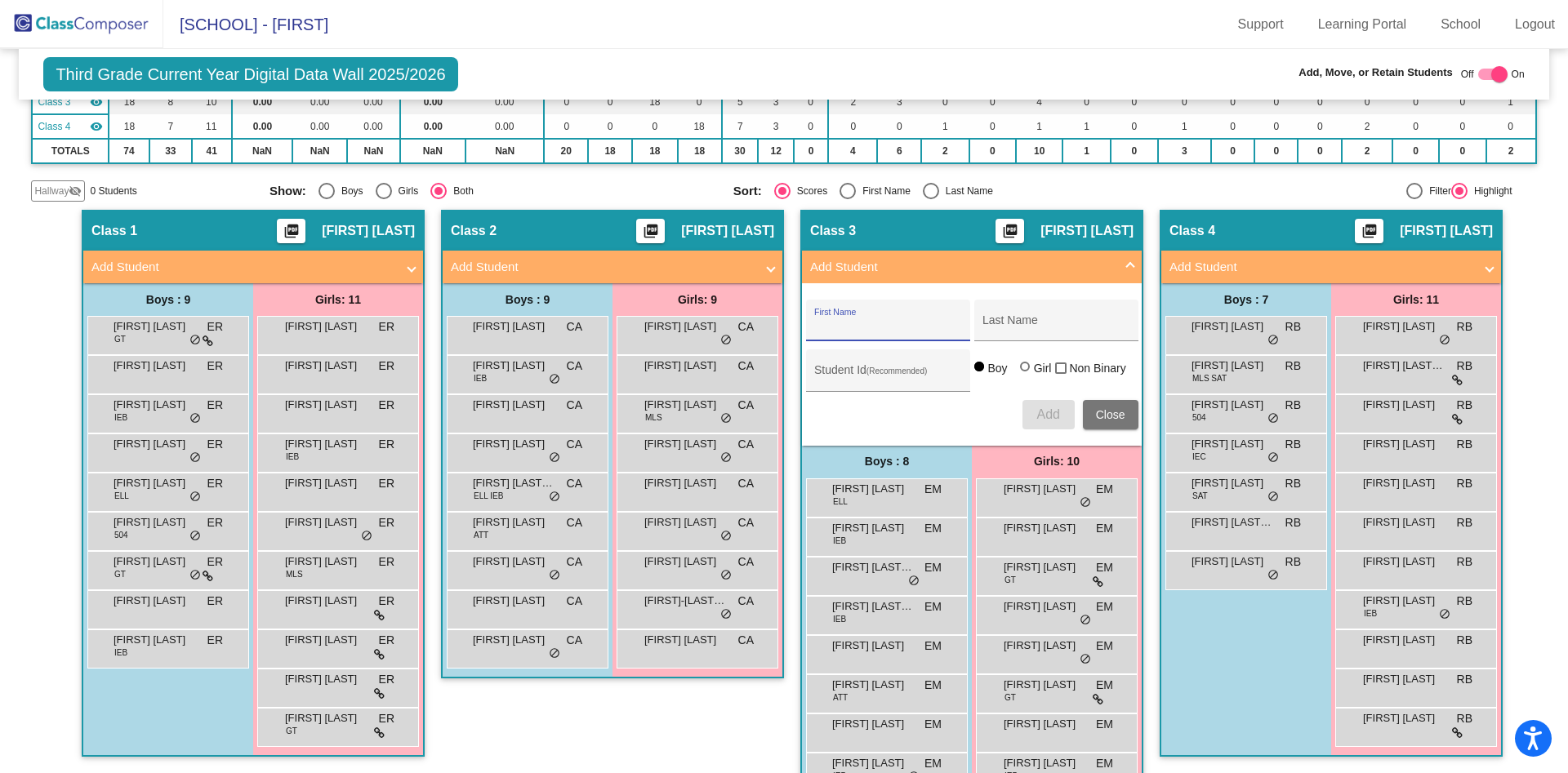 click on "First Name" at bounding box center (888, 327) 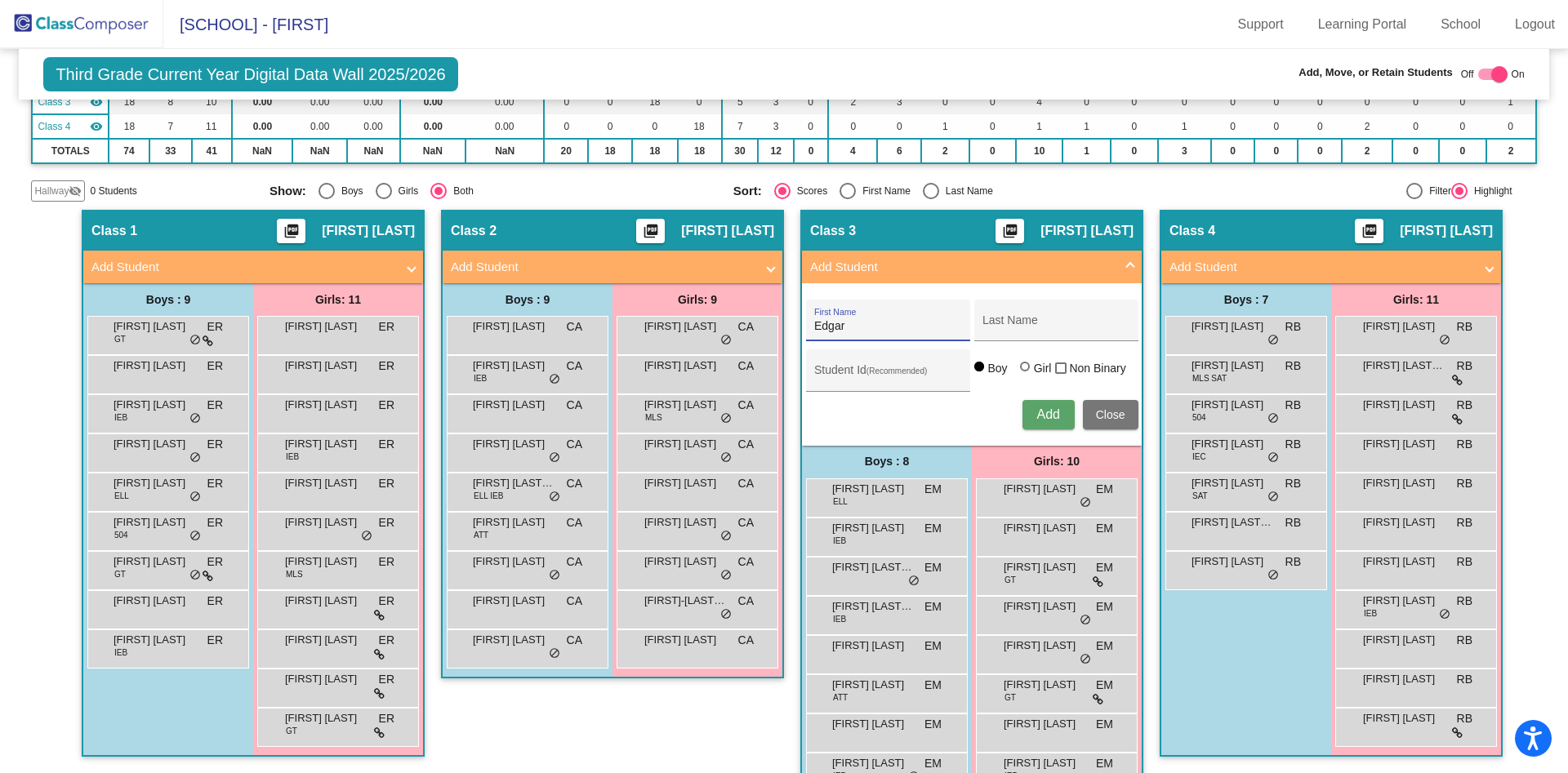 type on "Edgar" 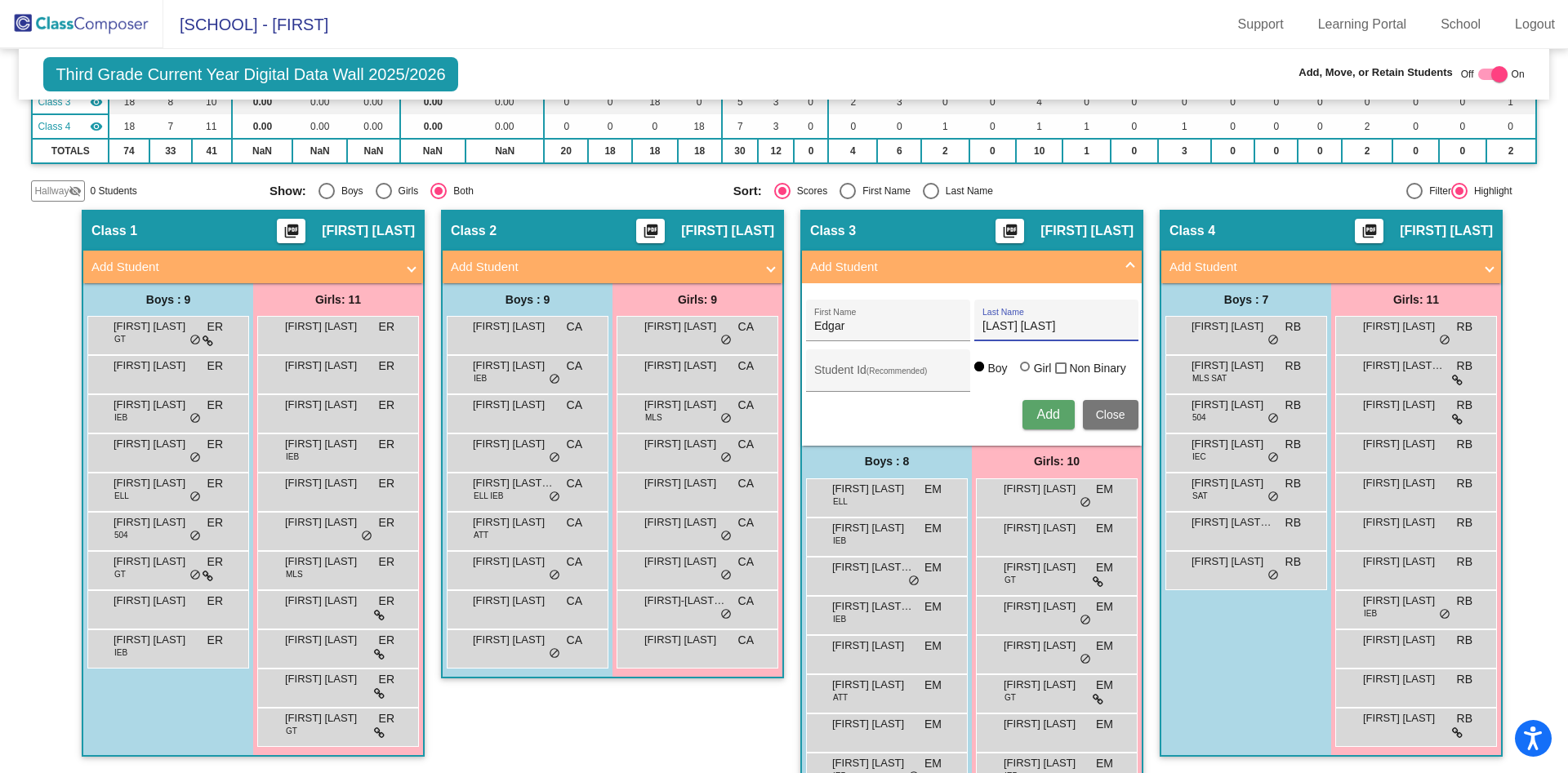 type on "Gonzales Mendoza" 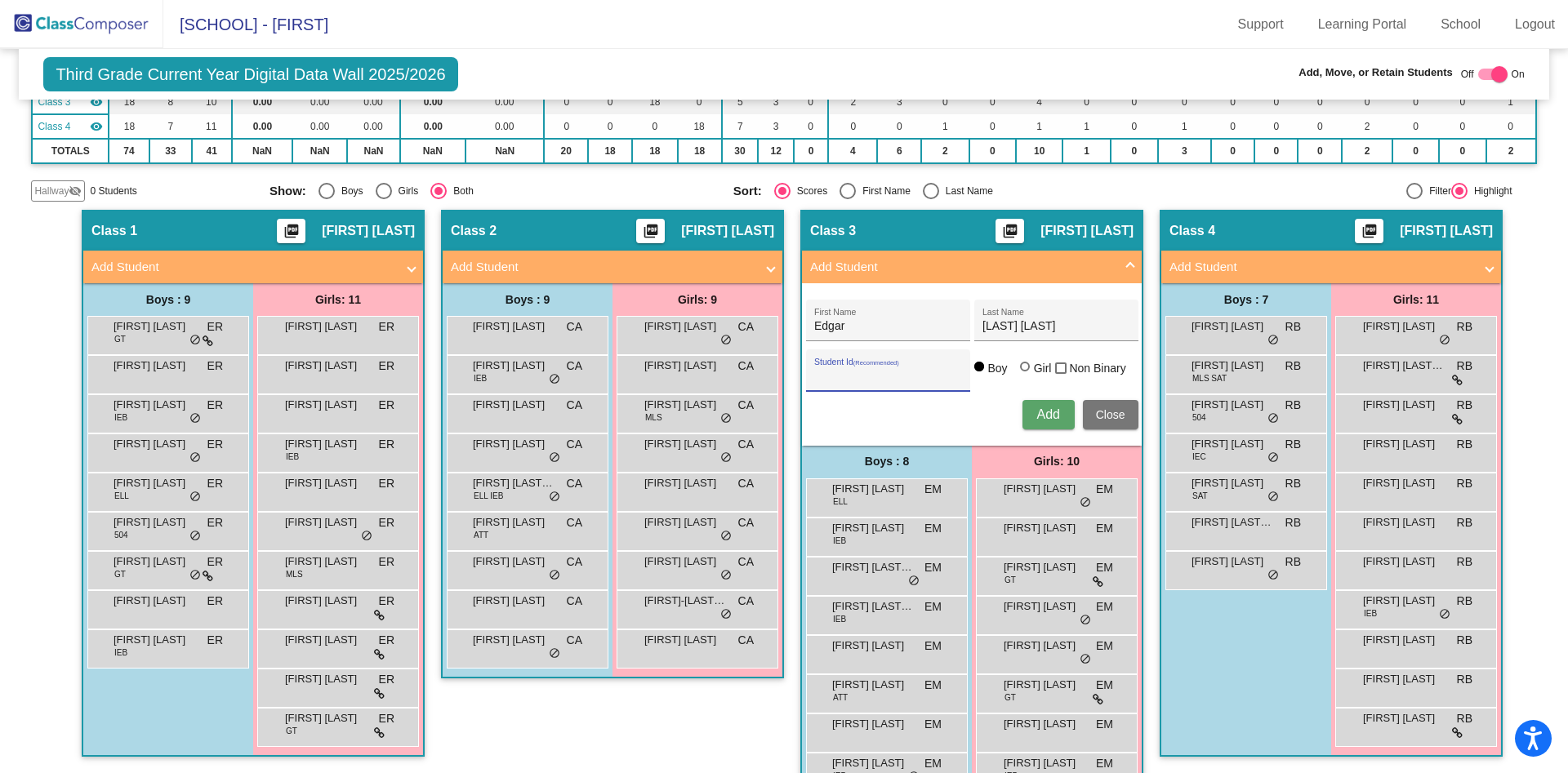 click on "Student Id  (Recommended)" at bounding box center (888, 376) 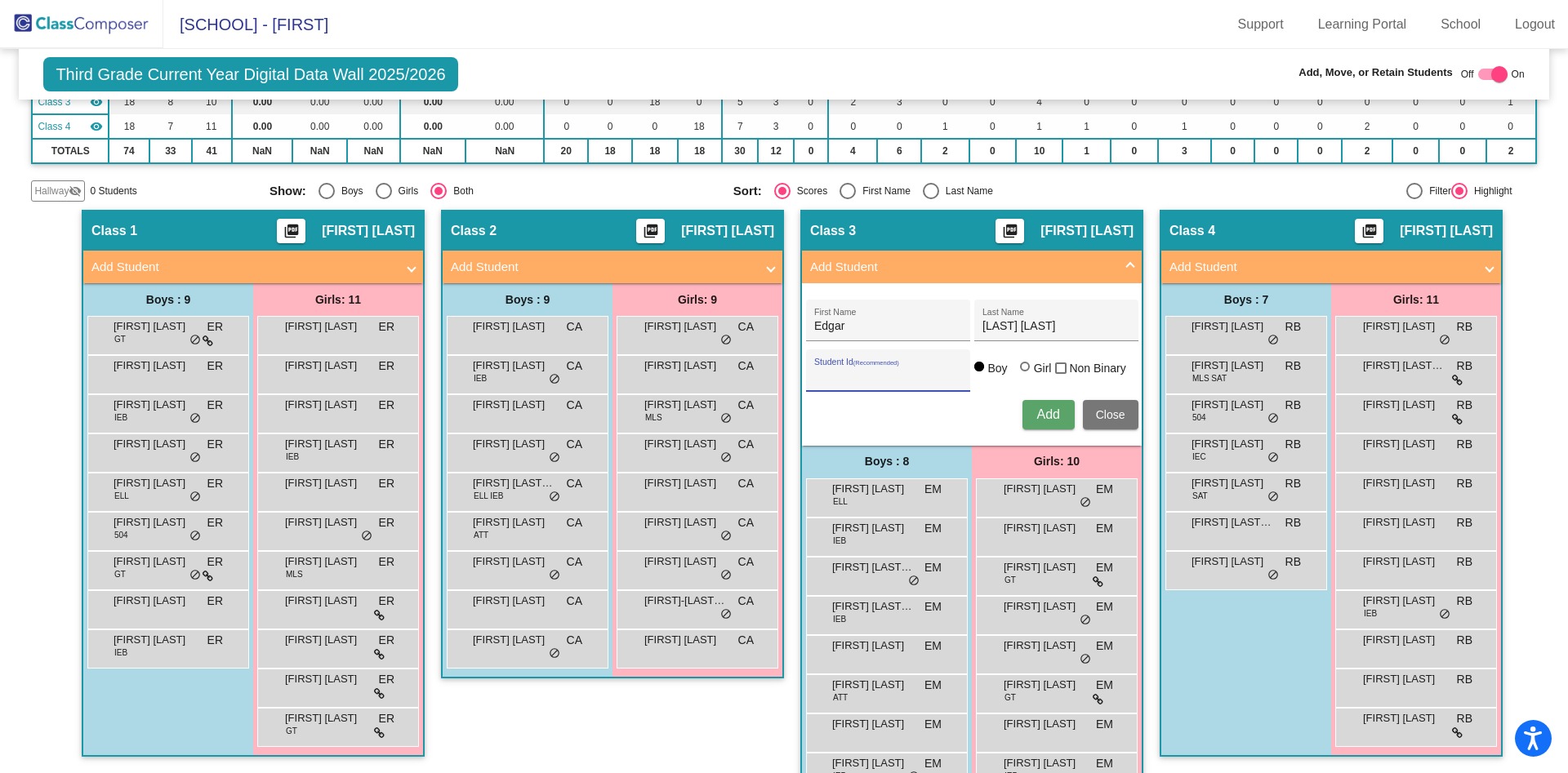 paste on "300056033" 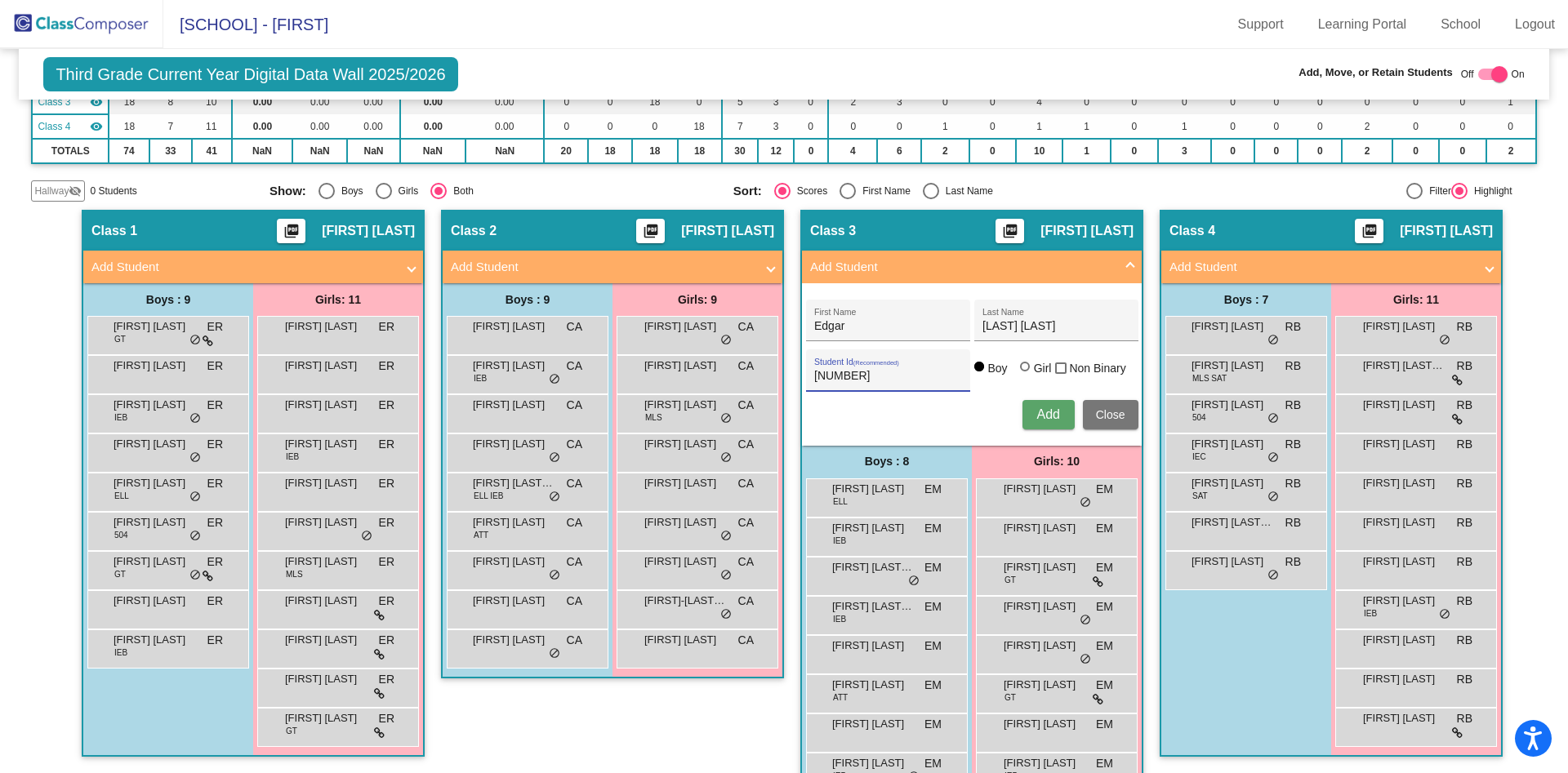 type on "300056033" 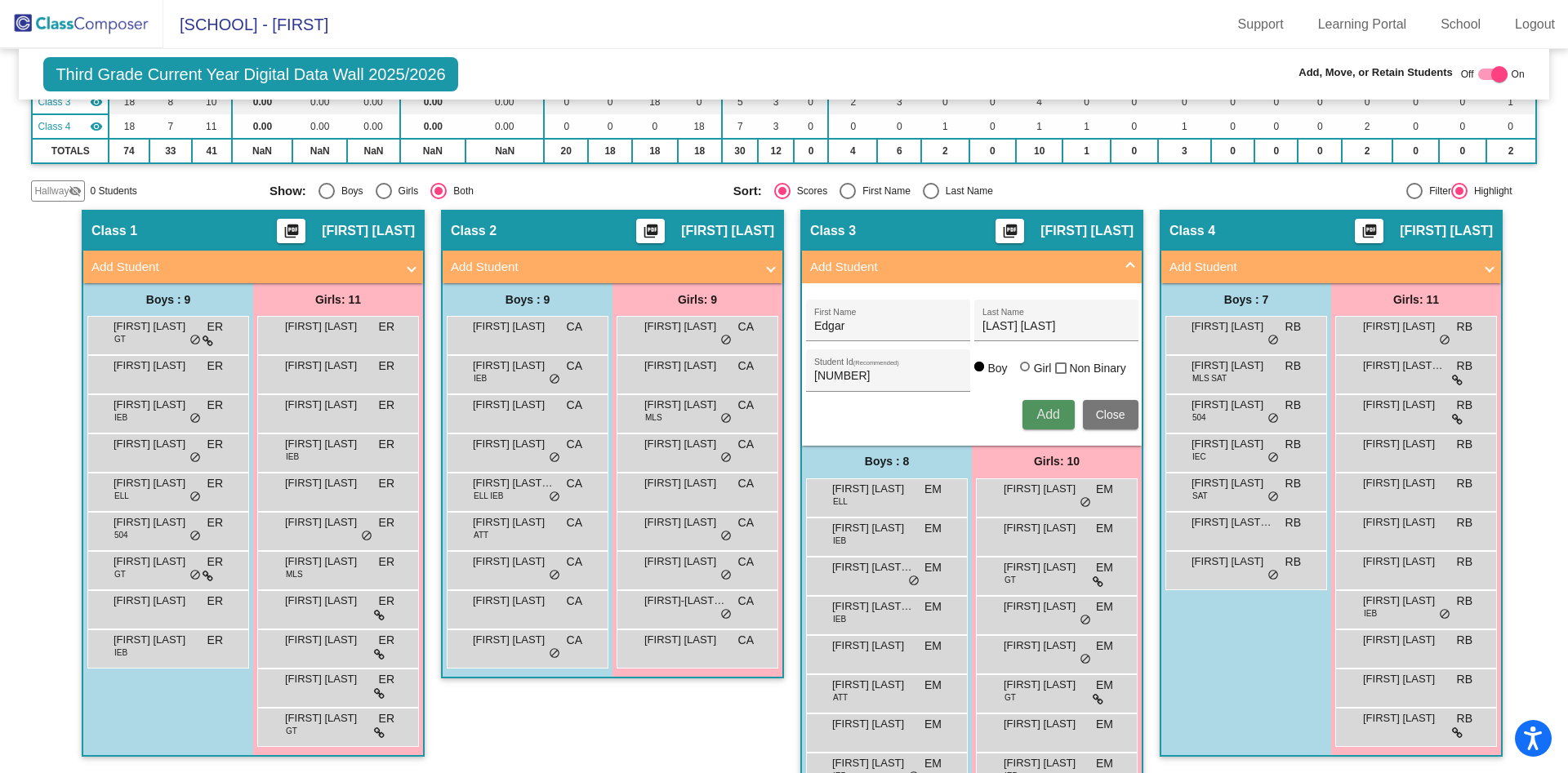 click on "Add" at bounding box center (1048, 414) 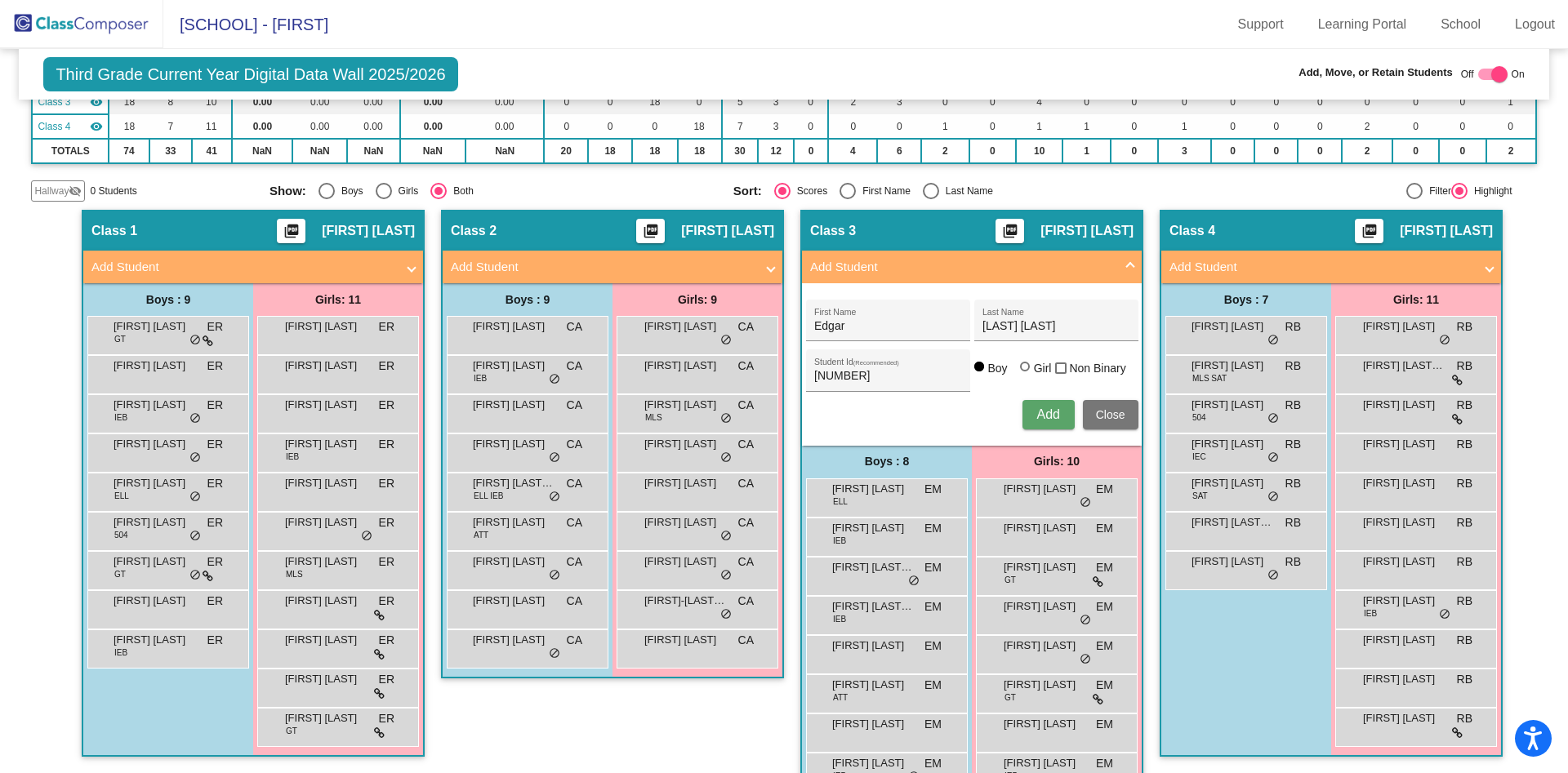 type 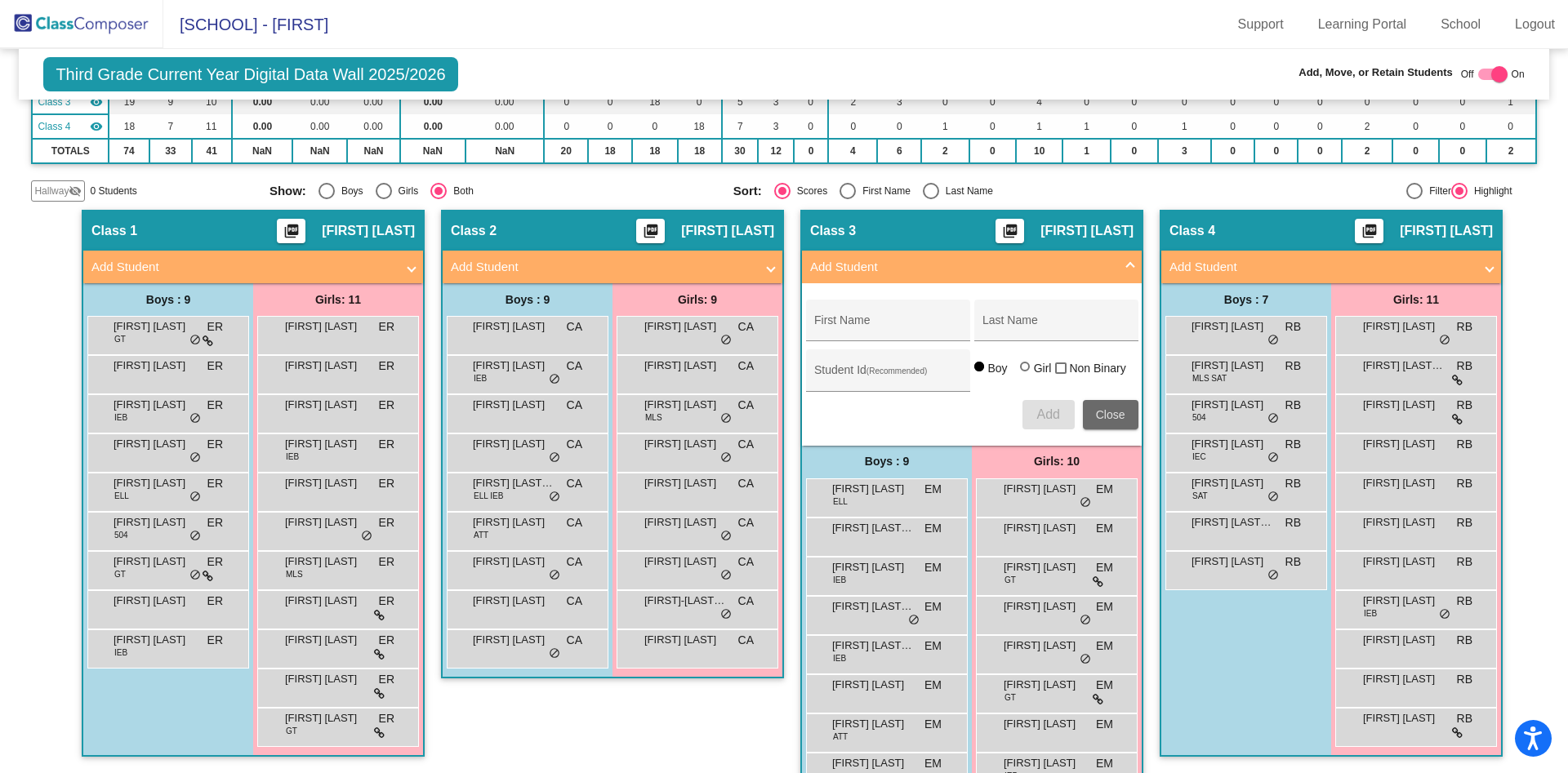 click on "Close" at bounding box center (1111, 415) 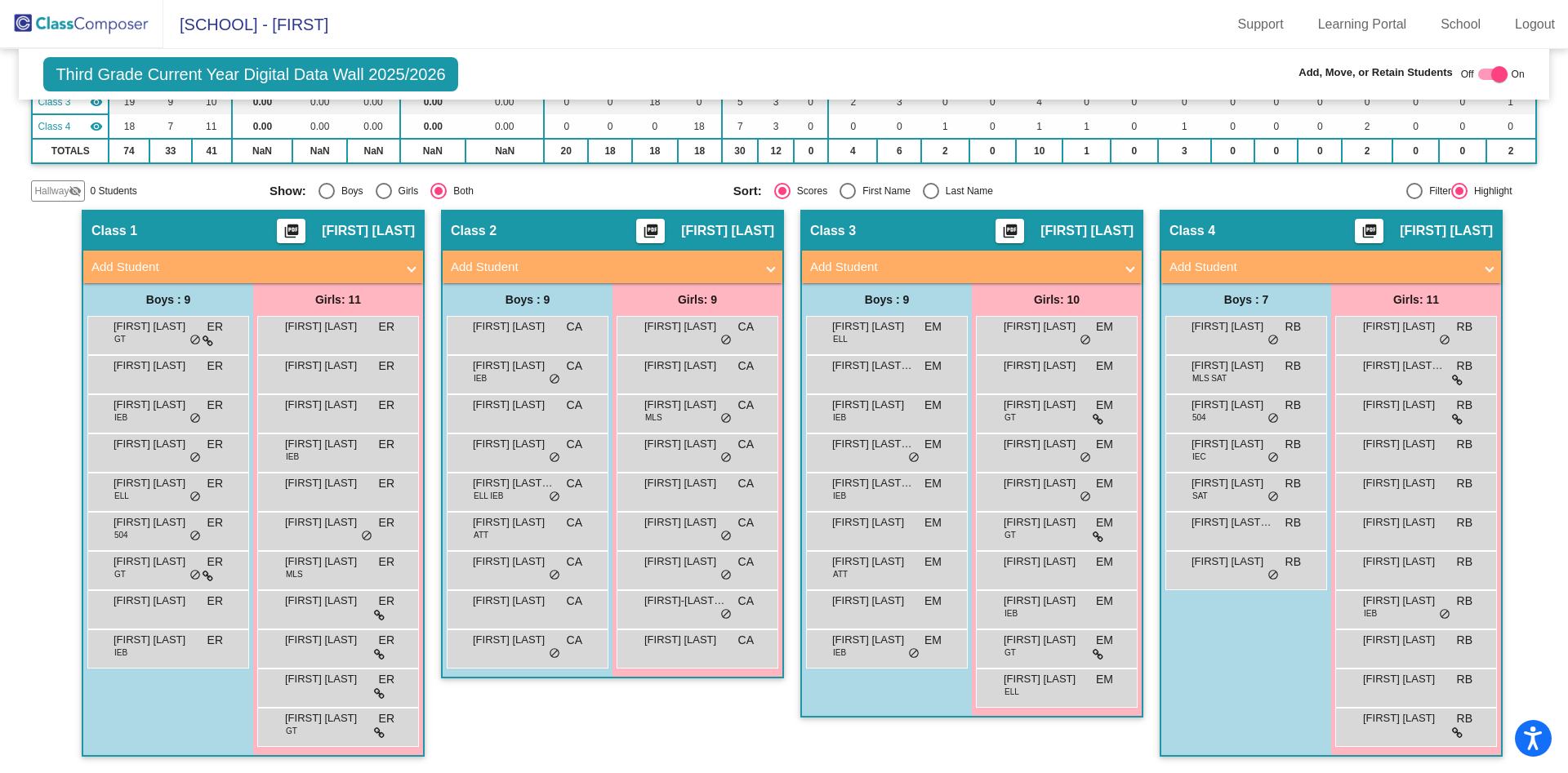 click 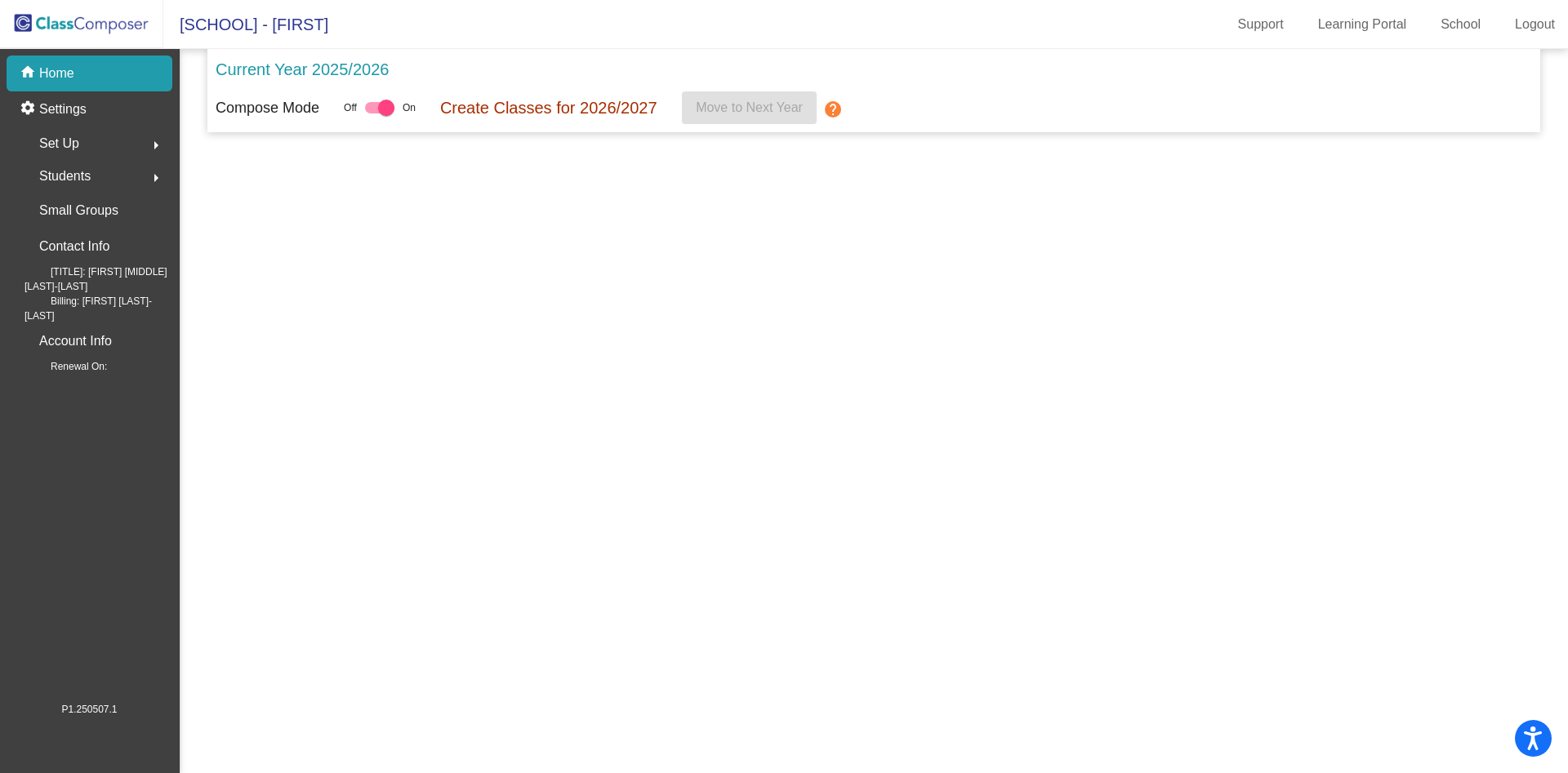 scroll, scrollTop: 0, scrollLeft: 0, axis: both 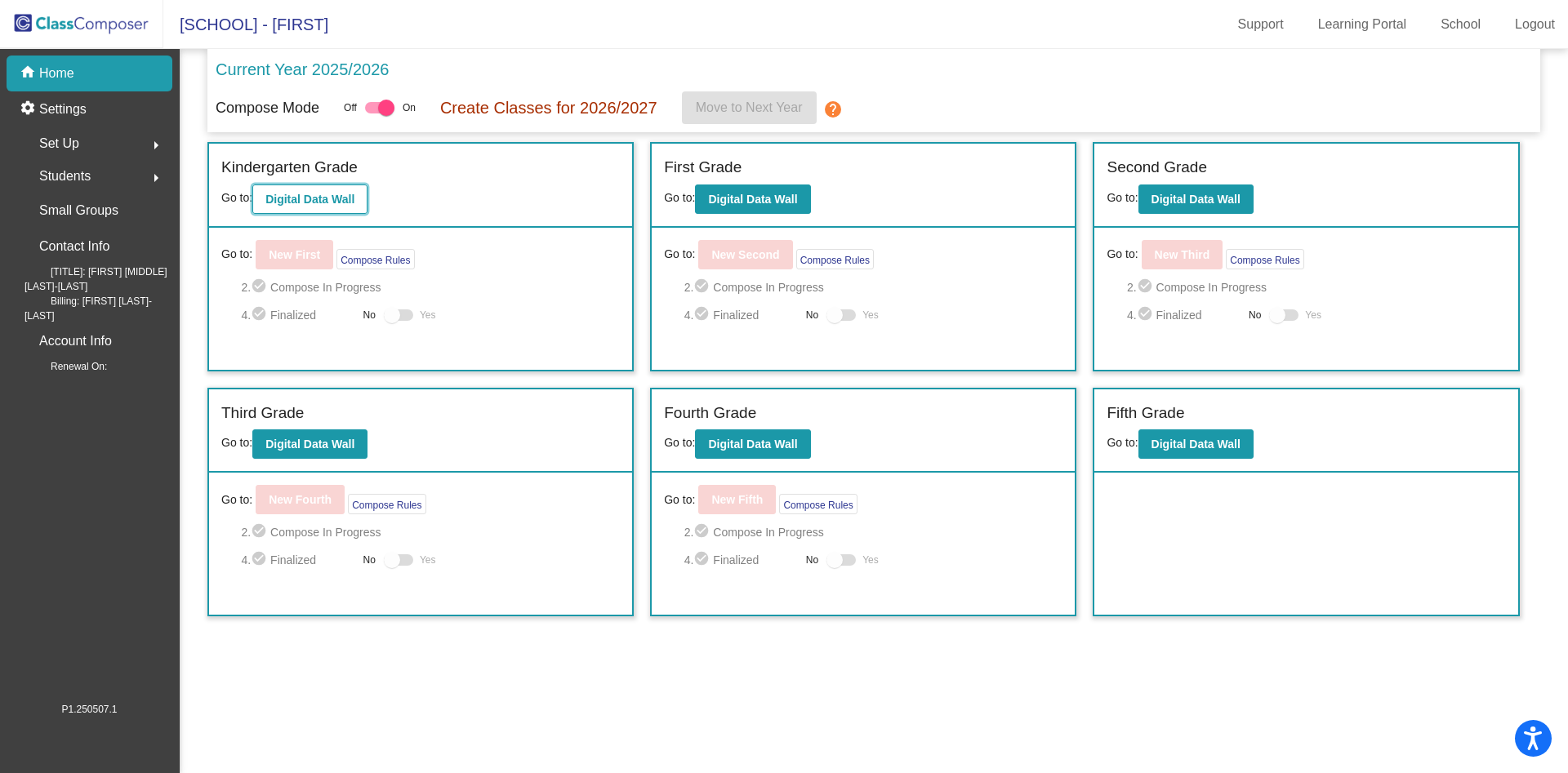 click on "Digital Data Wall" 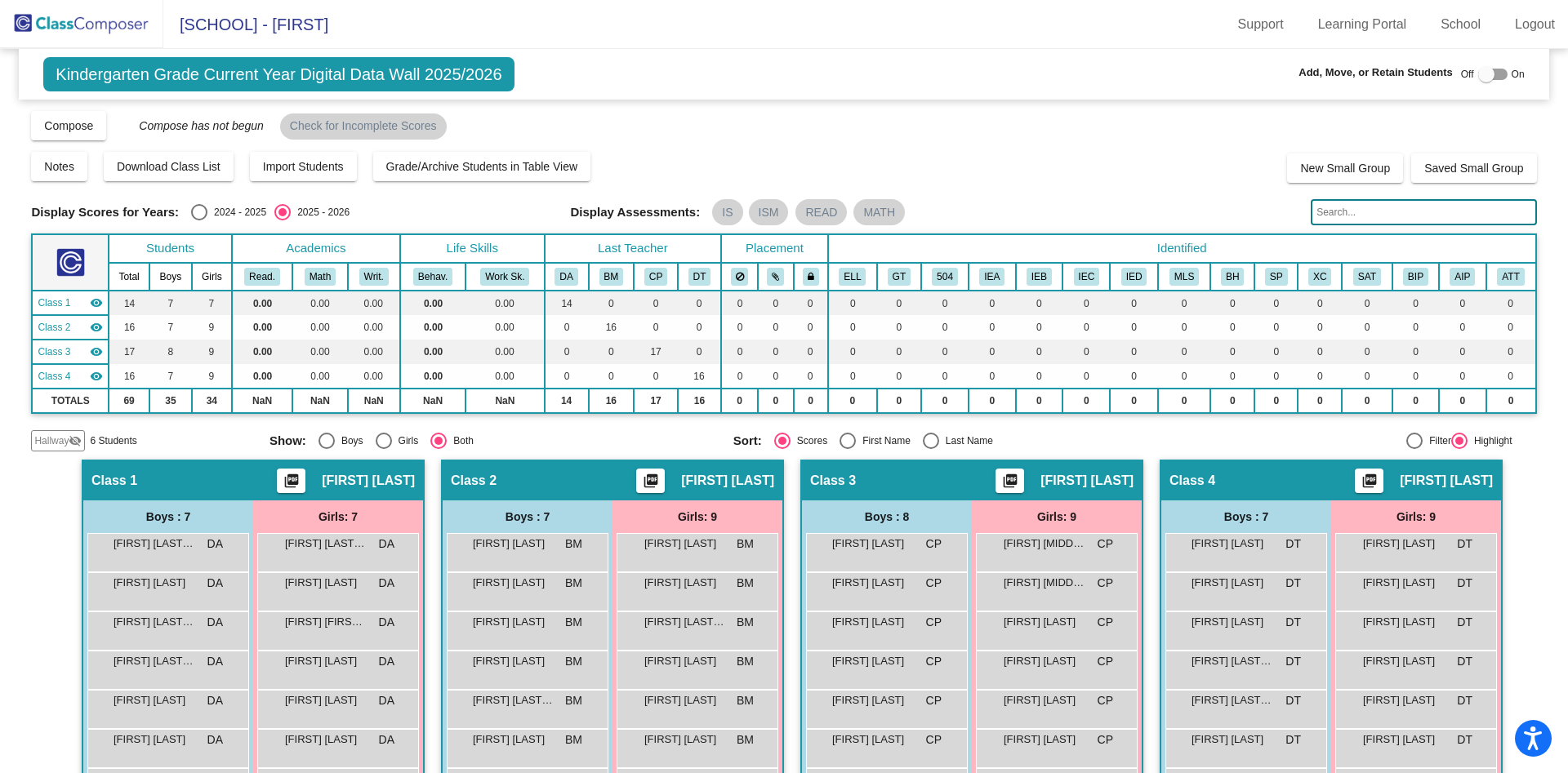 click on "Hallway   - Hallway Class  picture_as_pdf  Add Student  First Name Last Name Student Id  (Recommended)   Boy   Girl   Non Binary Add Close  Boys : 6  Castillo Ayden lock do_not_disturb_alt Castillo Ayden lock do_not_disturb_alt Davido Dean lock do_not_disturb_alt Davido Dean lock do_not_disturb_alt Saiz Liam lock do_not_disturb_alt Saiz Liam lock do_not_disturb_alt Girls: 0   No Students   Class 1    picture_as_pdf Deena Arnot  Add Student  First Name Last Name Student Id  (Recommended)   Boy   Girl   Non Binary Add Close  Boys : 7  Cassial Phou-Bon DA lock do_not_disturb_alt Derek Gonzalez DA lock do_not_disturb_alt Evyn Martinez-Velasquez DA lock do_not_disturb_alt Mason Clowers-Yarnell DA lock do_not_disturb_alt Oliver Gutierrez DA lock do_not_disturb_alt Viktor Bartholomew DA lock do_not_disturb_alt Wyatt Nelson DA lock do_not_disturb_alt Girls: 7 Adelen Castro Camargo DA lock do_not_disturb_alt Analaya Blackmon DA lock do_not_disturb_alt Aurora Carmen Bahian DA lock do_not_disturb_alt Delilah Rueda" 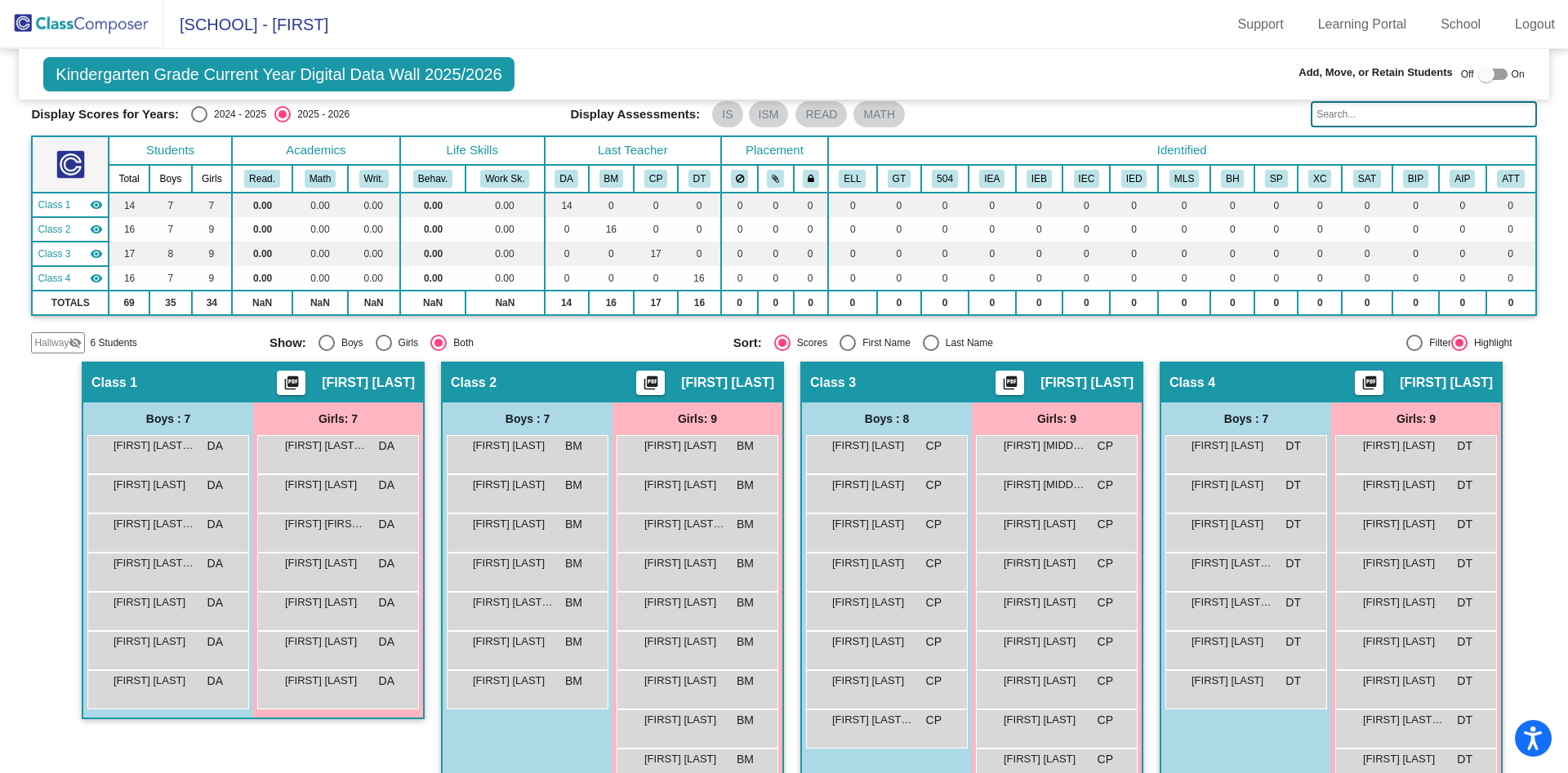 scroll, scrollTop: 139, scrollLeft: 0, axis: vertical 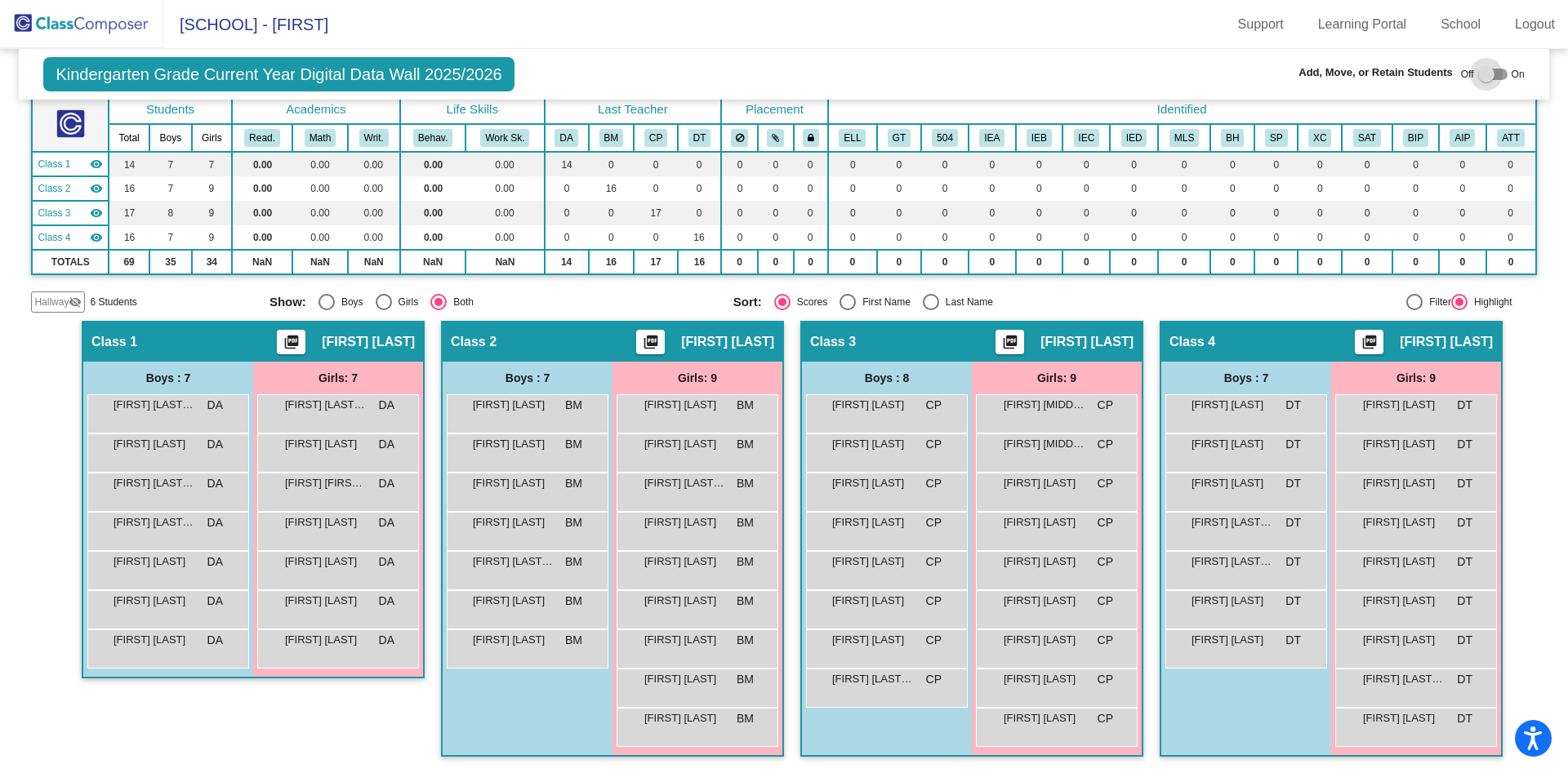 click at bounding box center [1486, 74] 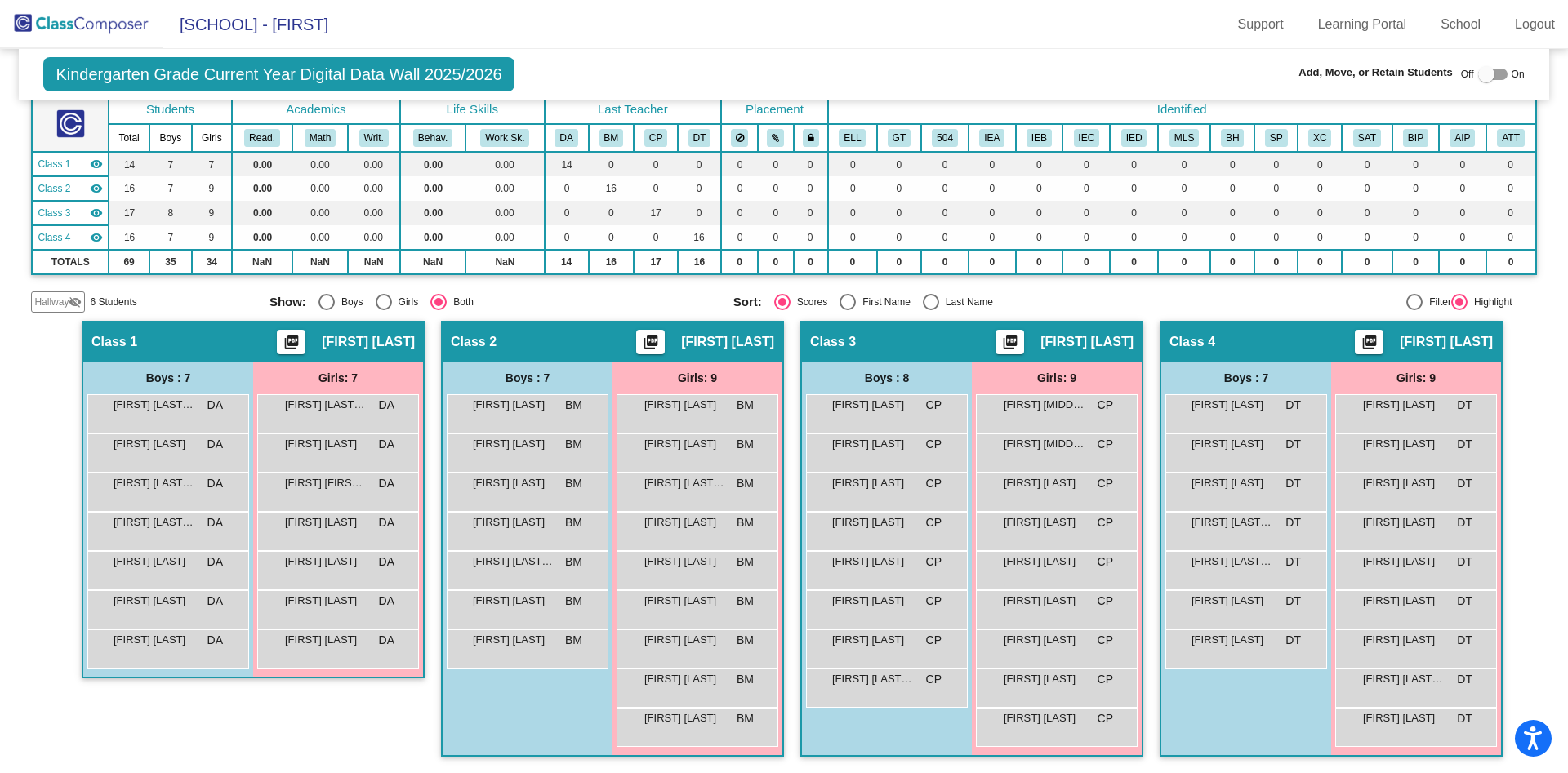 checkbox on "true" 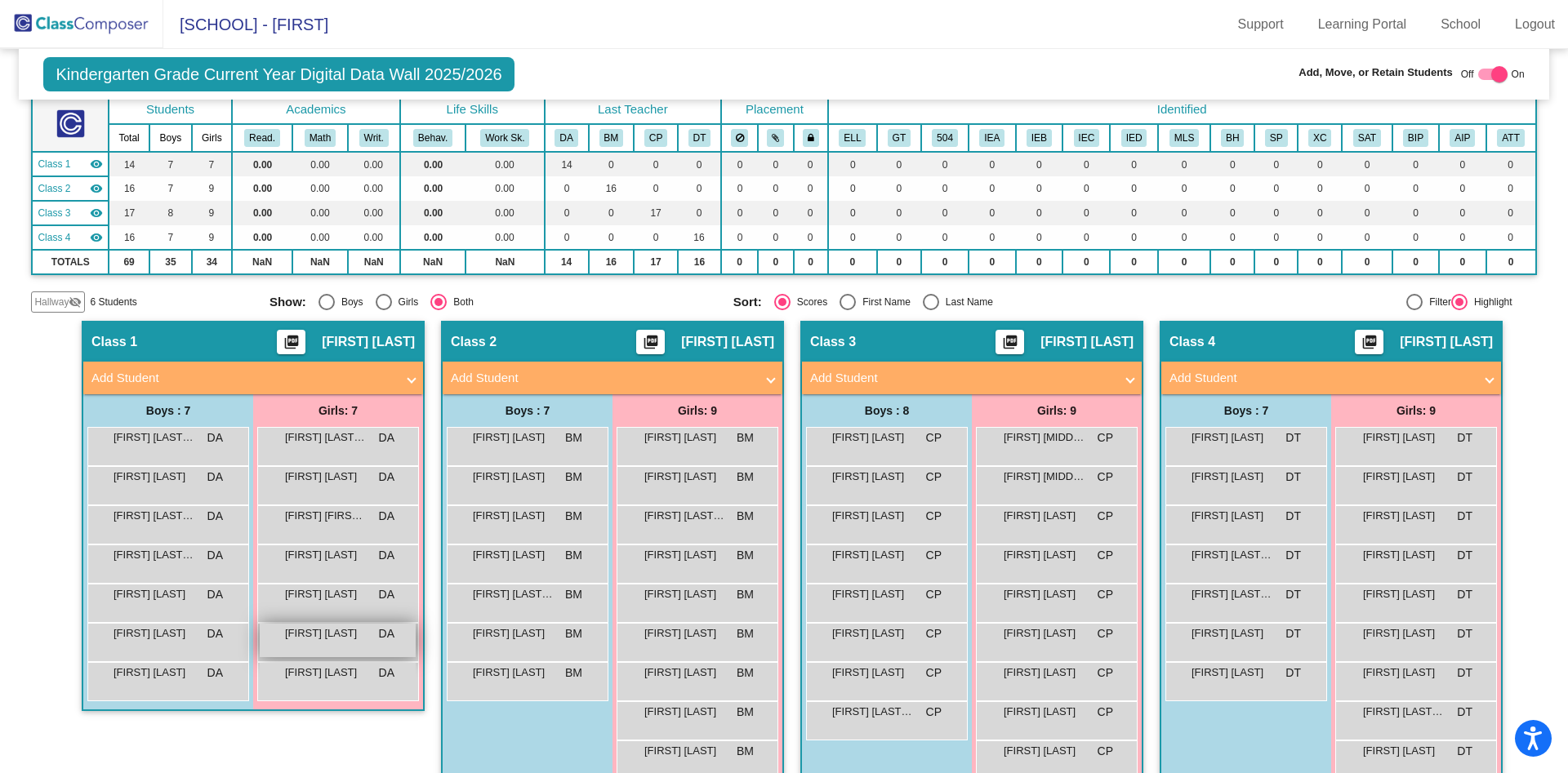 click on "Savannah Sharp" at bounding box center [326, 633] 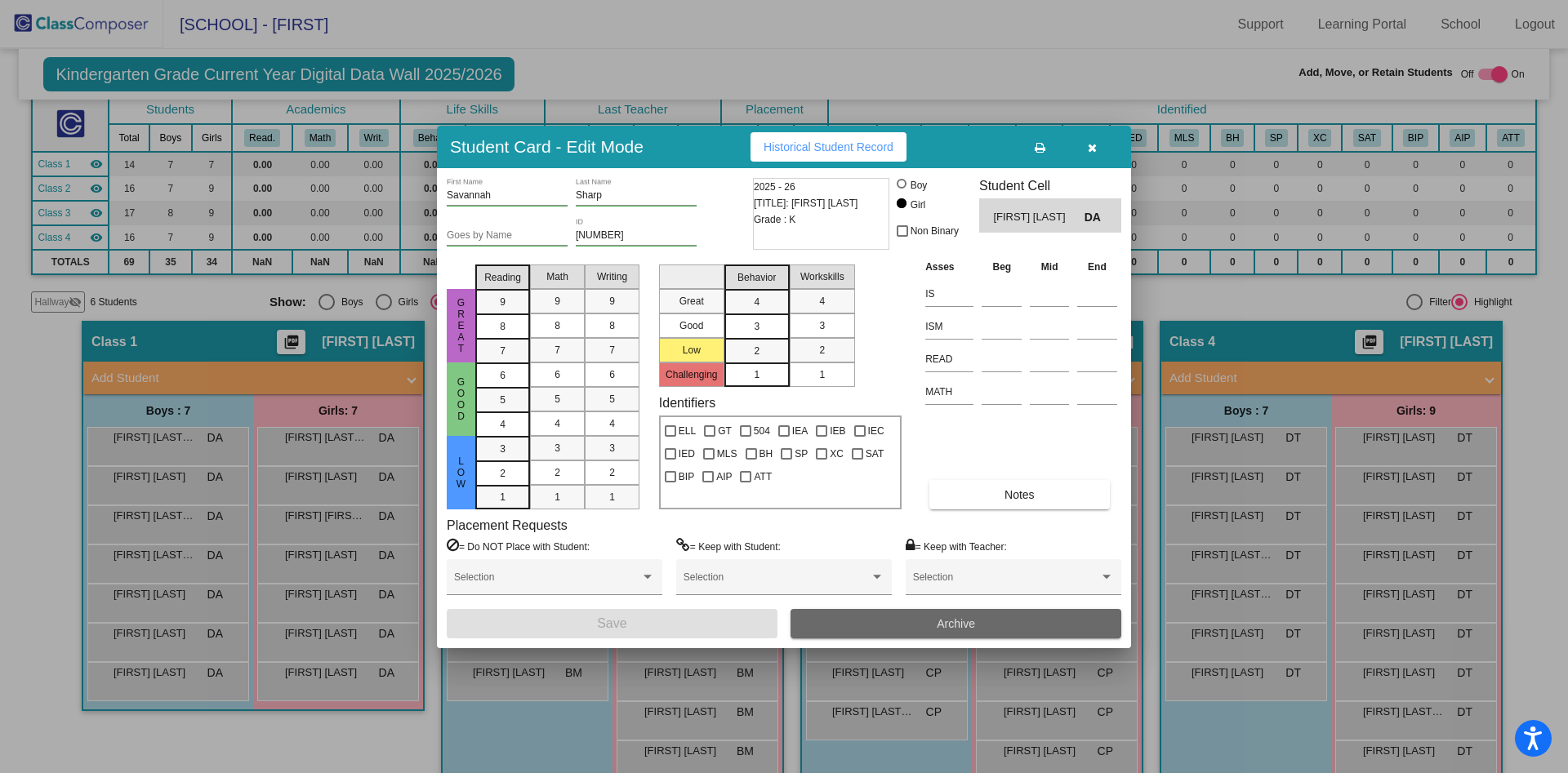 click on "Archive" at bounding box center (956, 624) 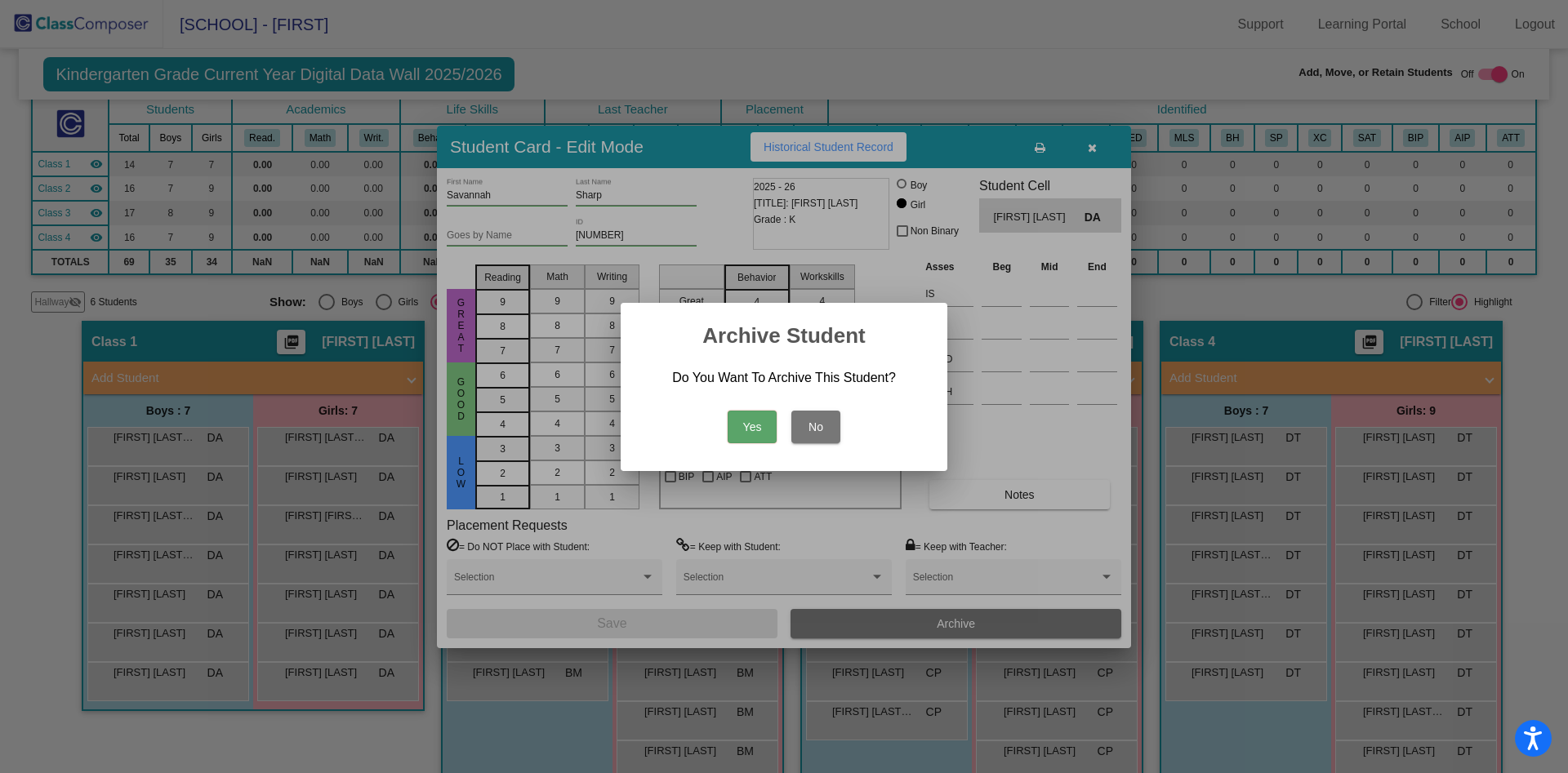 click on "Yes" at bounding box center (752, 427) 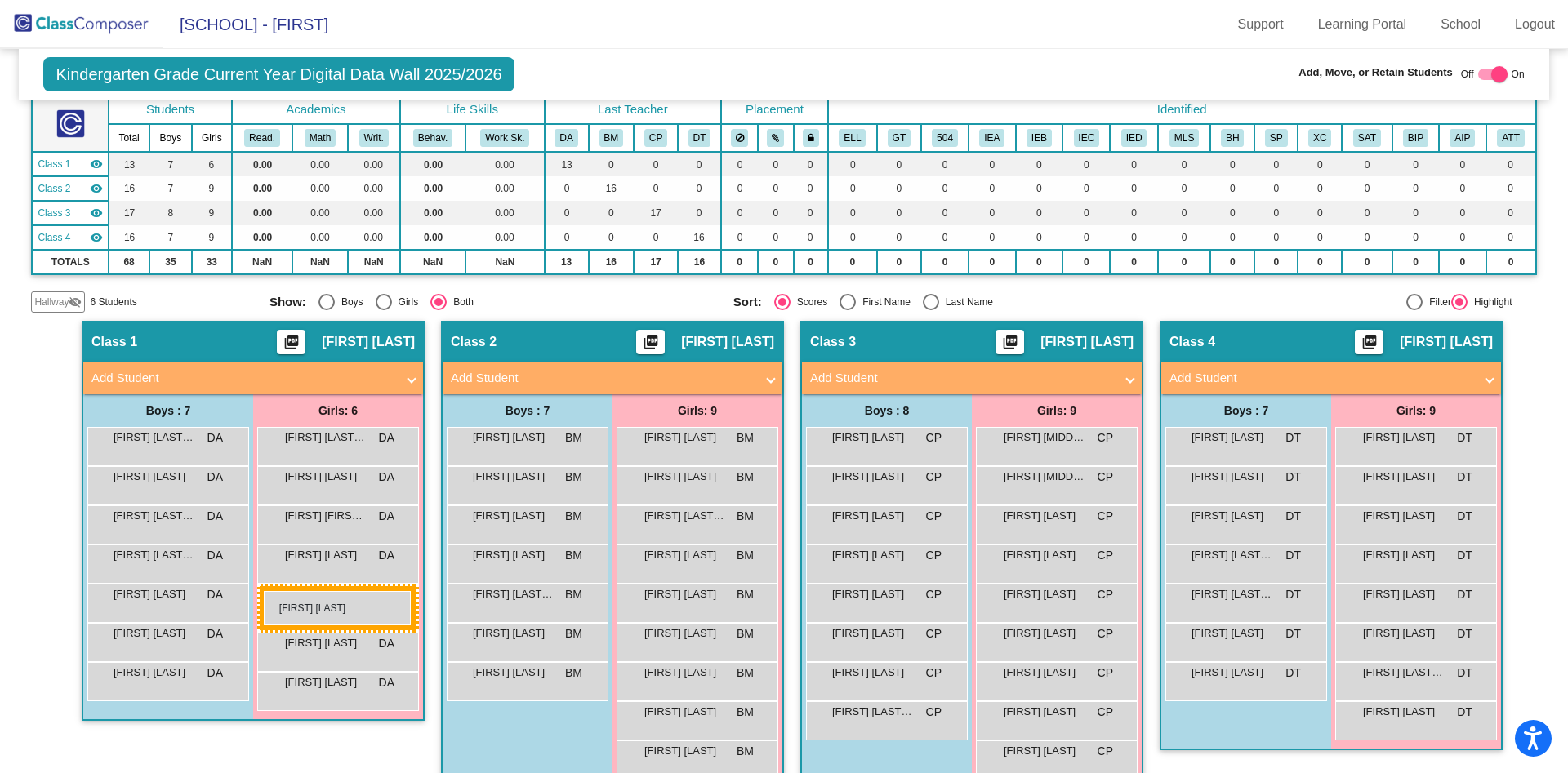 drag, startPoint x: 1392, startPoint y: 486, endPoint x: 264, endPoint y: 591, distance: 1132.8764 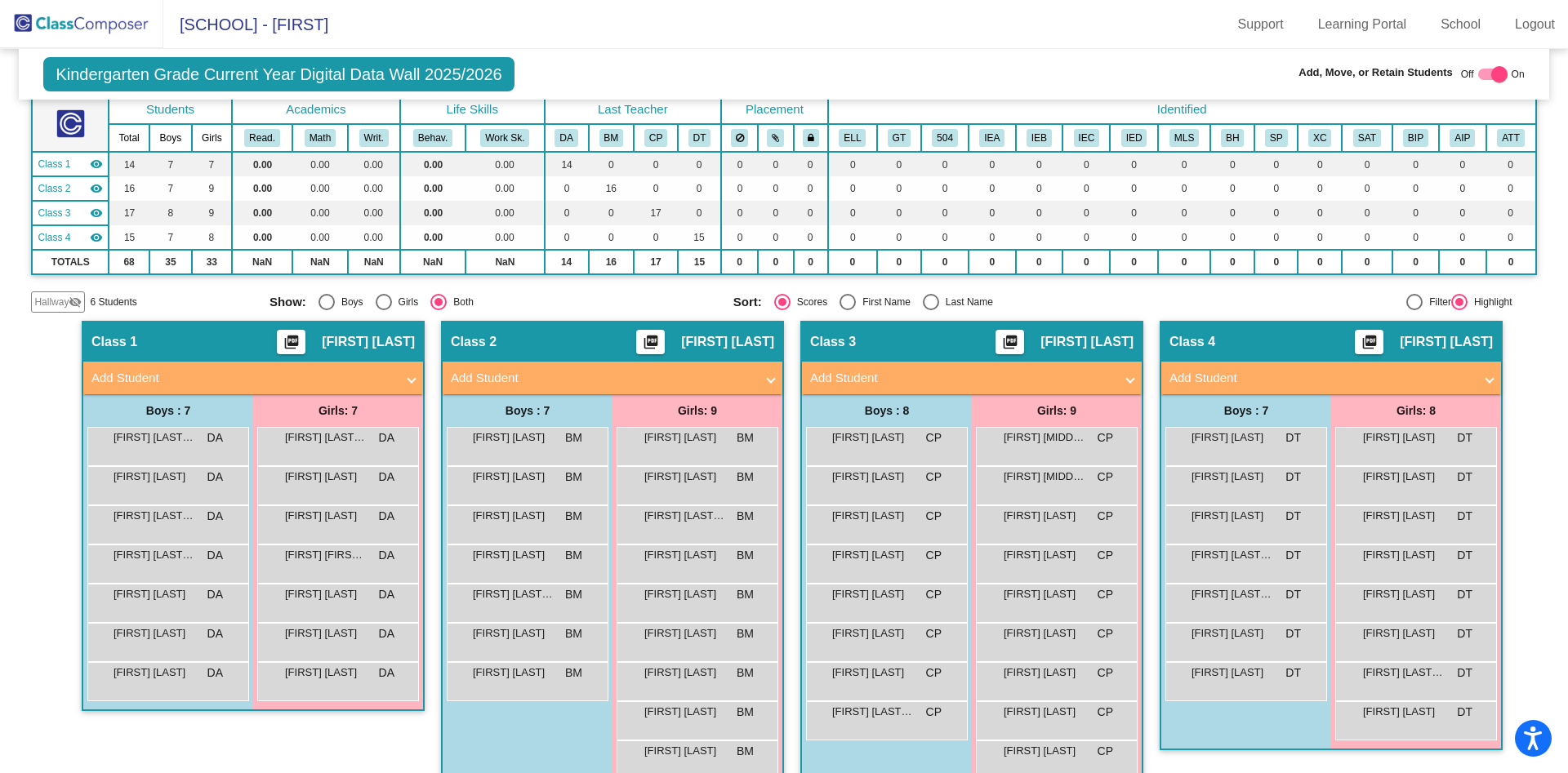 click 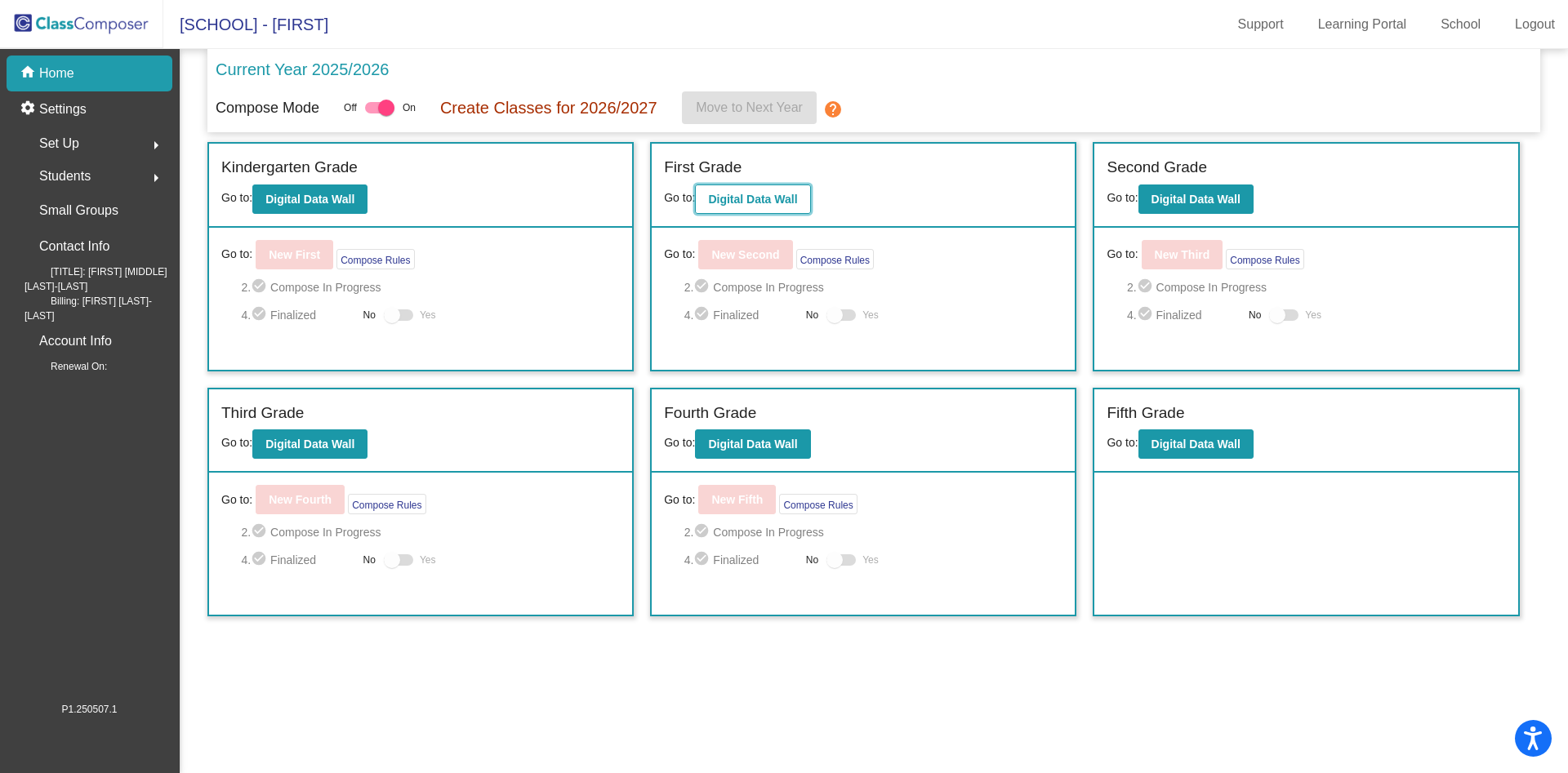 click on "Digital Data Wall" 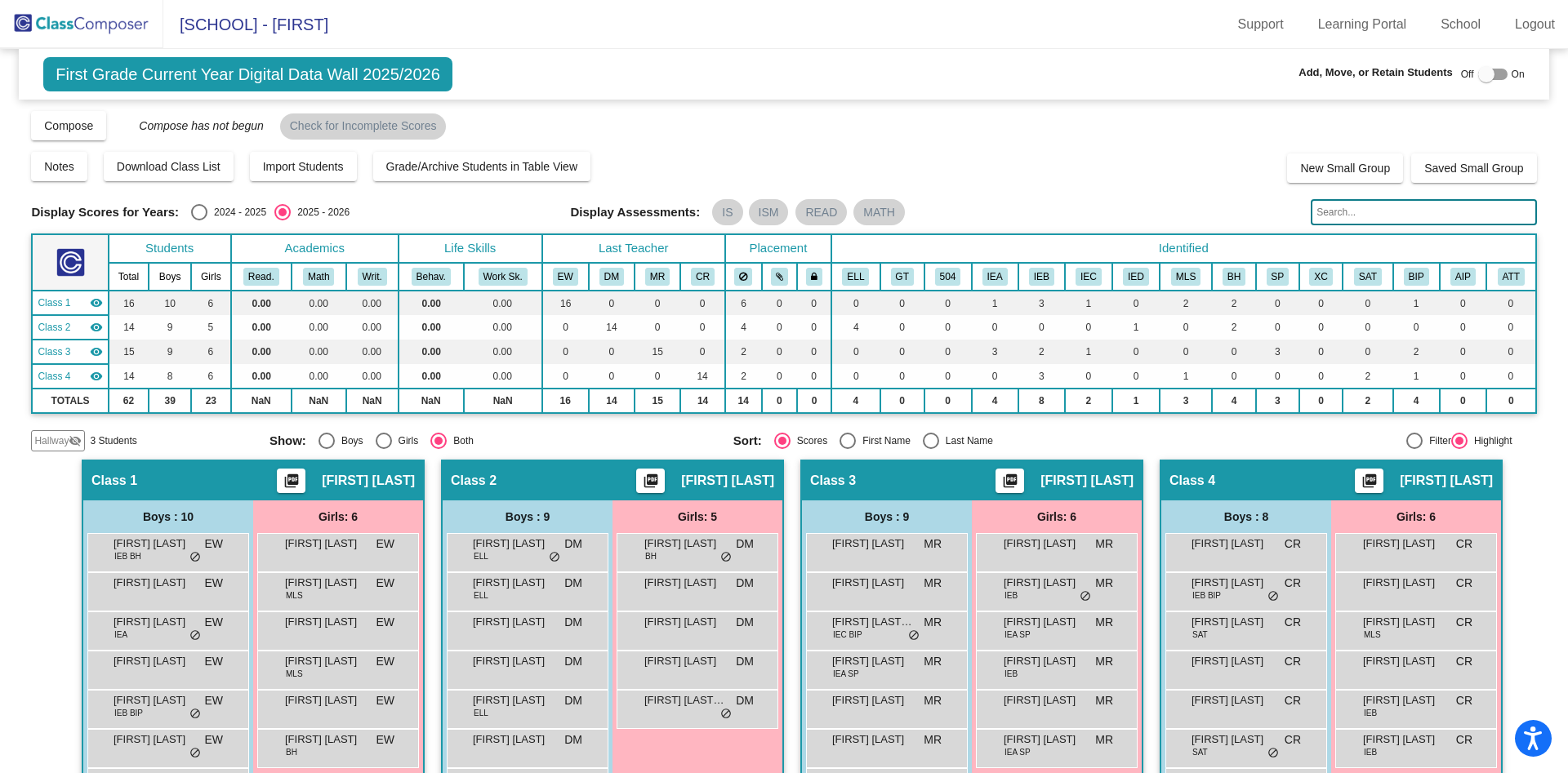 click 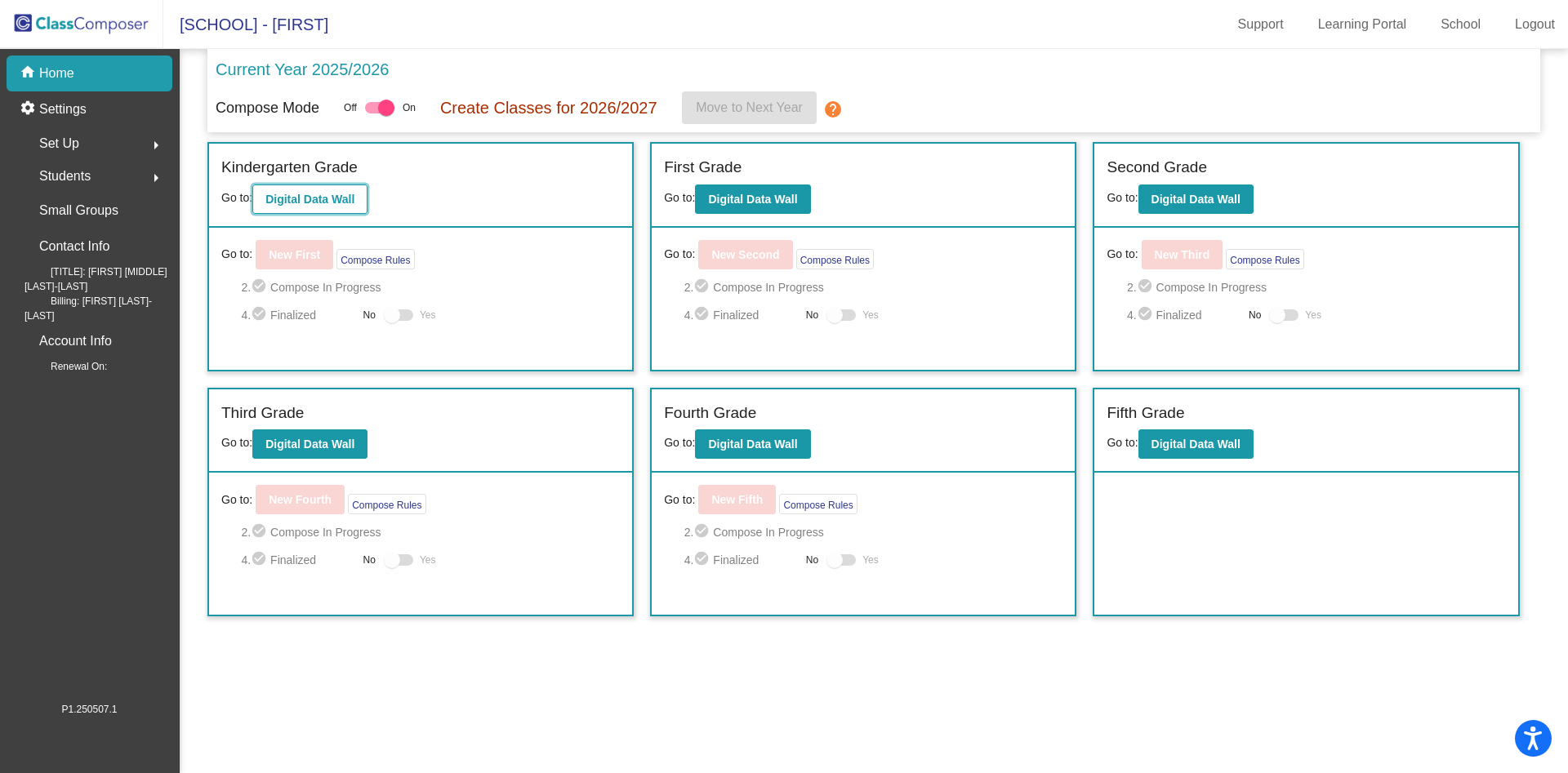 click on "Digital Data Wall" 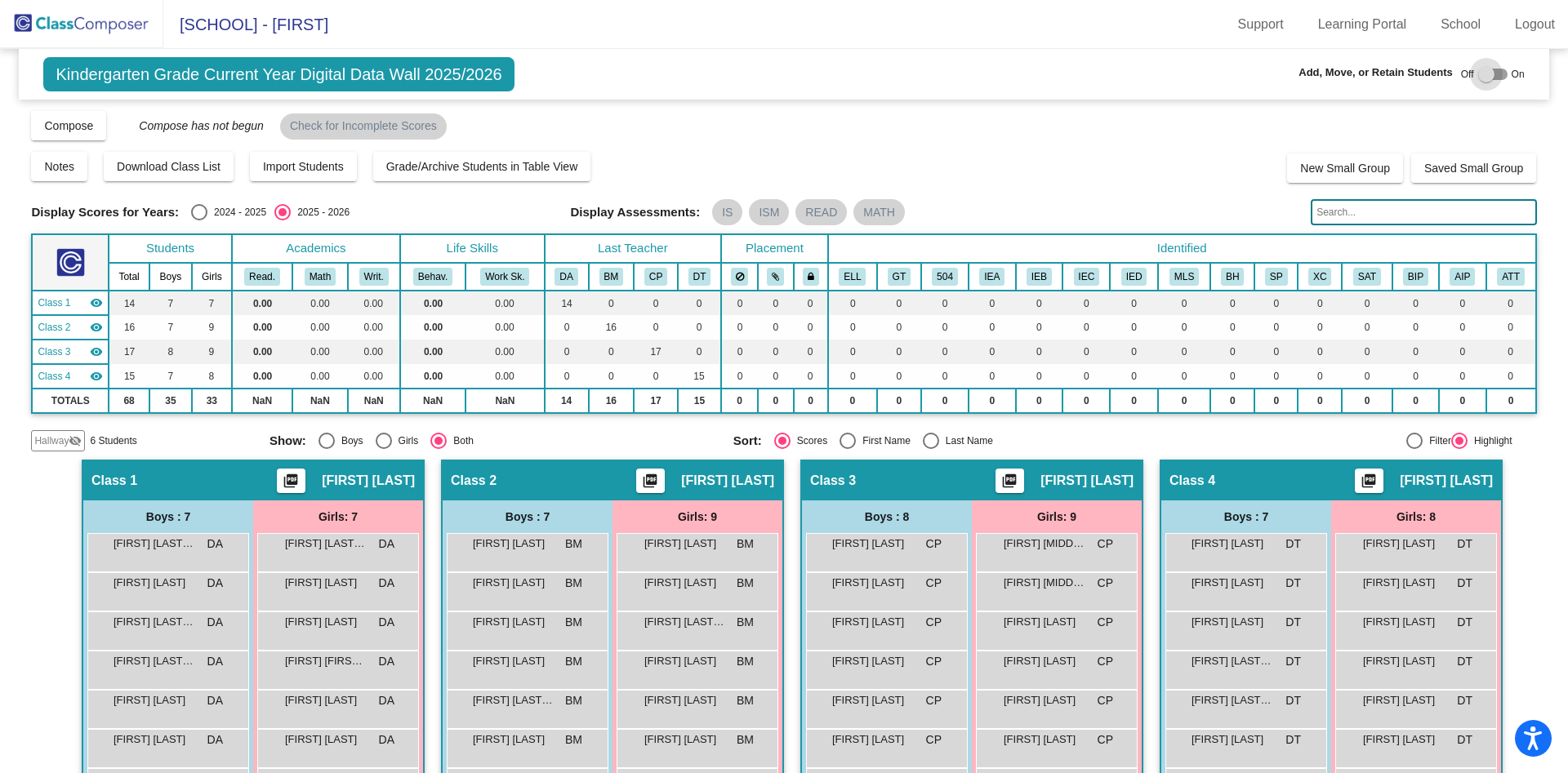 click at bounding box center [1486, 74] 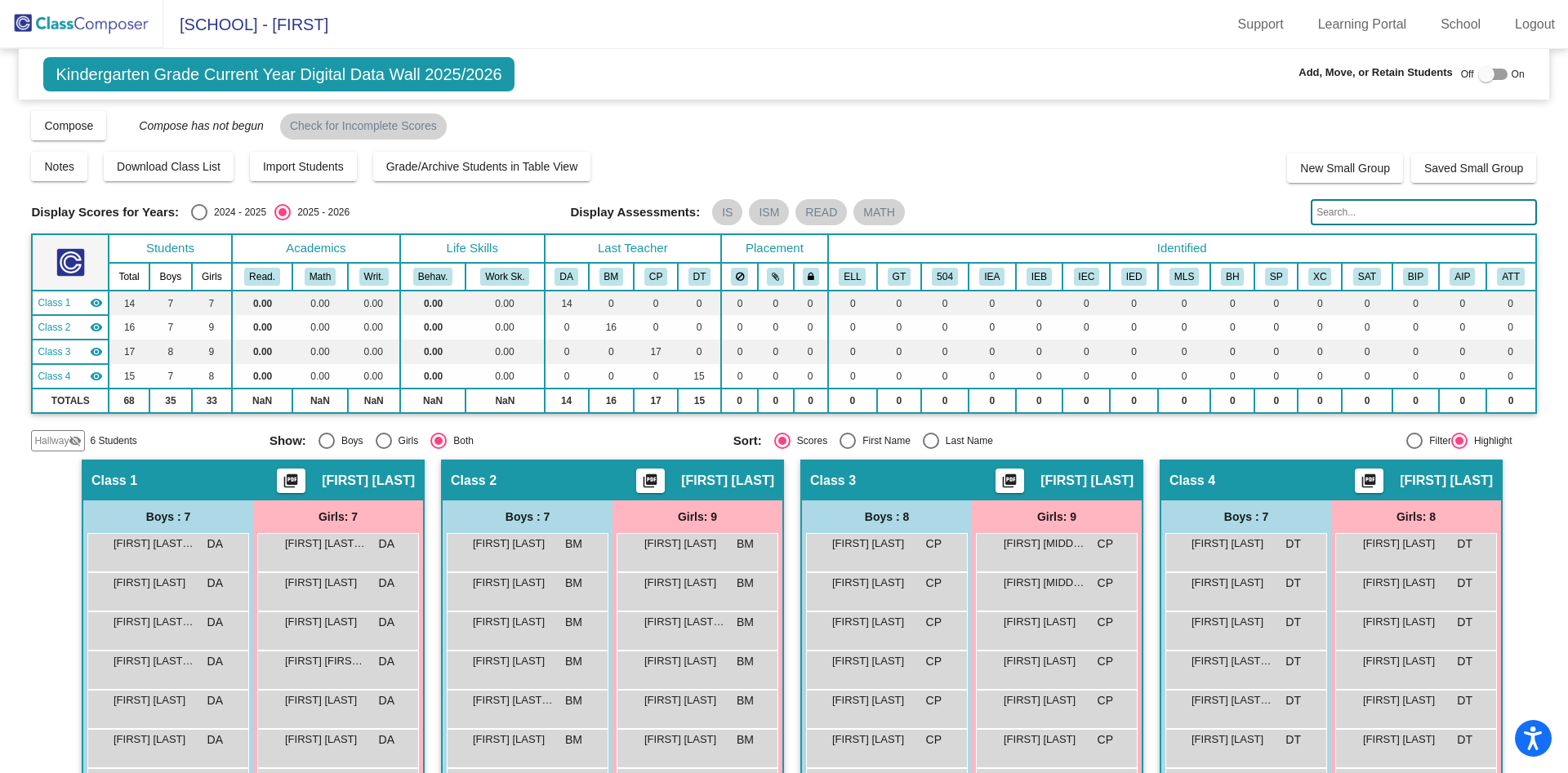 checkbox on "true" 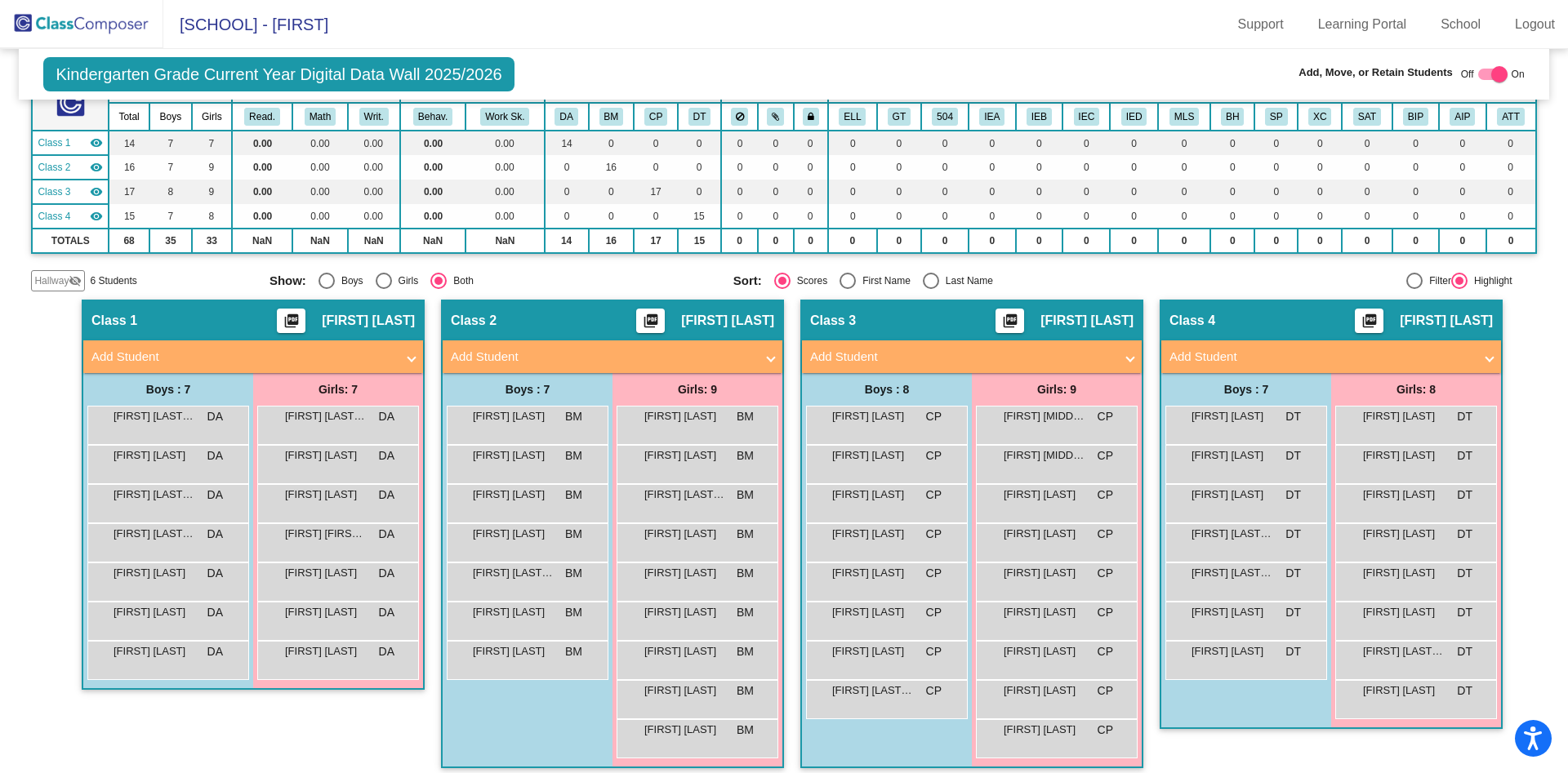 scroll, scrollTop: 171, scrollLeft: 0, axis: vertical 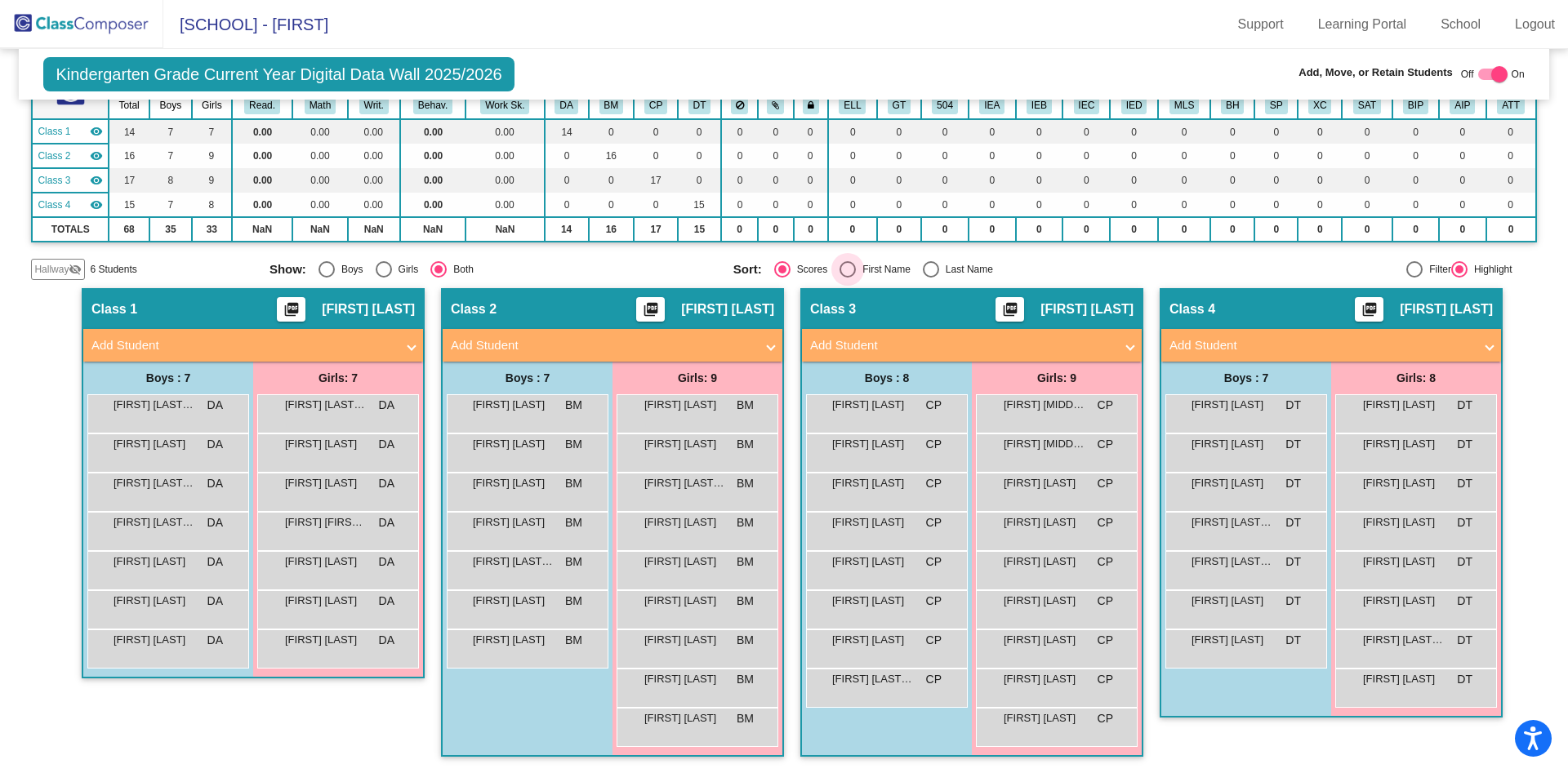 click at bounding box center [848, 269] 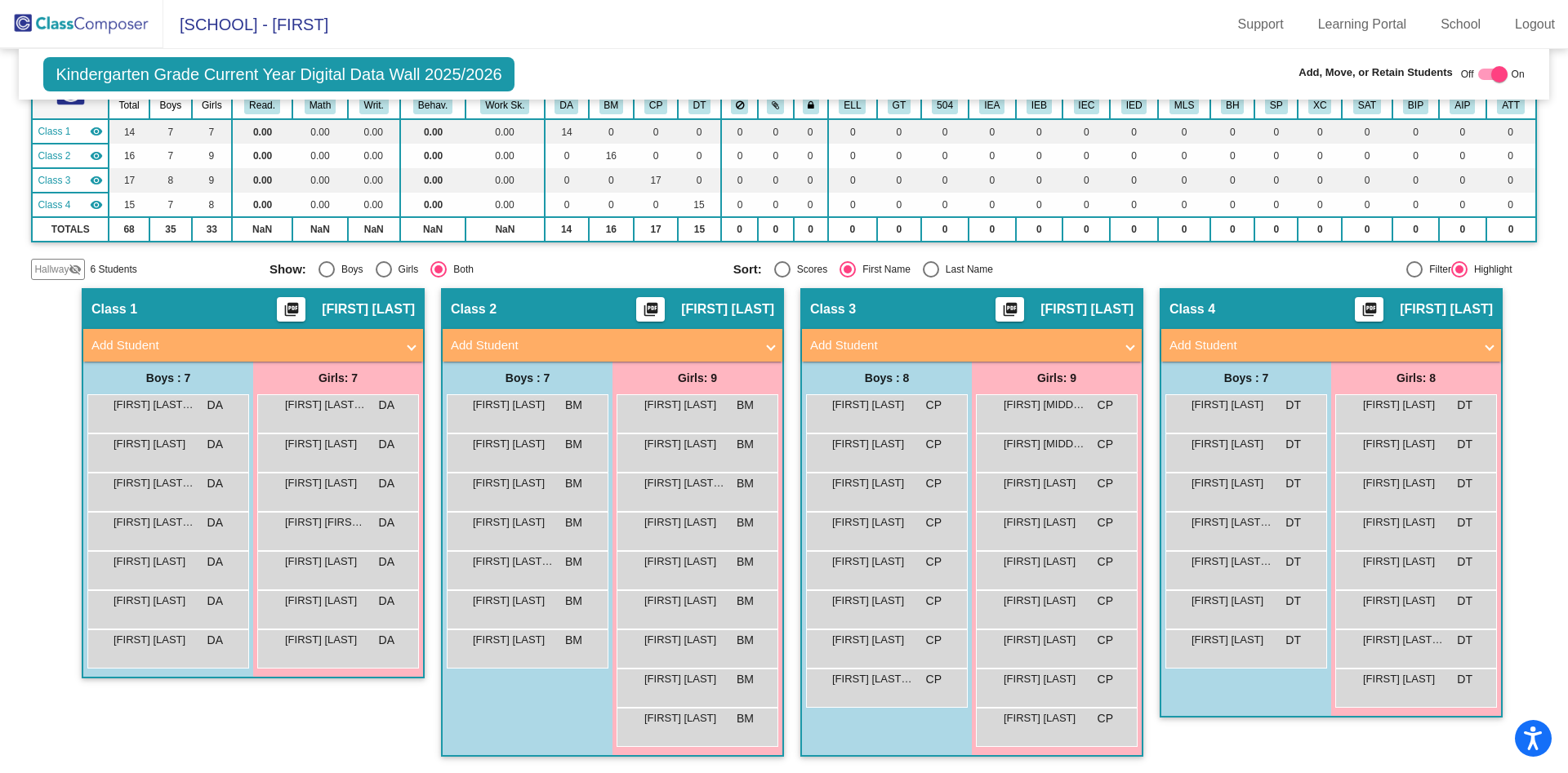 click at bounding box center (1490, 345) 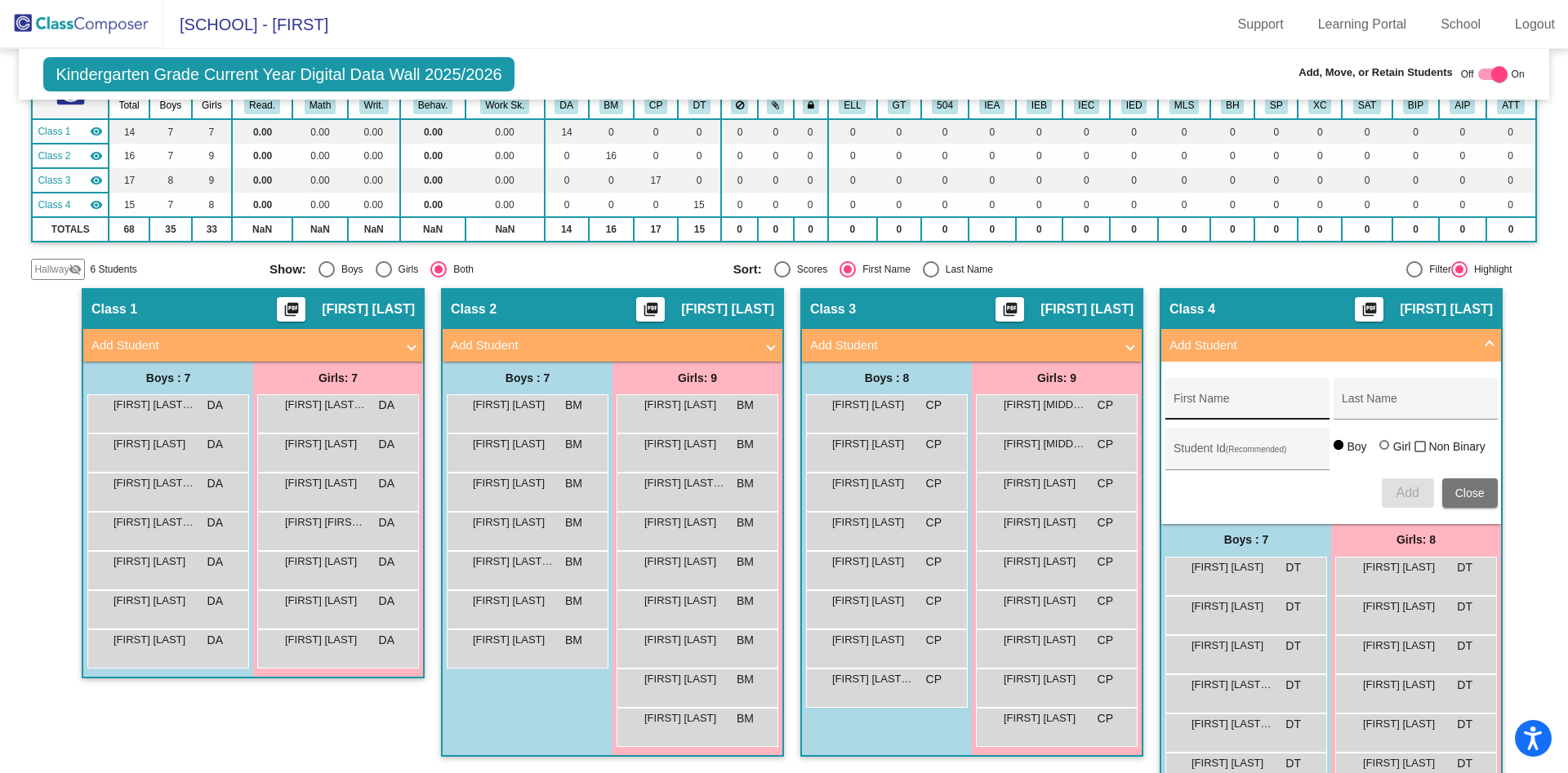 click on "First Name" at bounding box center (1247, 403) 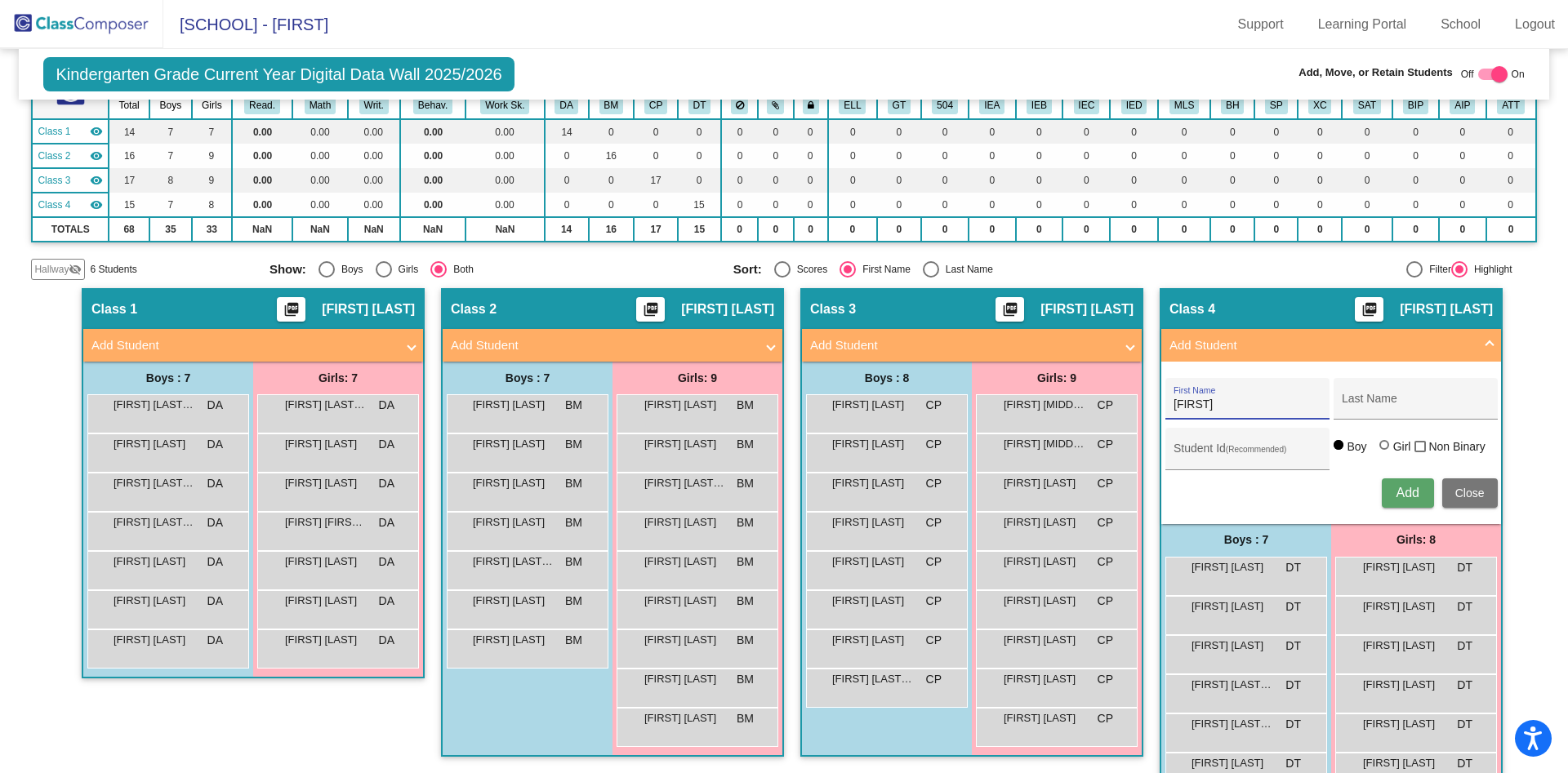 type on "Arya" 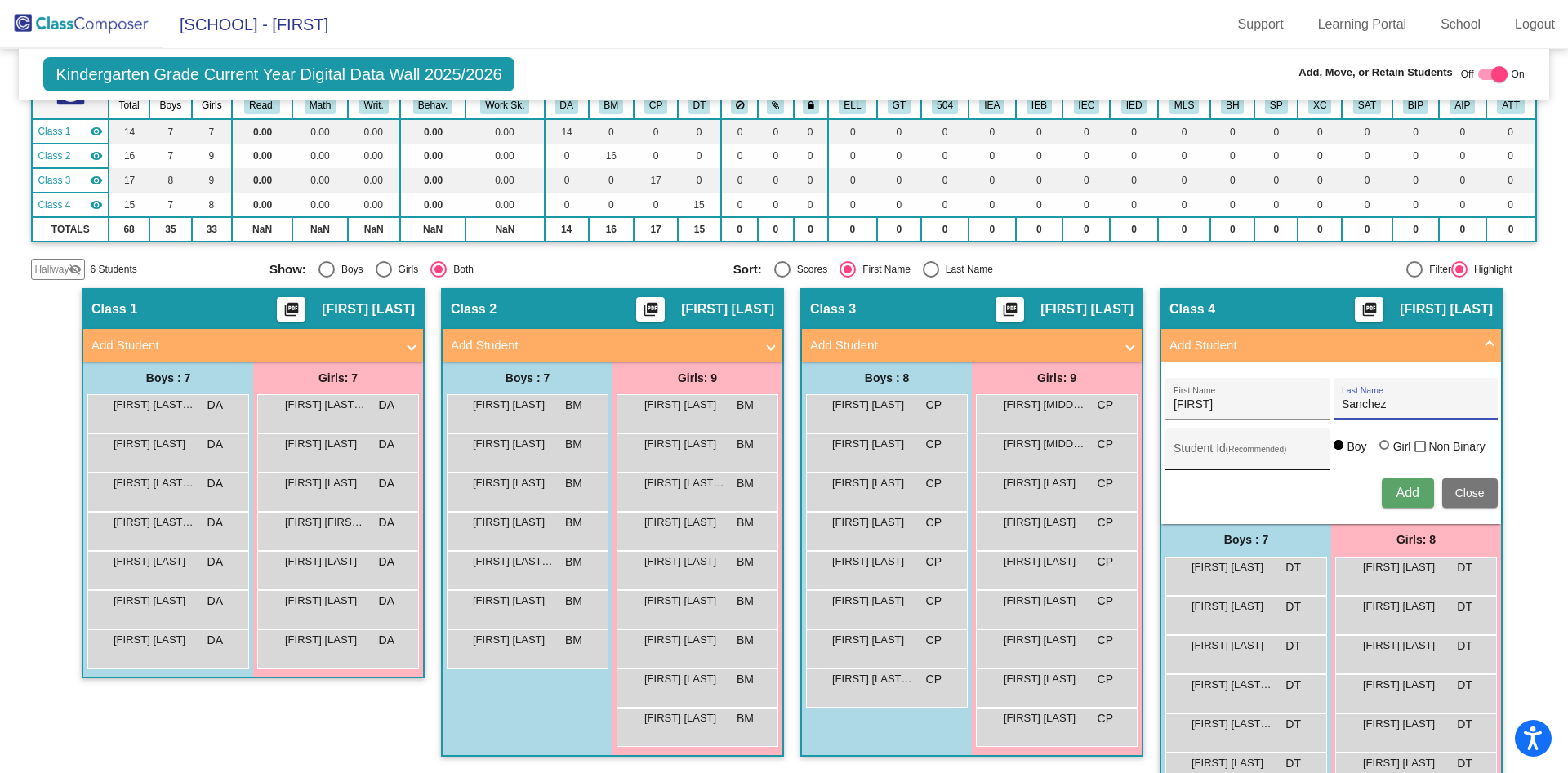 type on "Sanchez" 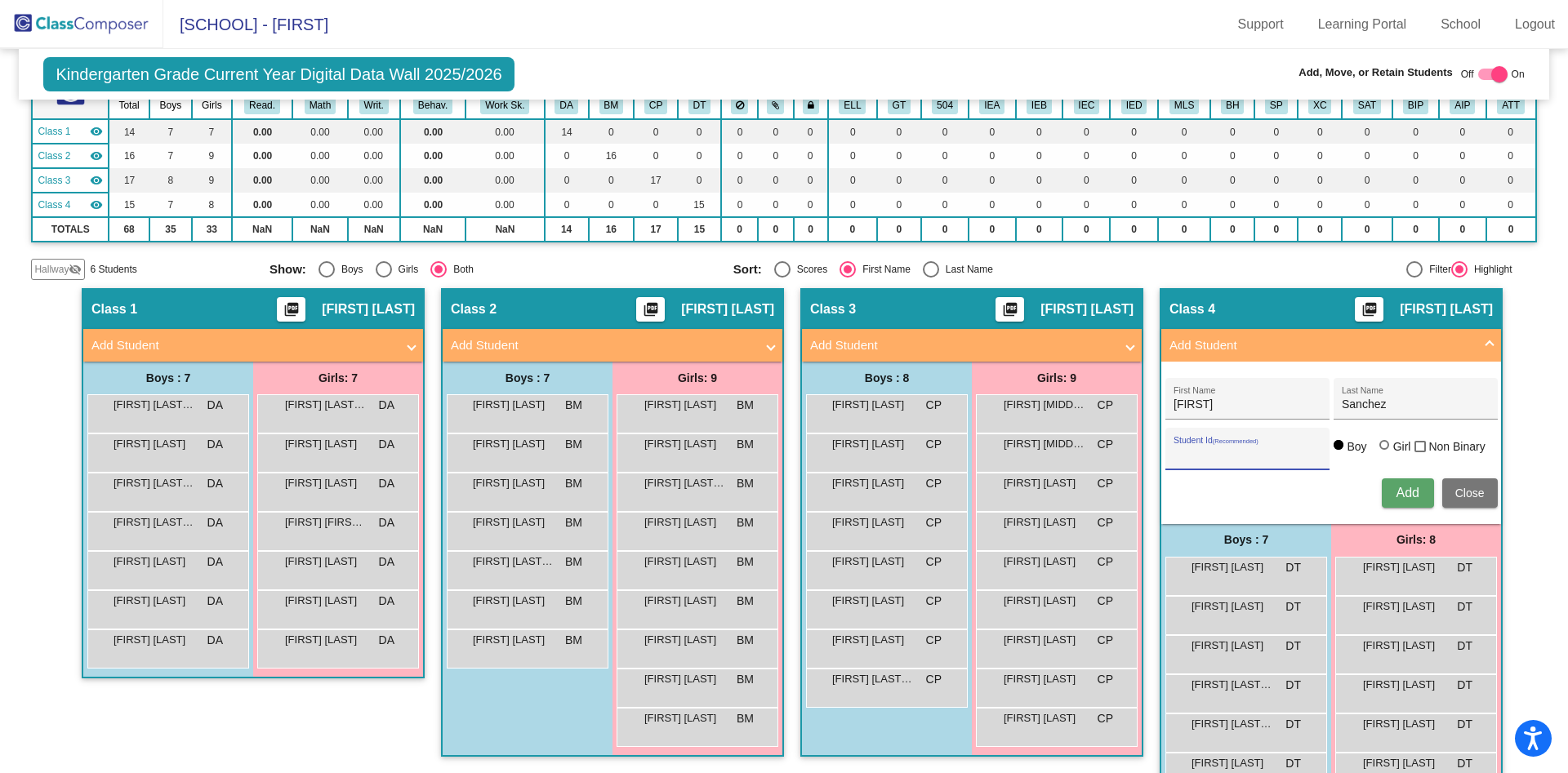 click on "Student Id  (Recommended)" at bounding box center [1247, 455] 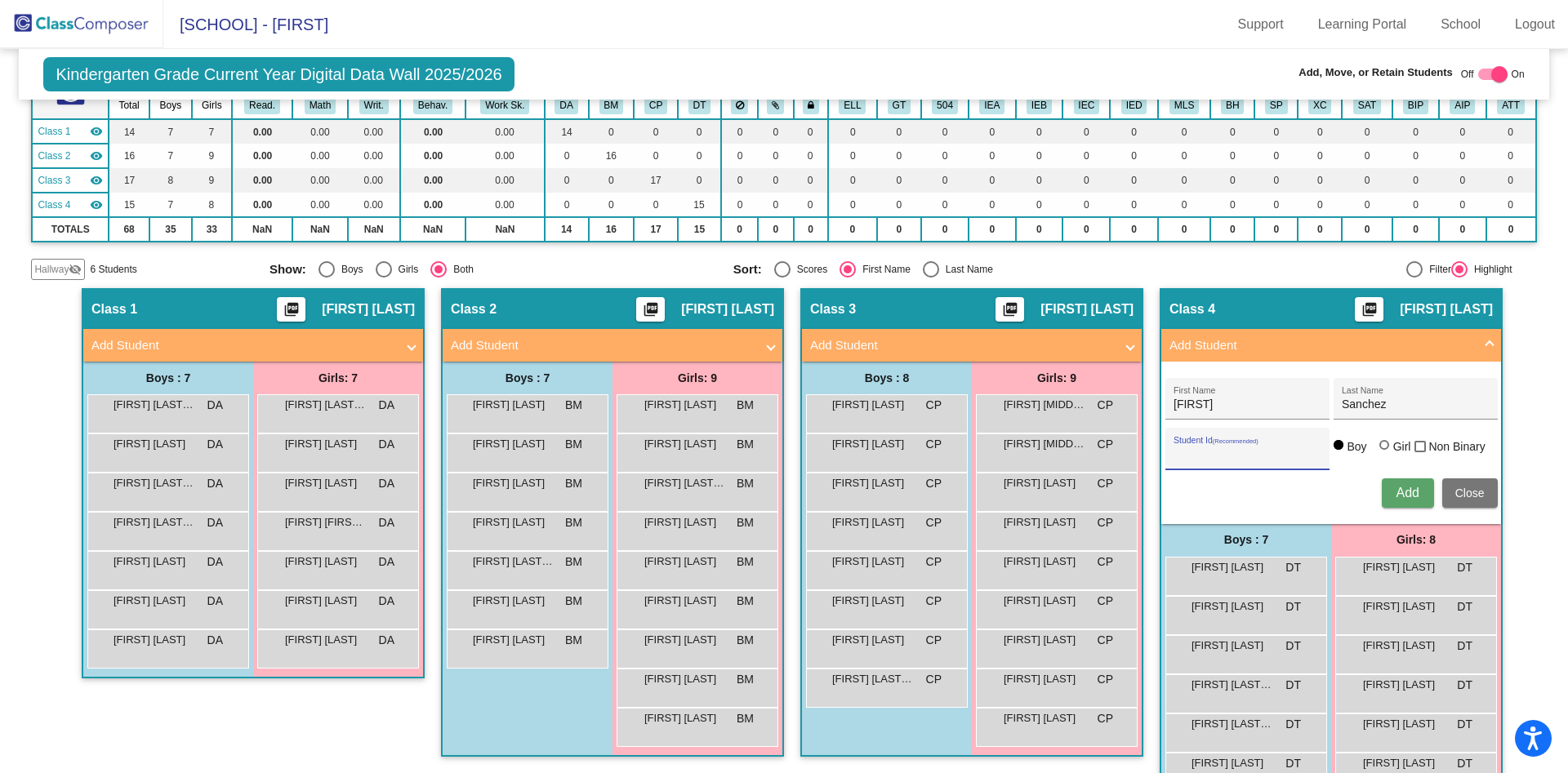 click on "Student Id  (Recommended)" at bounding box center [1247, 455] 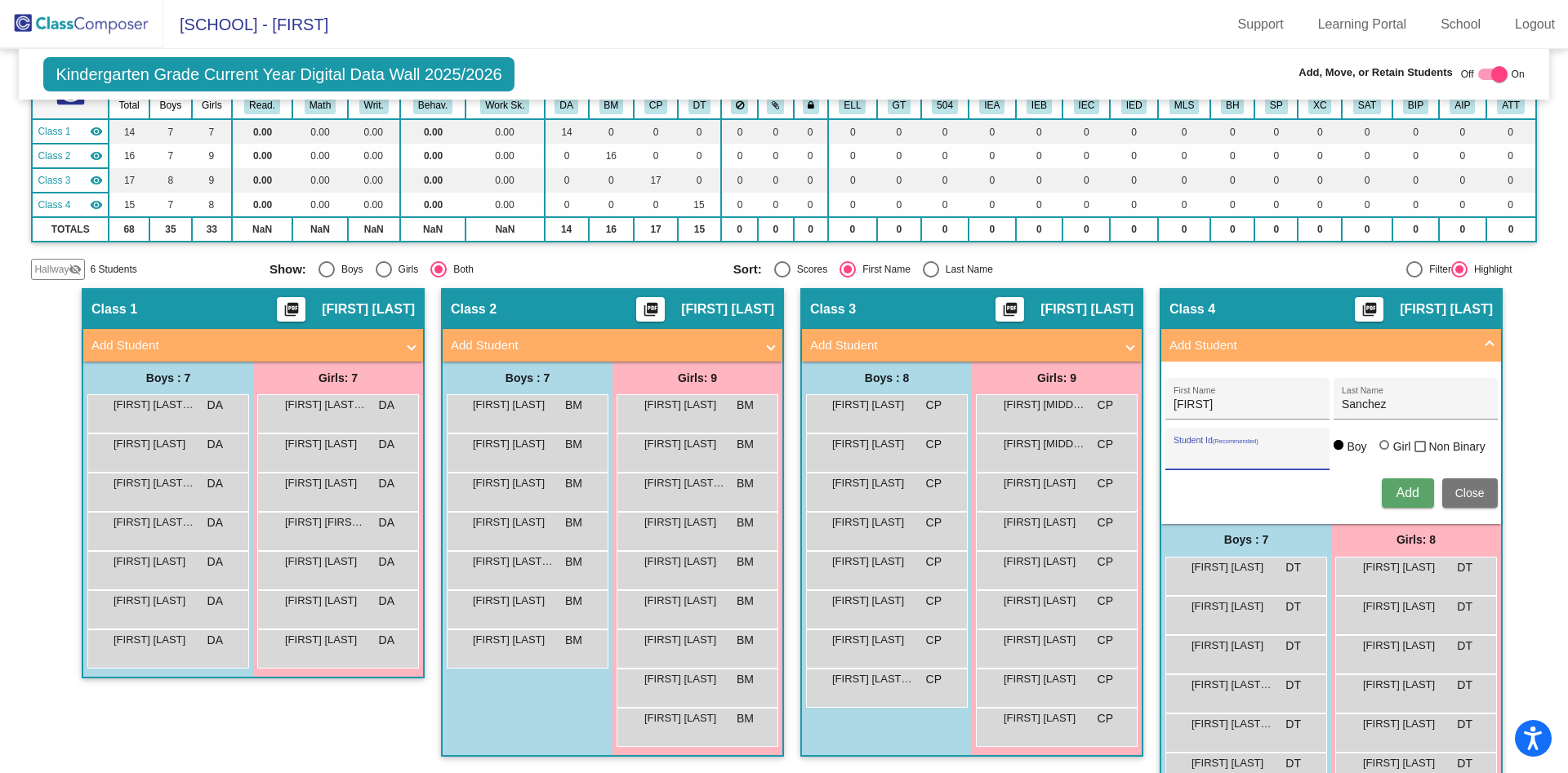paste on "300056053" 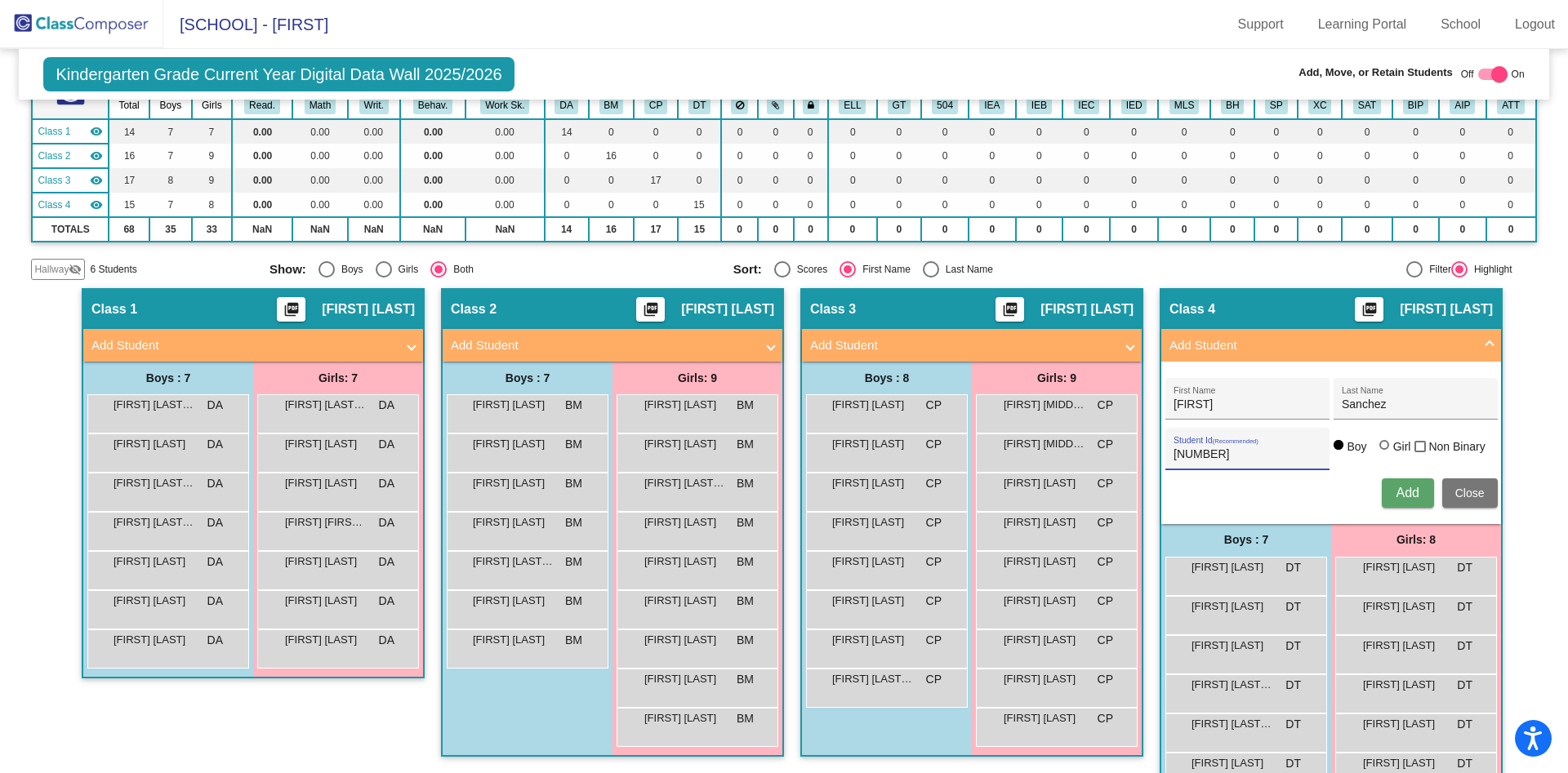 type on "300056053" 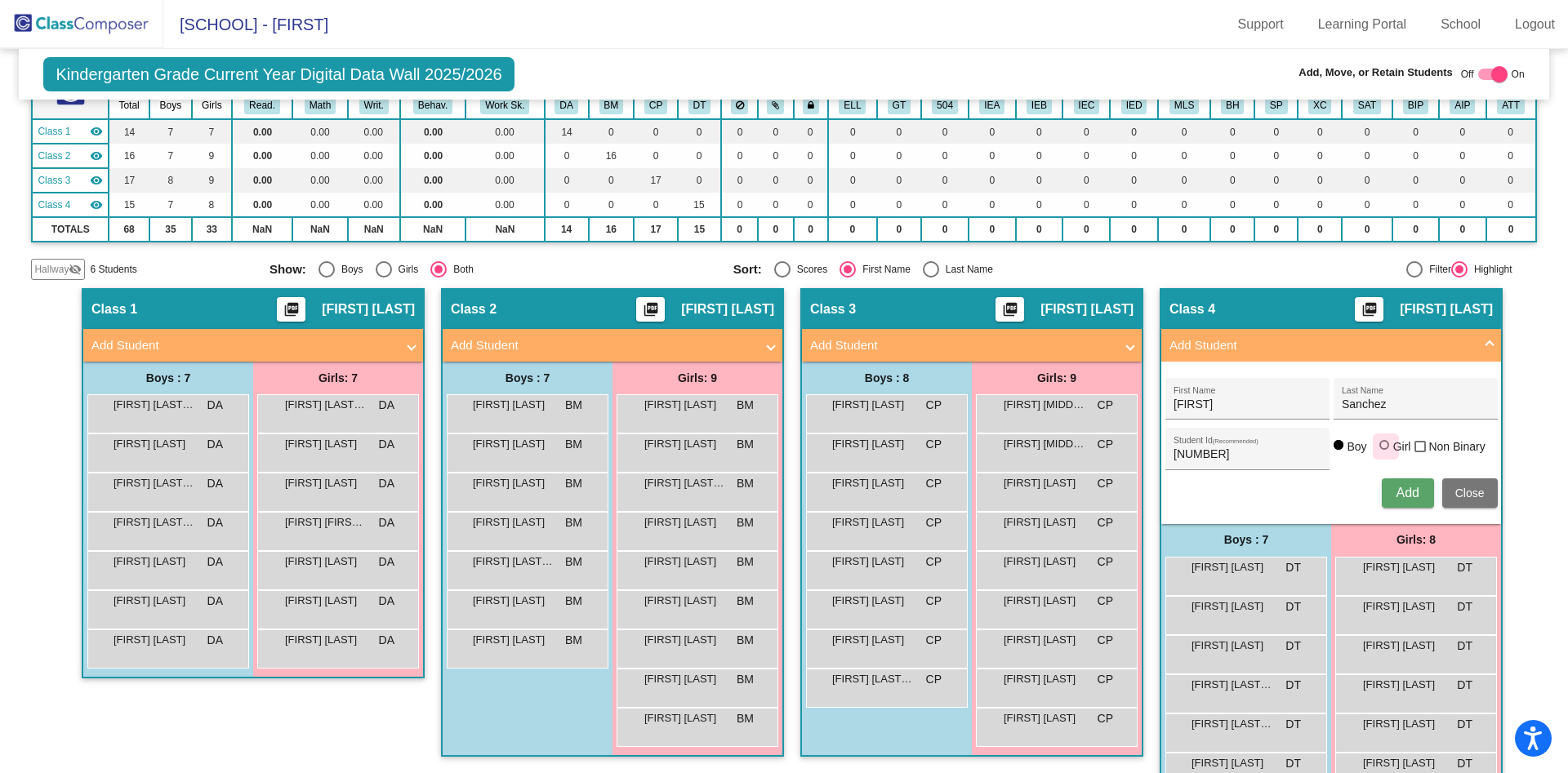 click at bounding box center [1386, 446] 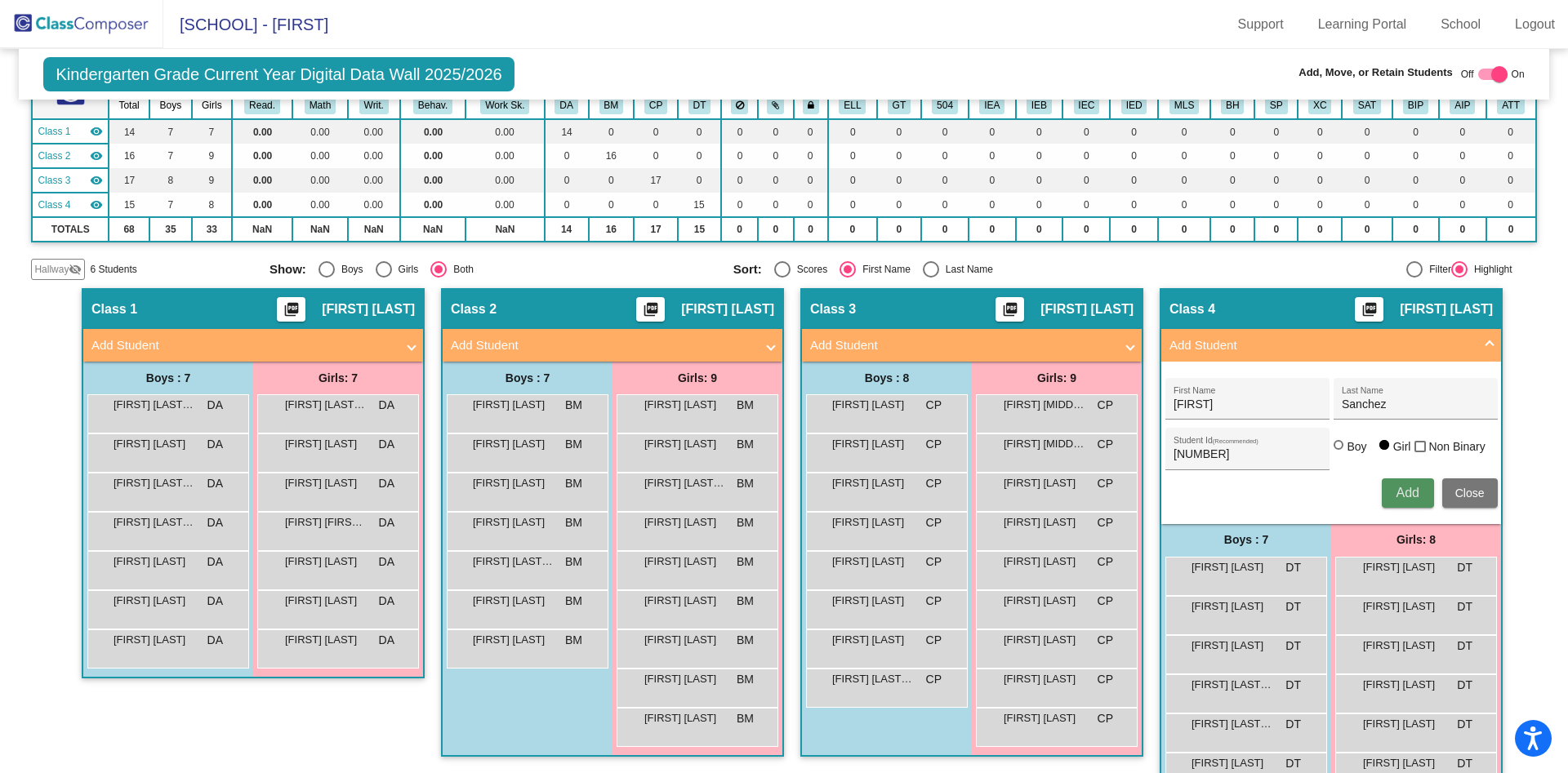 click on "Add" at bounding box center [1407, 492] 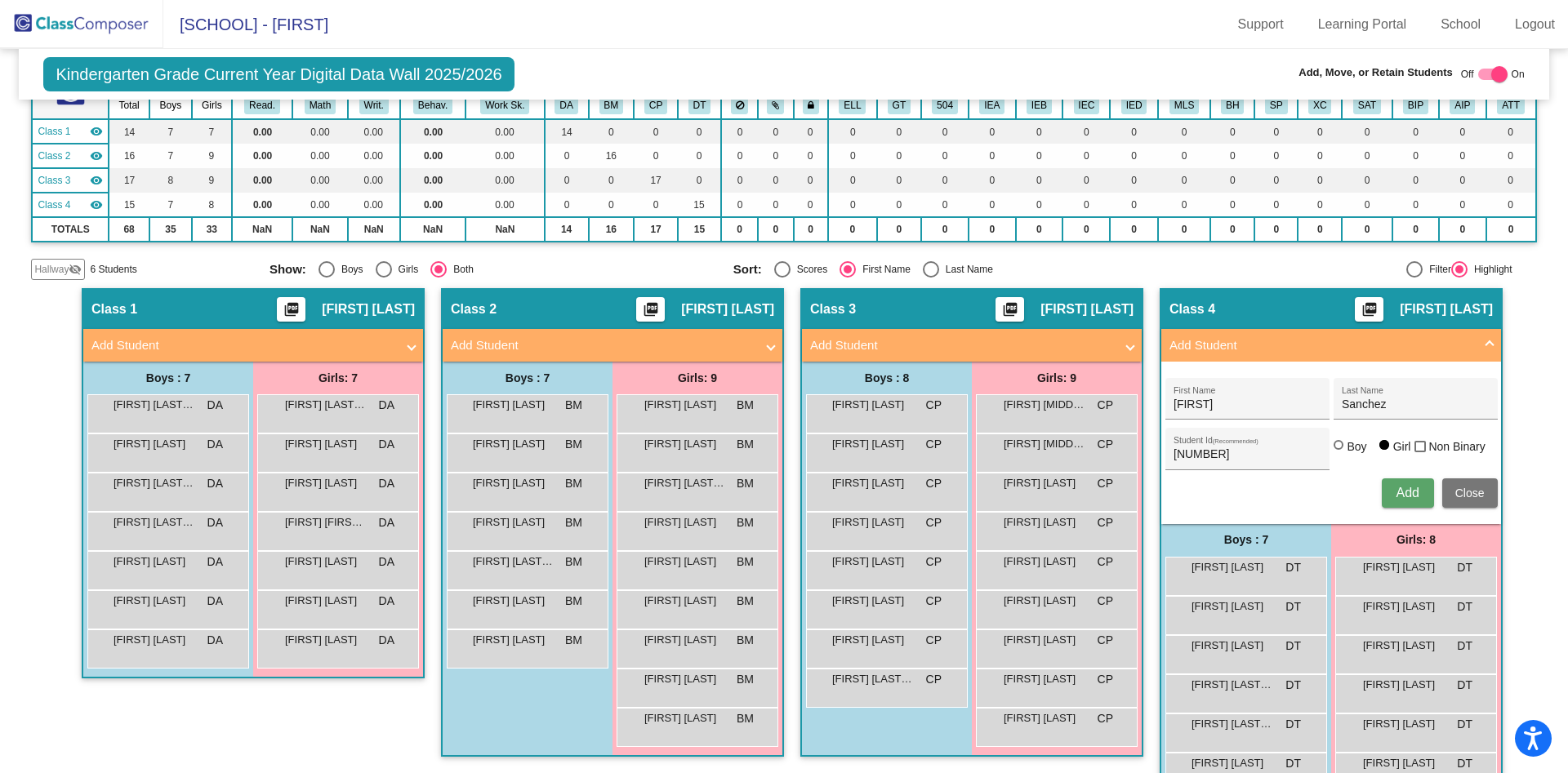 type 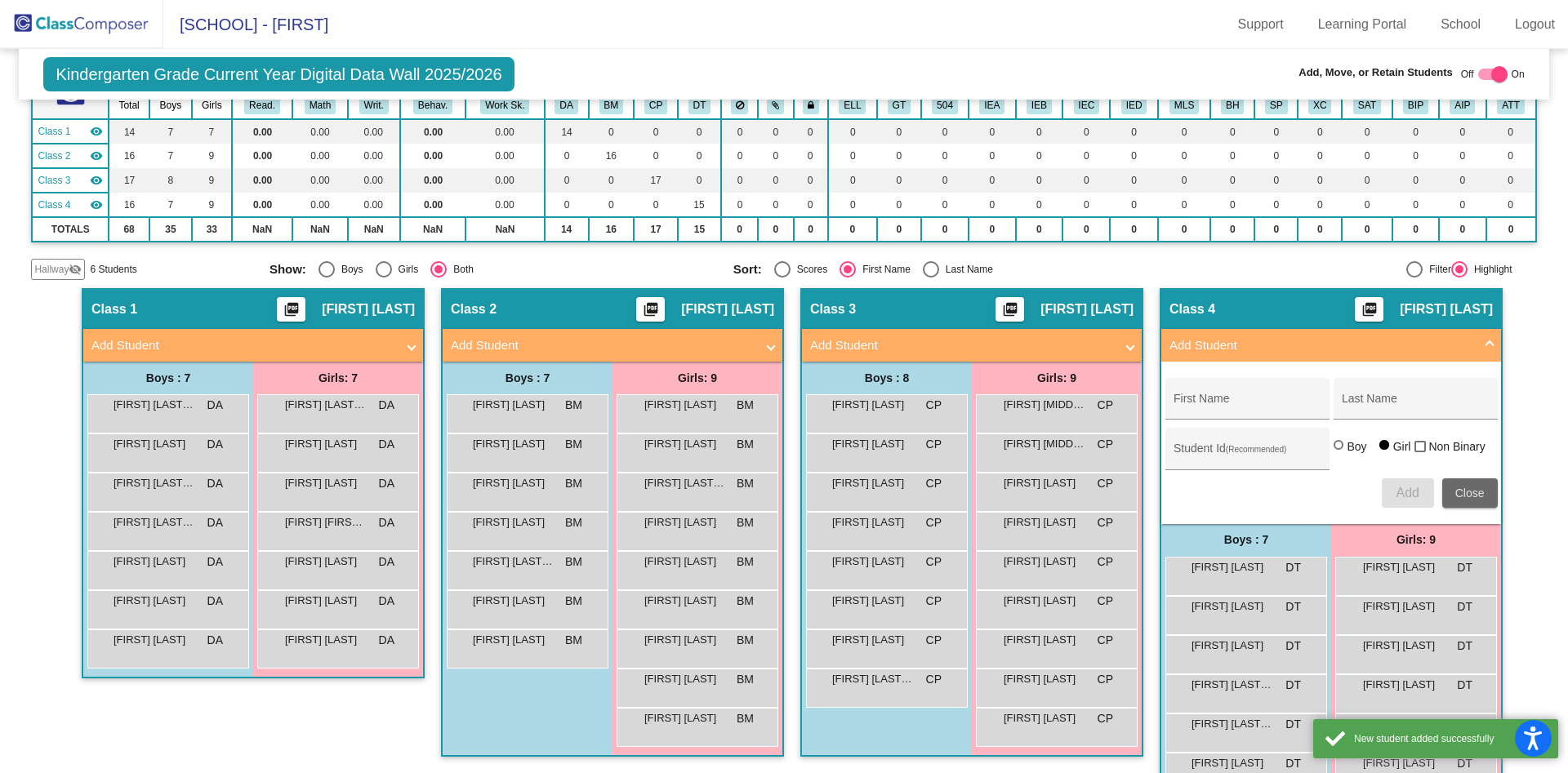 click on "Close" at bounding box center [1470, 493] 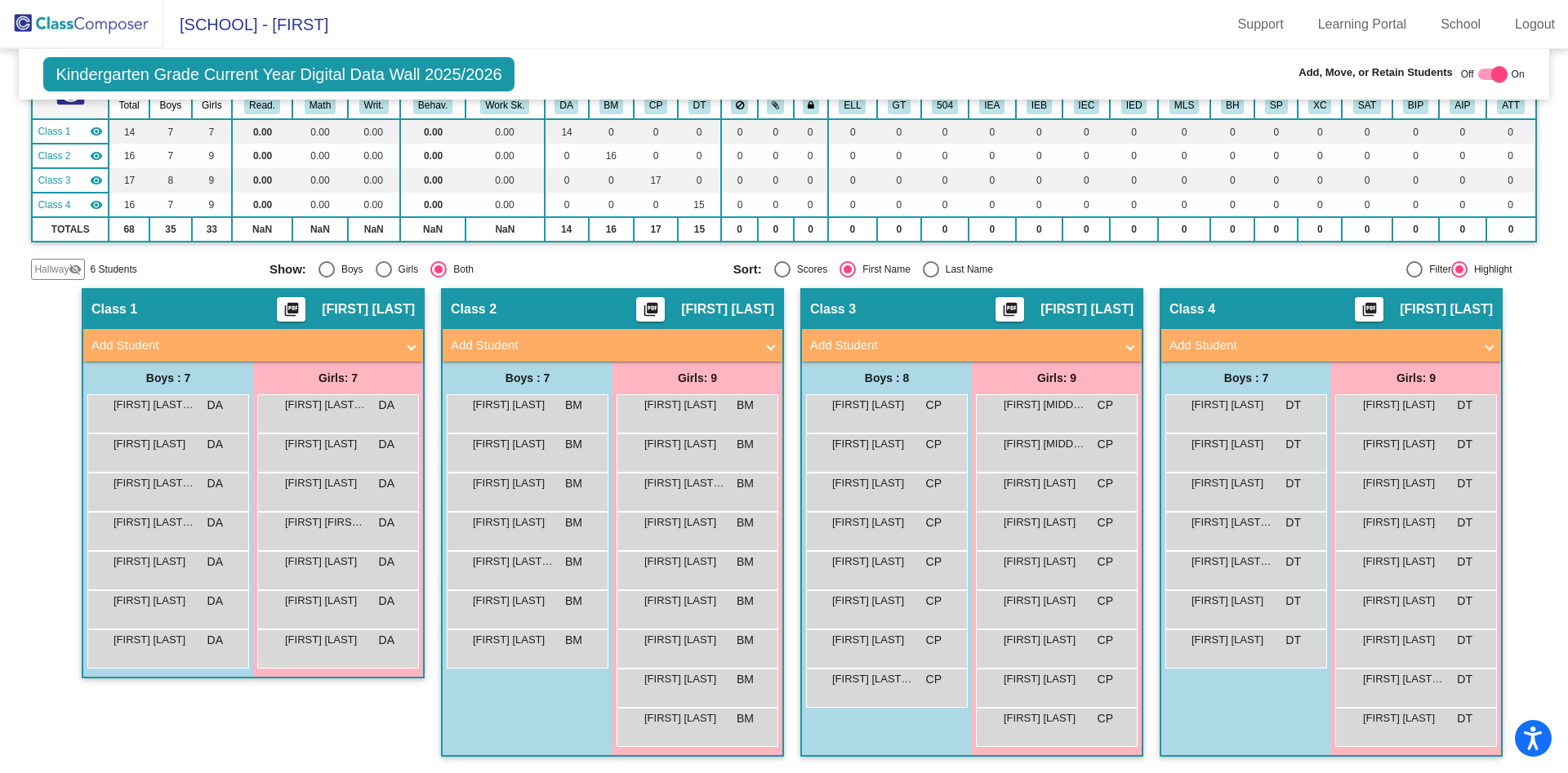 click 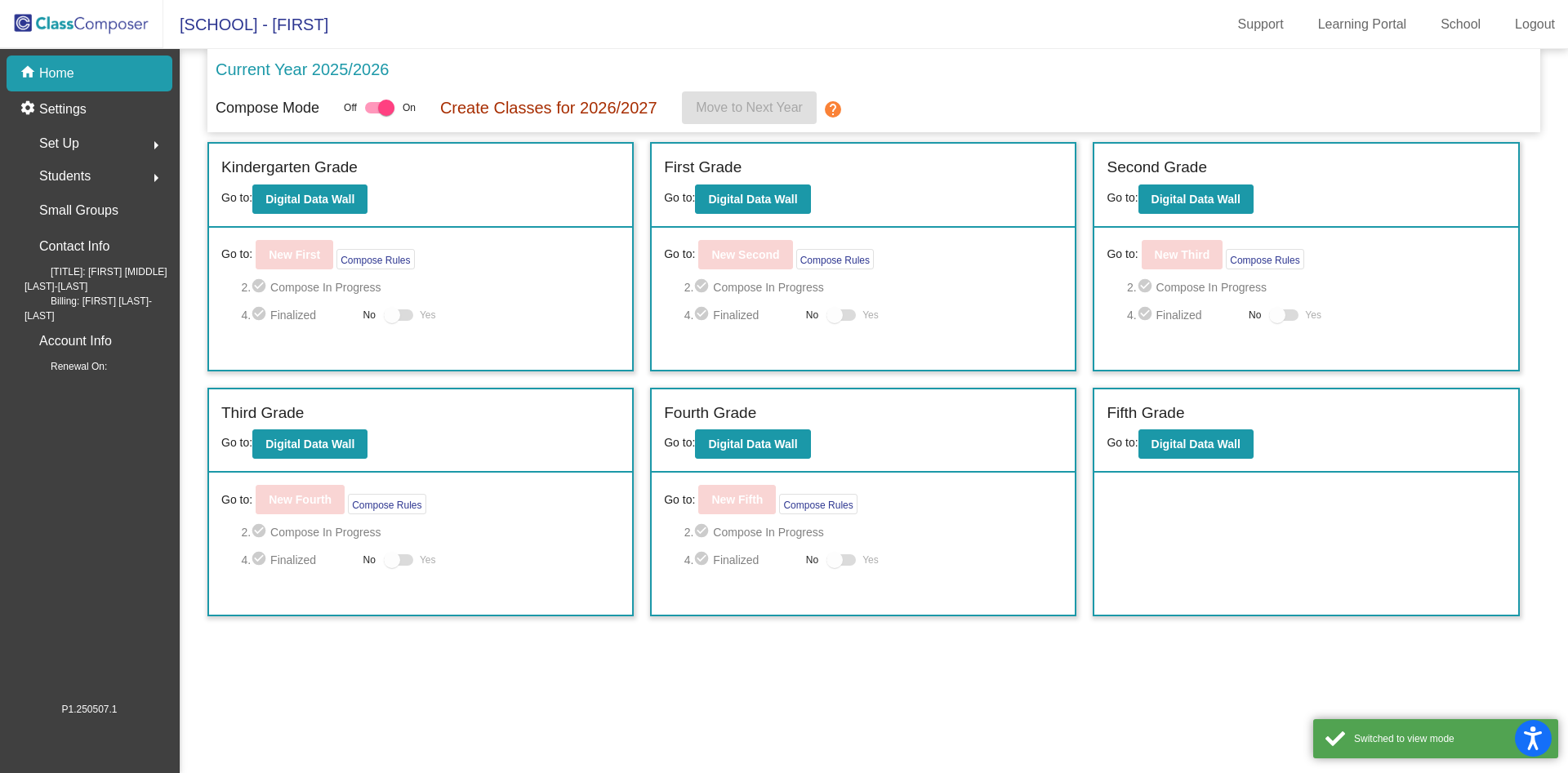 scroll, scrollTop: 0, scrollLeft: 0, axis: both 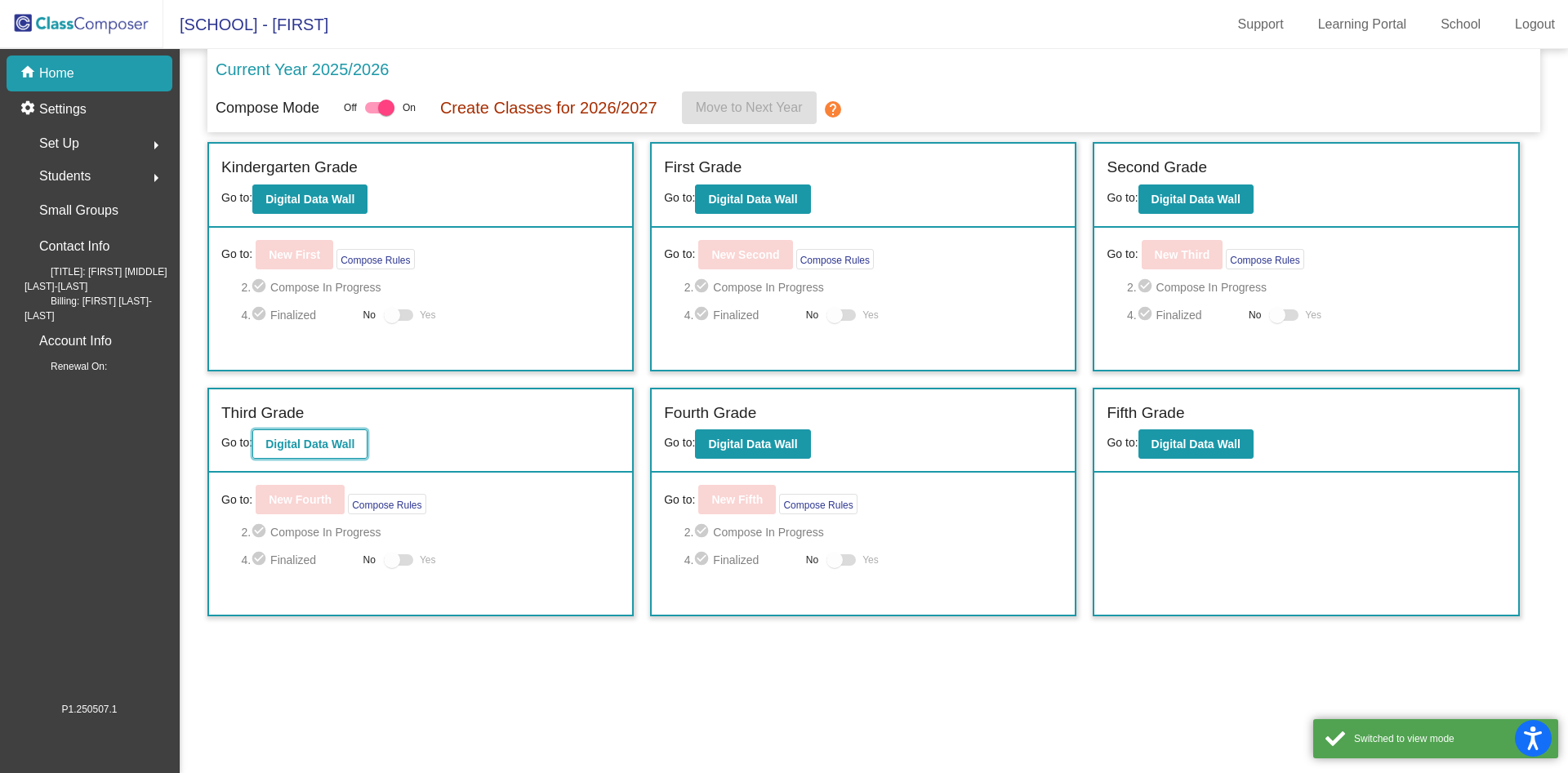 click on "Digital Data Wall" 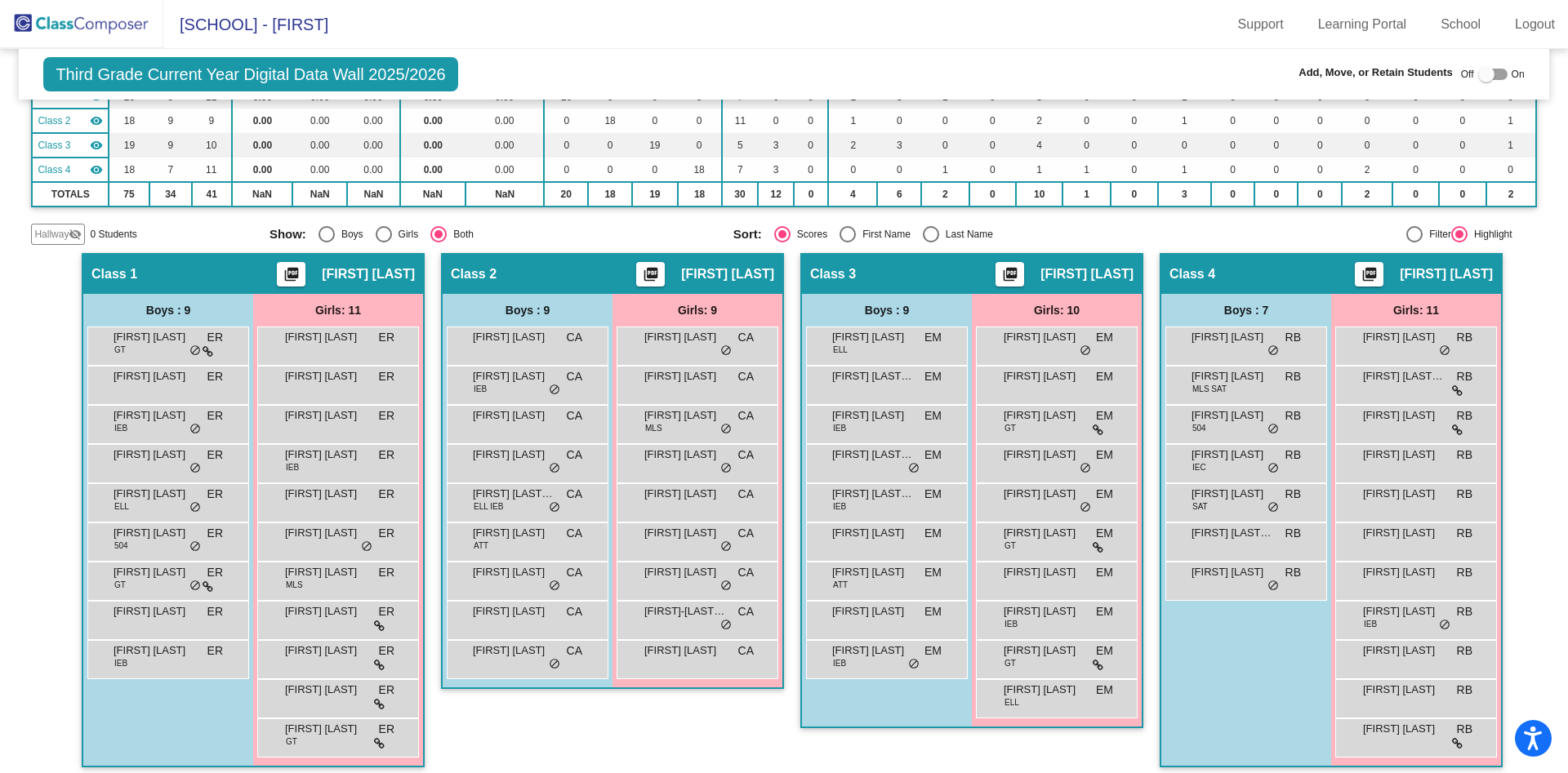 scroll, scrollTop: 217, scrollLeft: 0, axis: vertical 